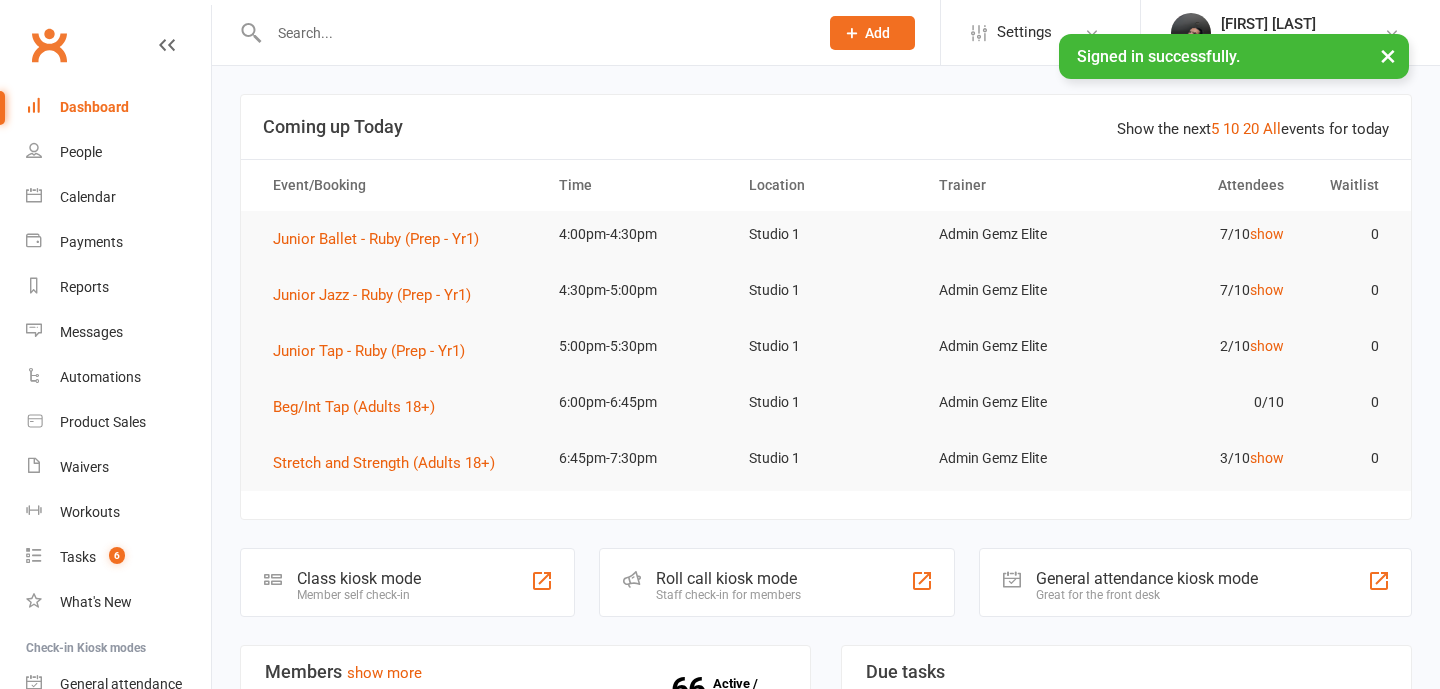 scroll, scrollTop: 0, scrollLeft: 0, axis: both 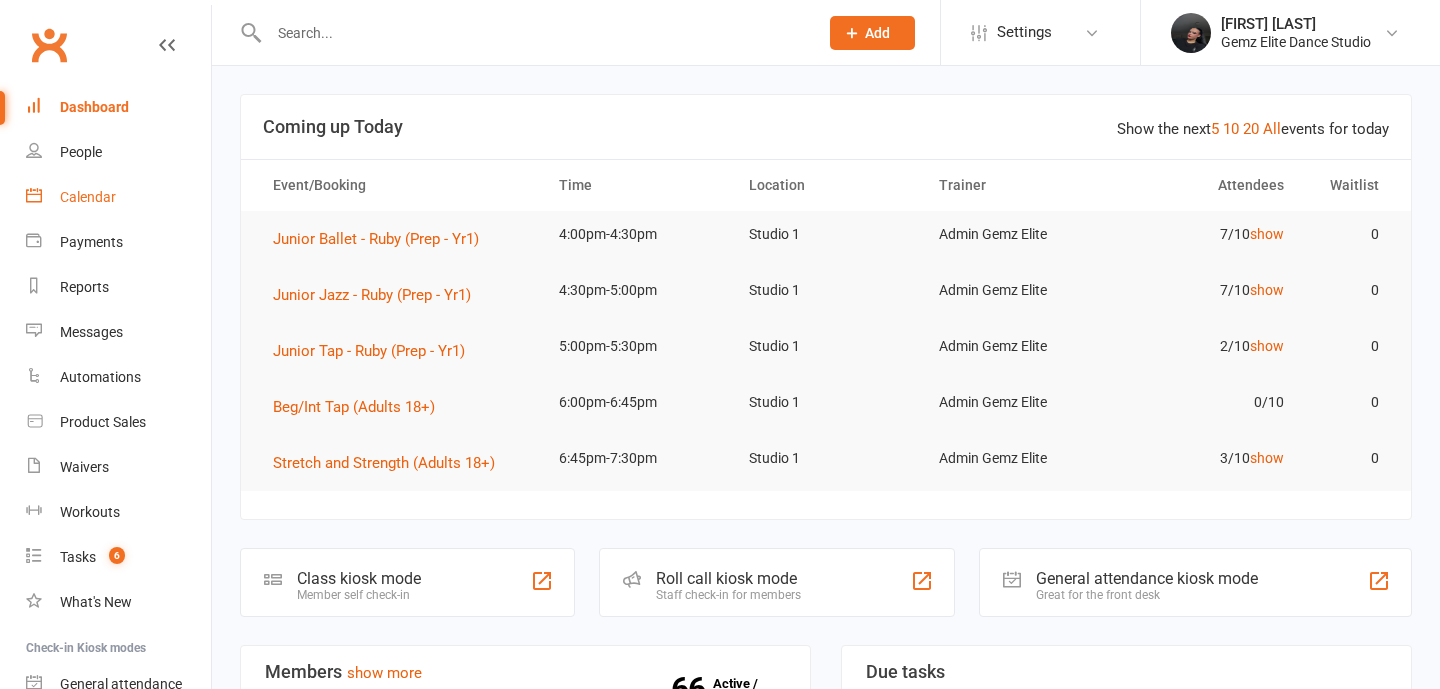 click on "Calendar" at bounding box center (88, 197) 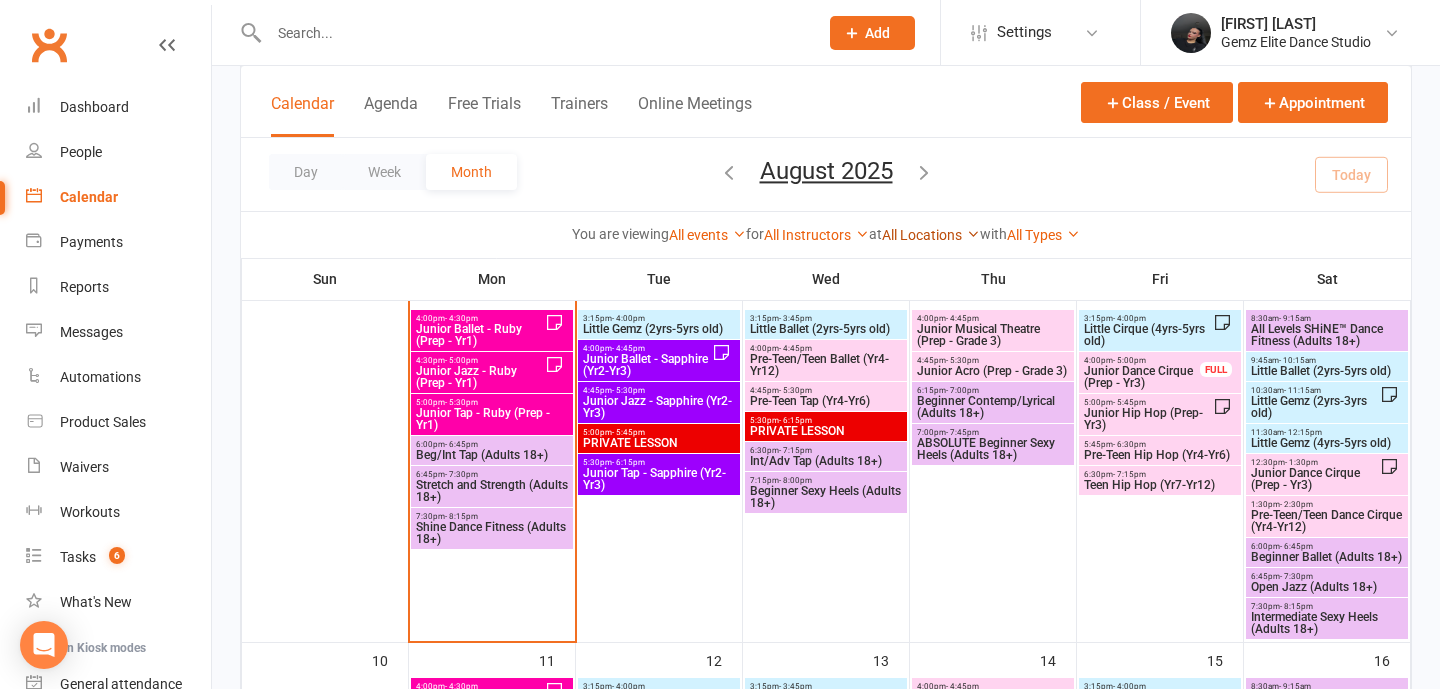 scroll, scrollTop: 520, scrollLeft: 0, axis: vertical 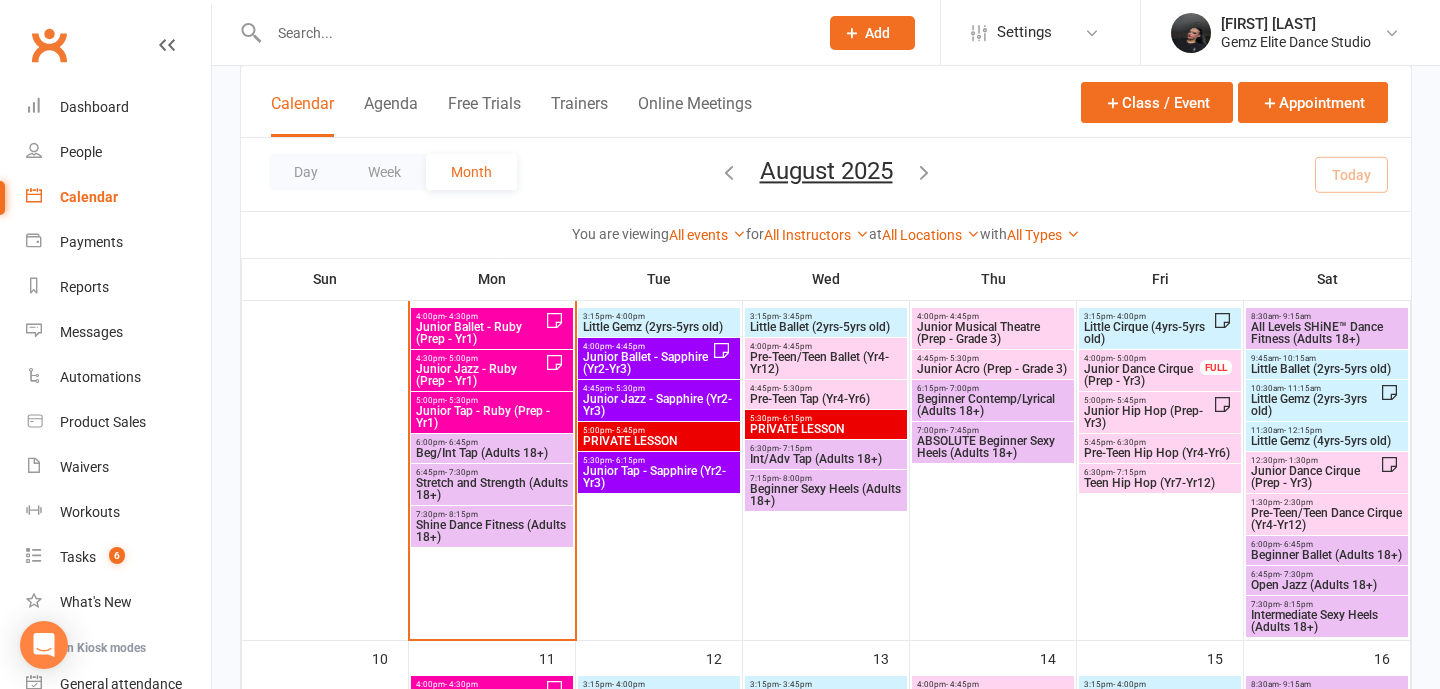 click on "Junior Dance Cirque (Prep - Yr3)" at bounding box center [1315, 477] 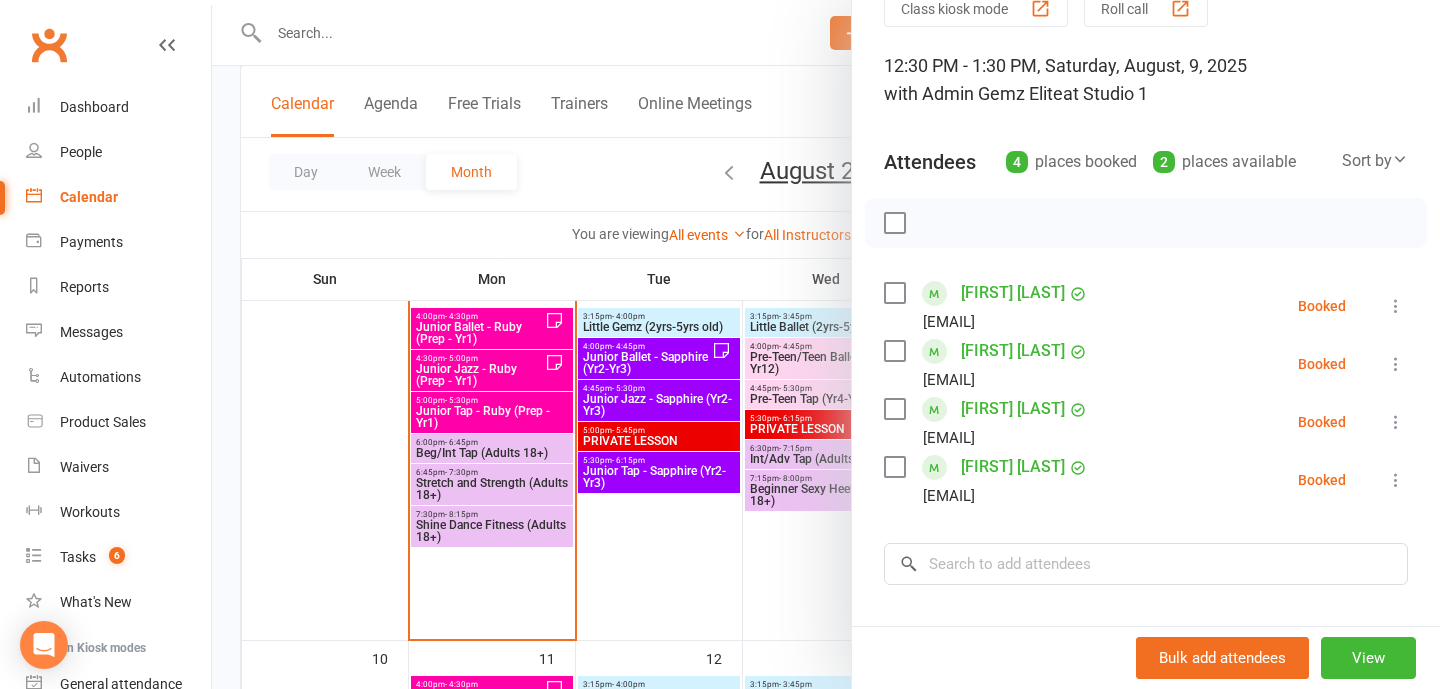 scroll, scrollTop: 96, scrollLeft: 0, axis: vertical 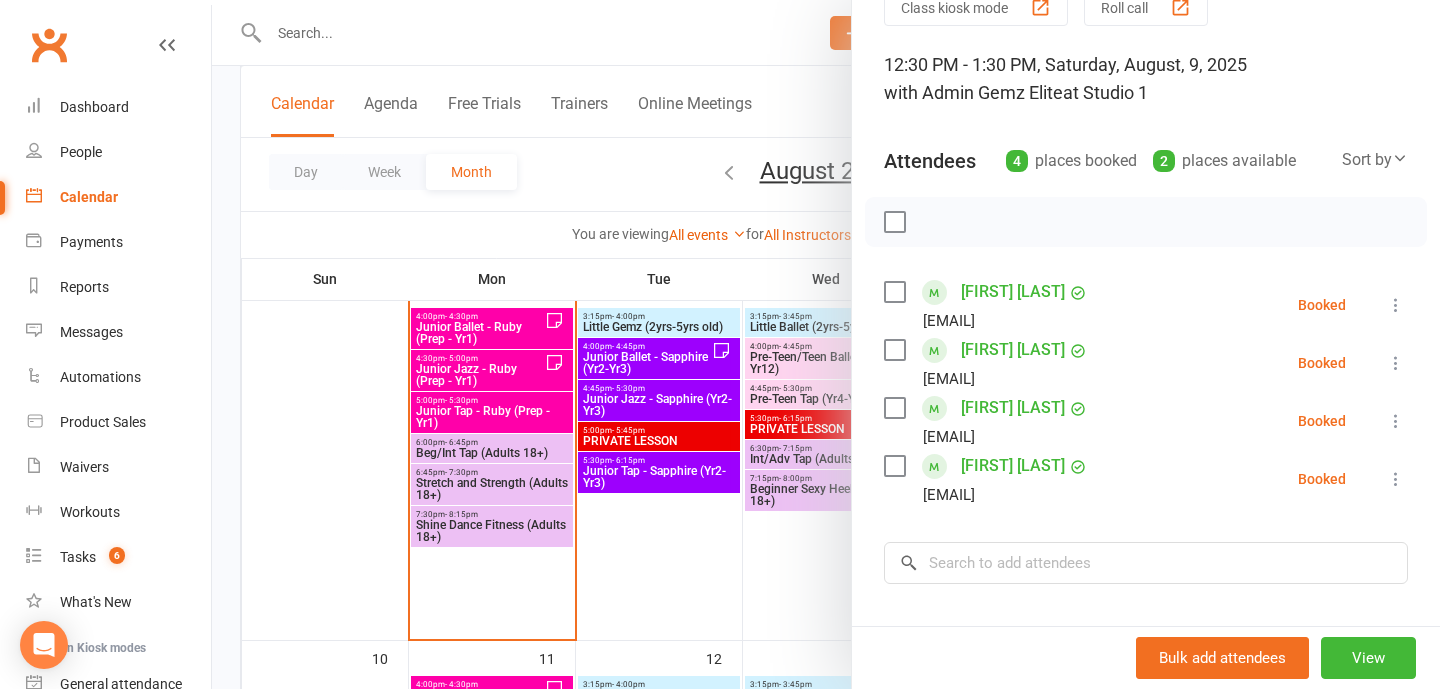 click at bounding box center (1396, 479) 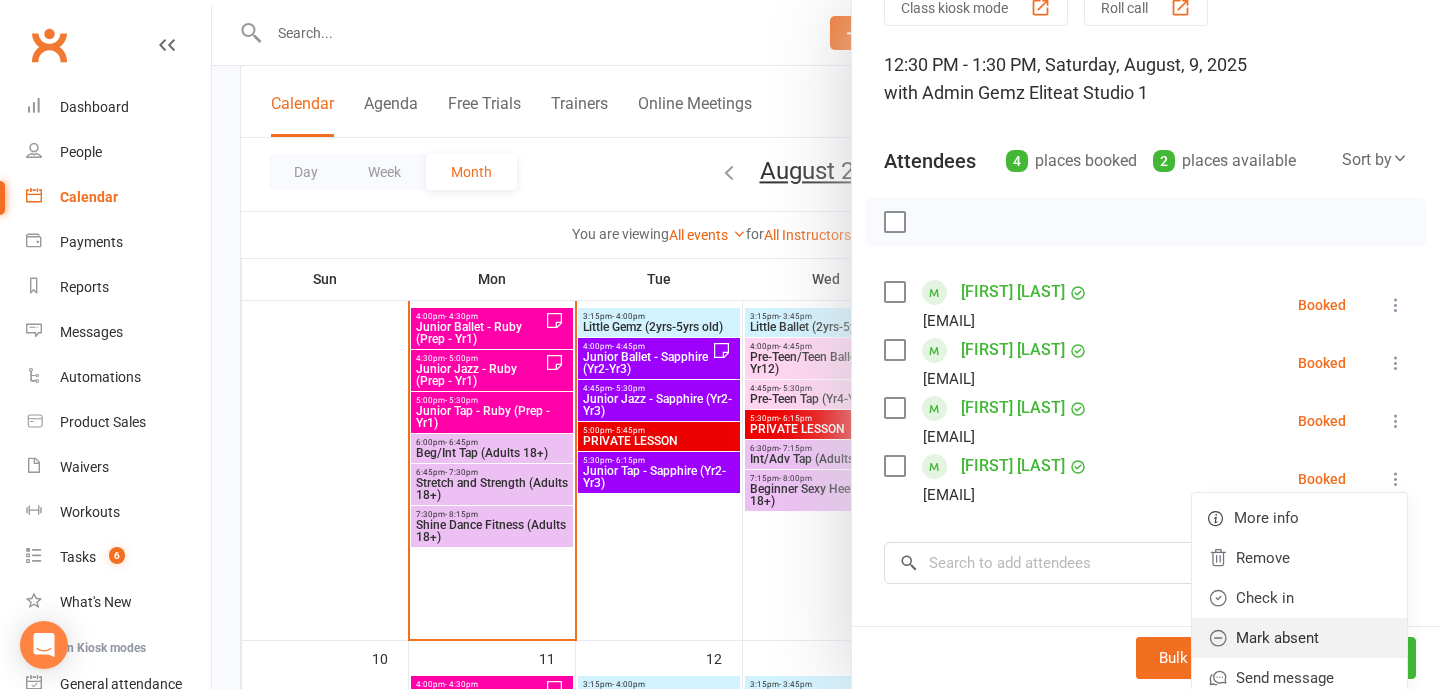 click on "Mark absent" at bounding box center (1299, 638) 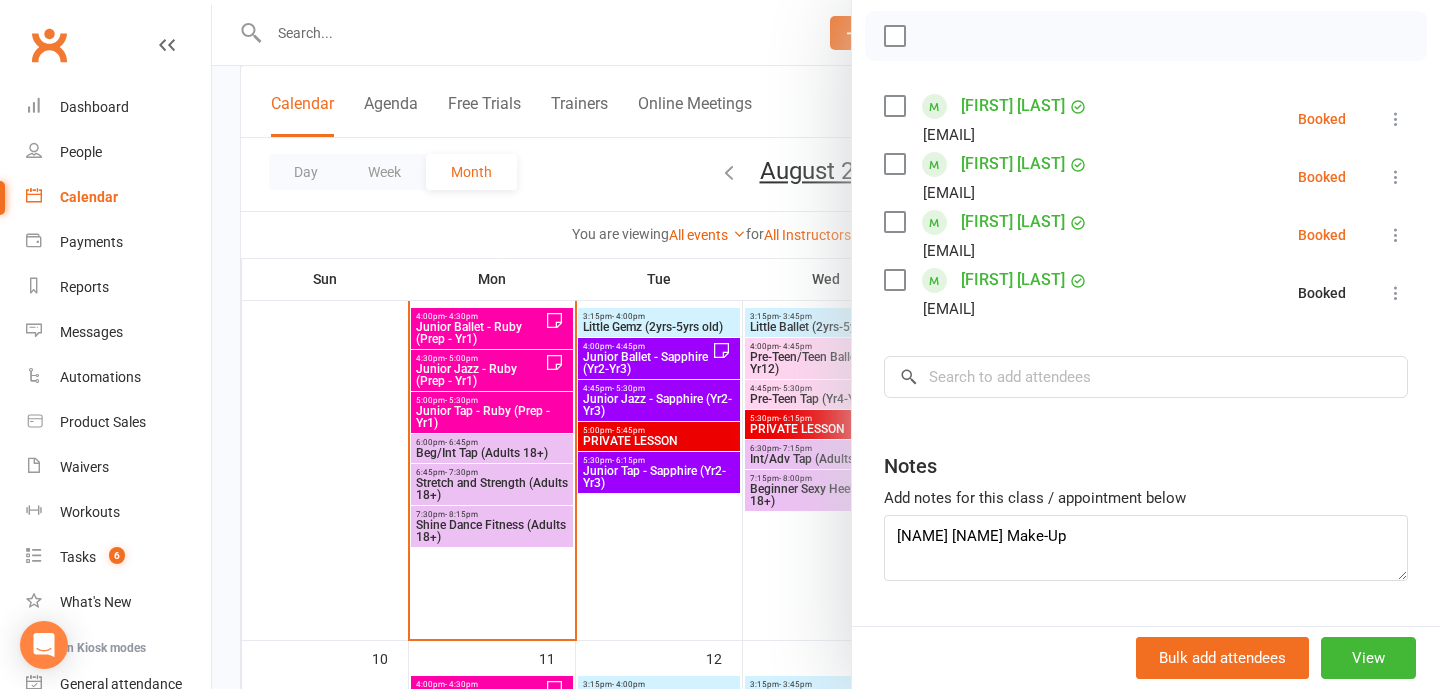 scroll, scrollTop: 294, scrollLeft: 0, axis: vertical 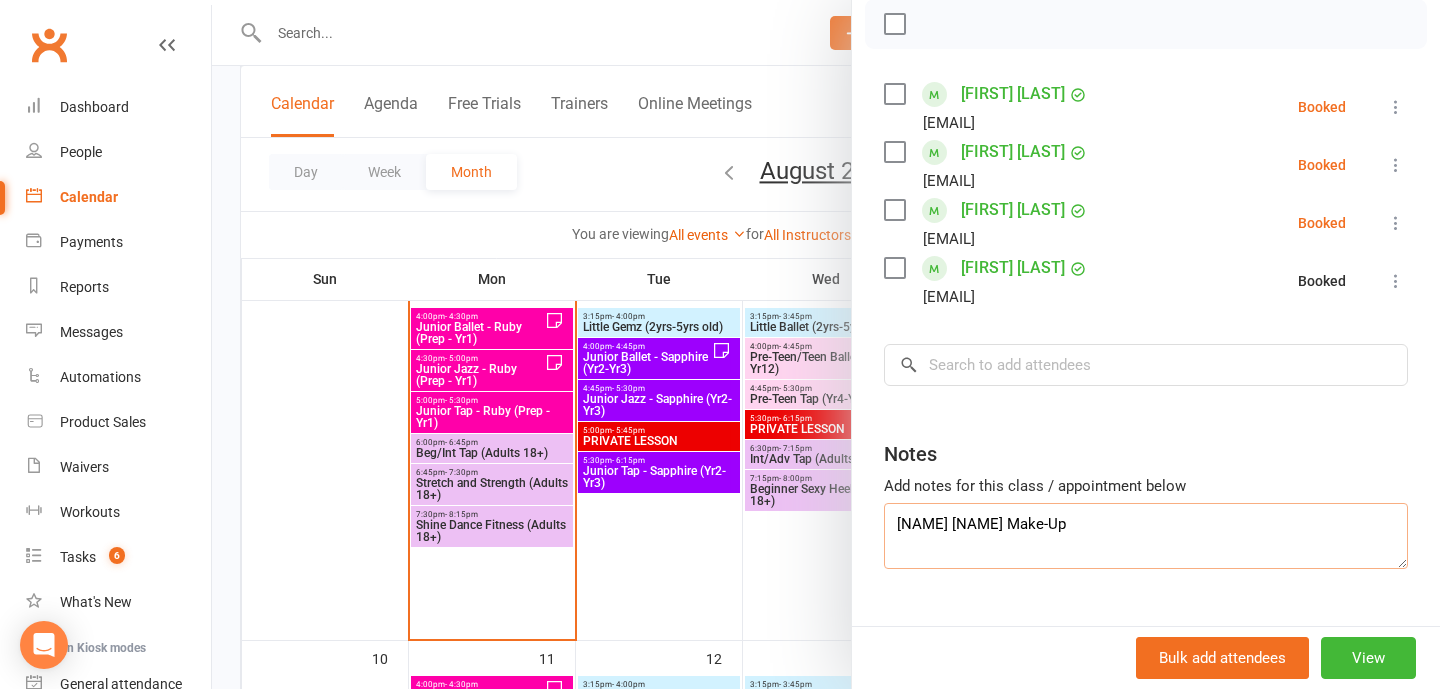 click on "[NAME] [NAME] Make-Up" at bounding box center [1146, 536] 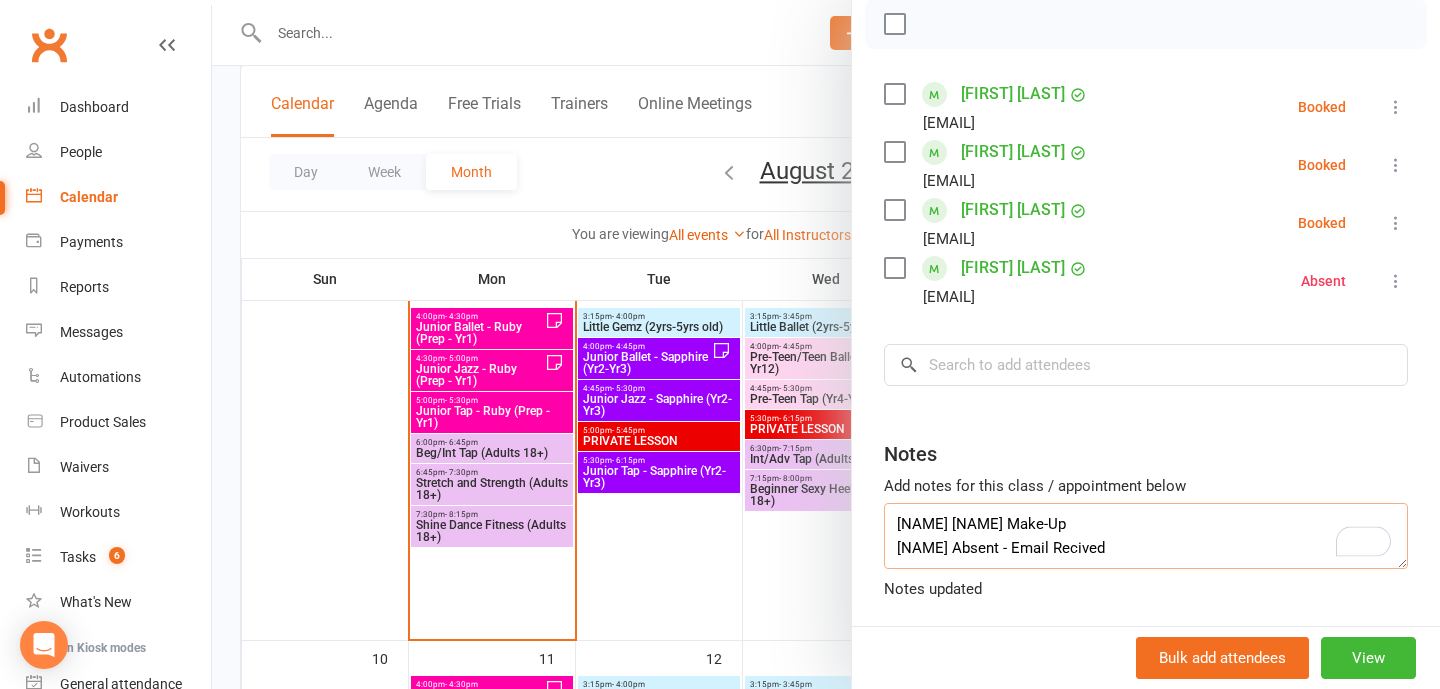 click on "[NAME] [NAME] Make-Up
[NAME] Absent - Email Recived" at bounding box center [1146, 536] 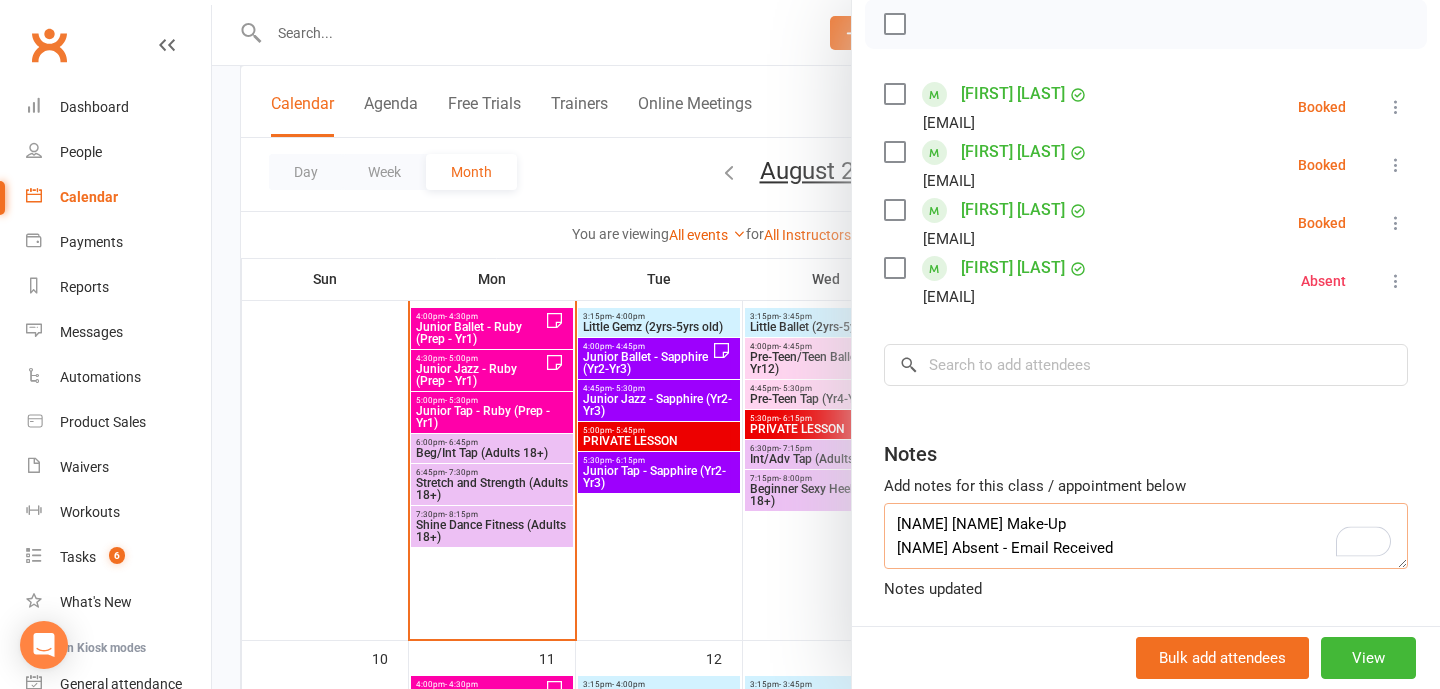 click on "[NAME] [NAME] Make-Up
[NAME] Absent - Email Received" at bounding box center (1146, 536) 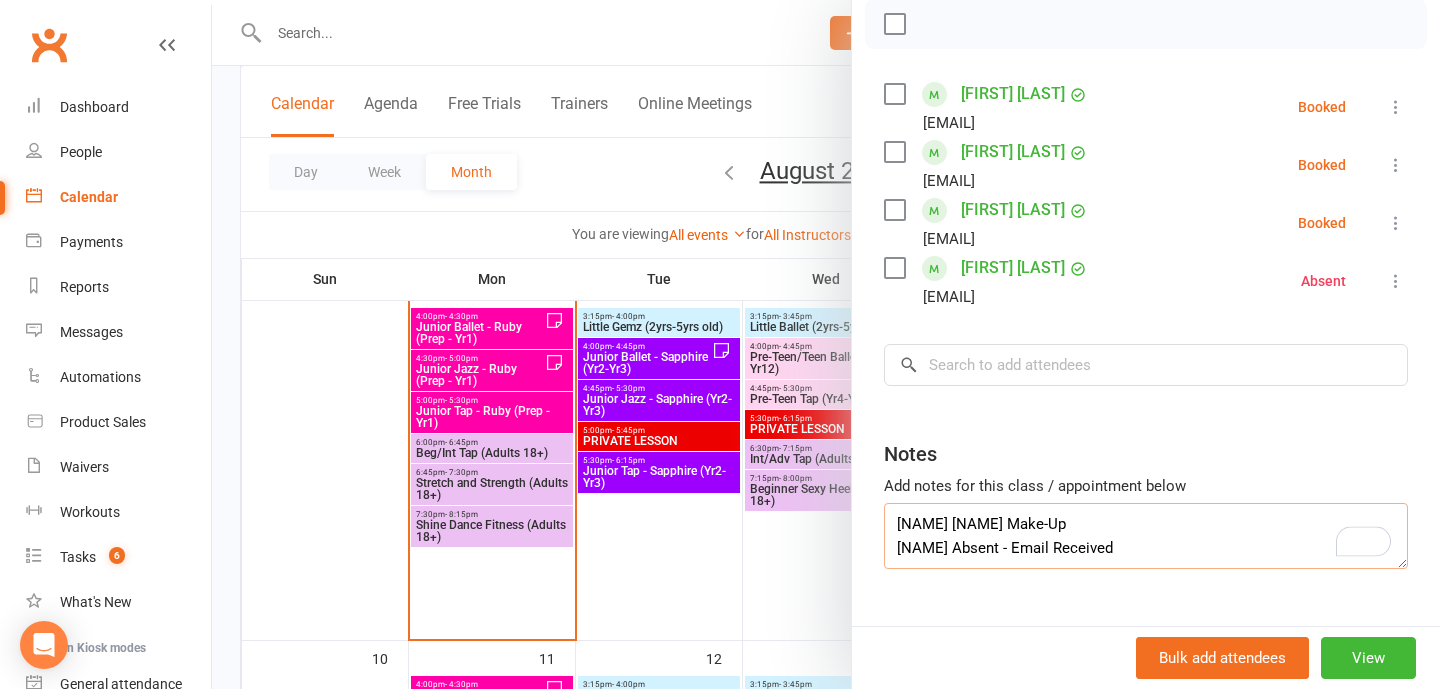 type on "[NAME] [NAME] Make-Up
[NAME] Absent - Email Received" 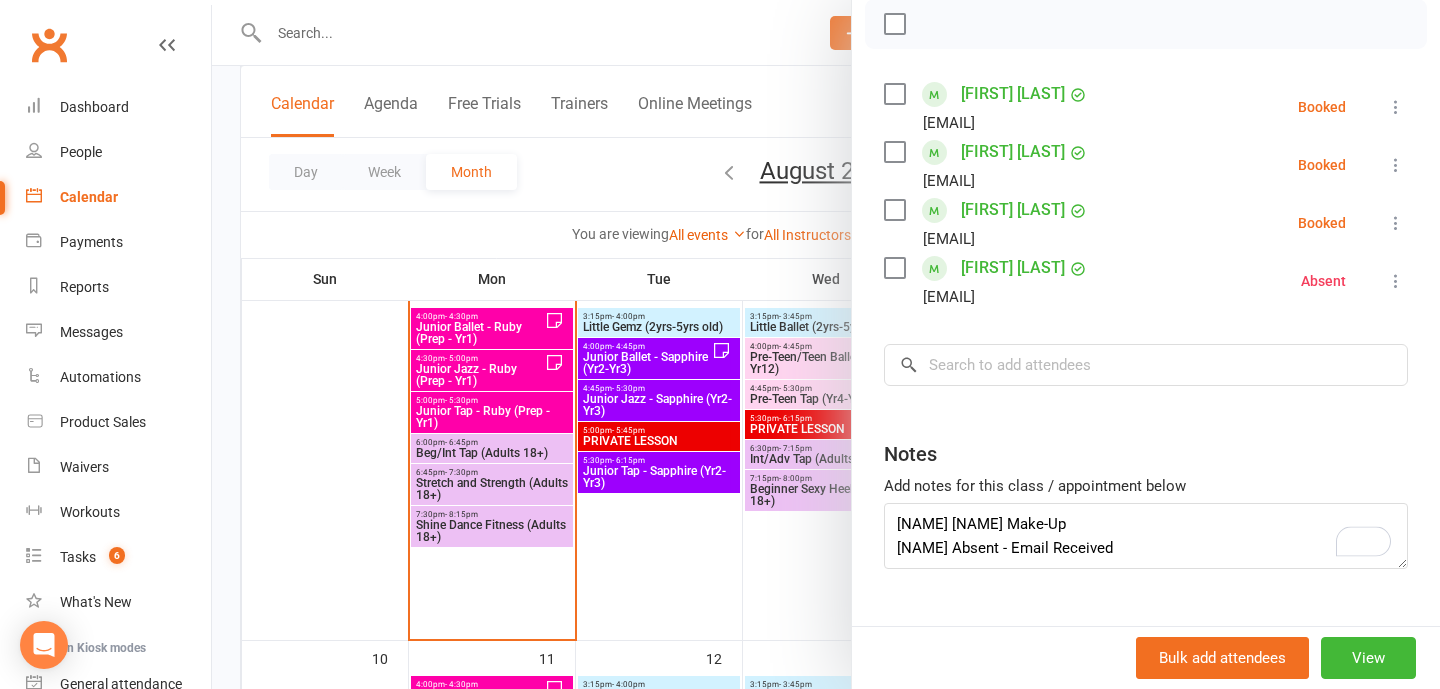 click on "[FIRST] [LAST]" at bounding box center (1013, 268) 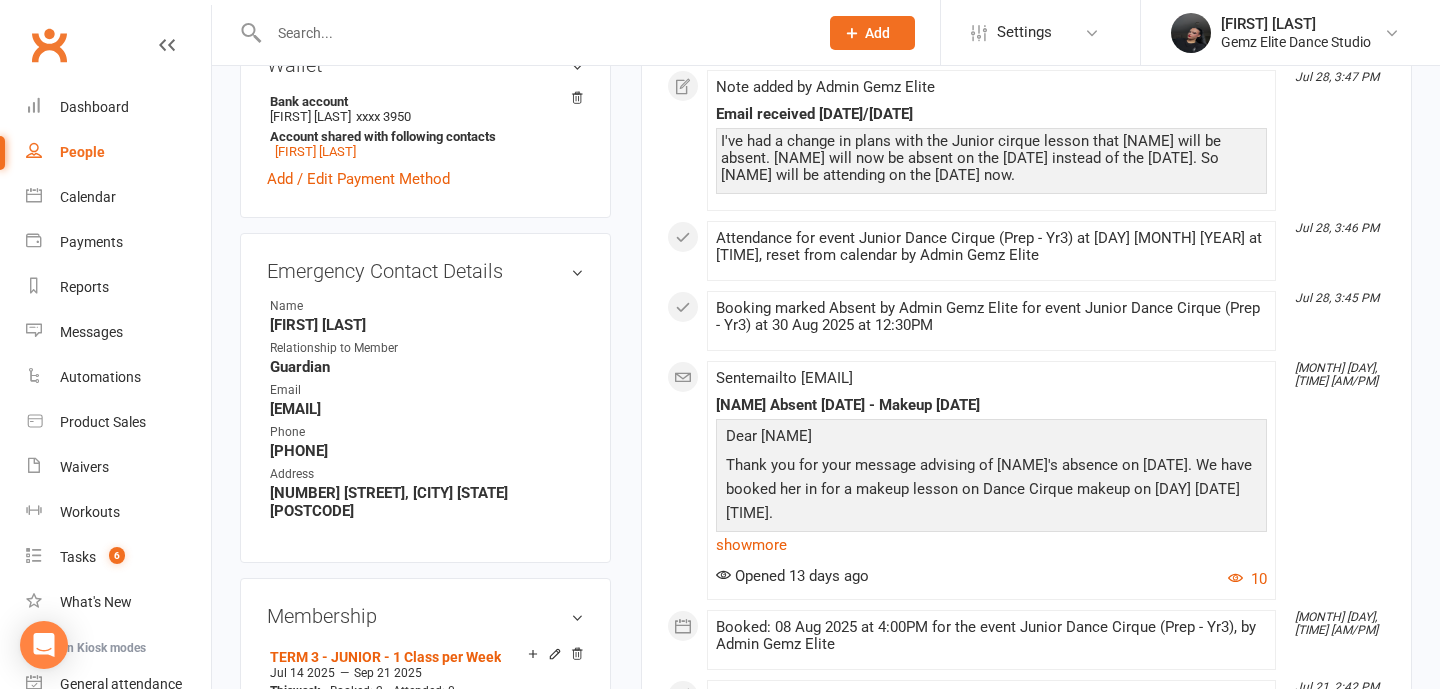 scroll, scrollTop: 804, scrollLeft: 0, axis: vertical 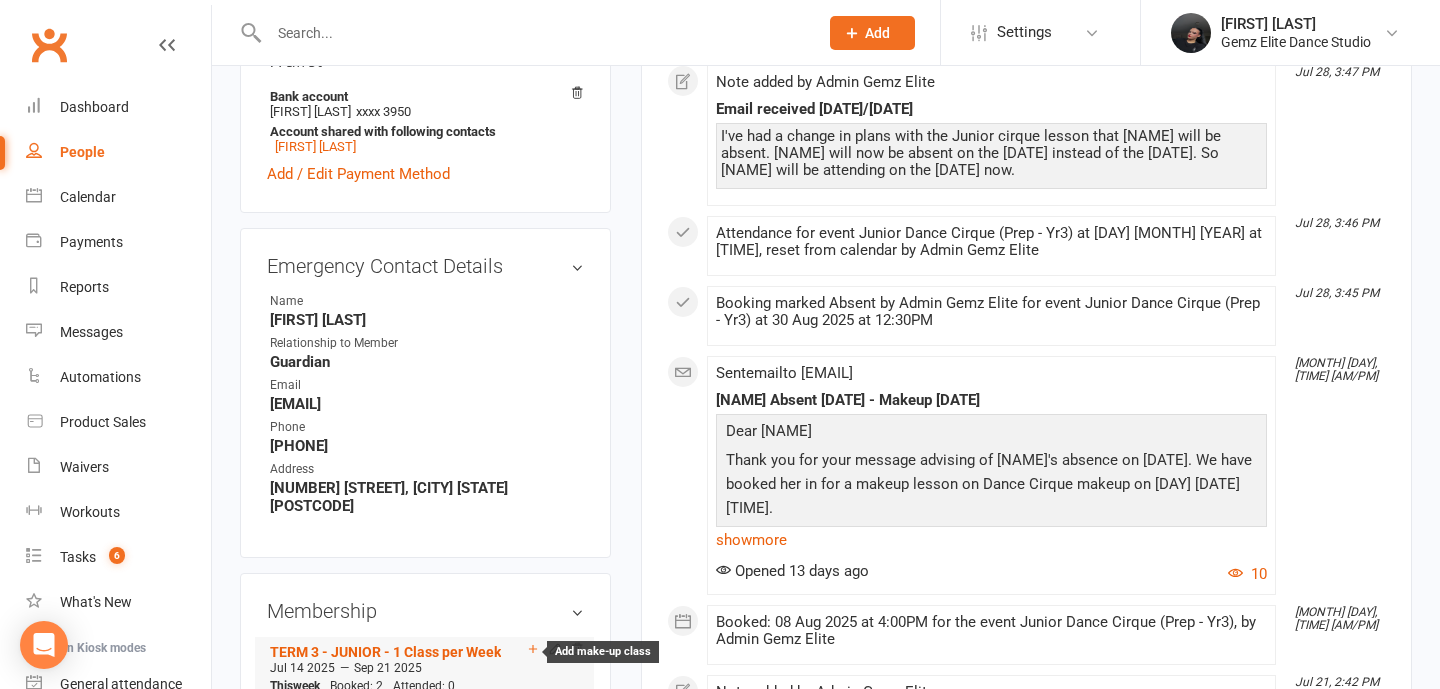 click 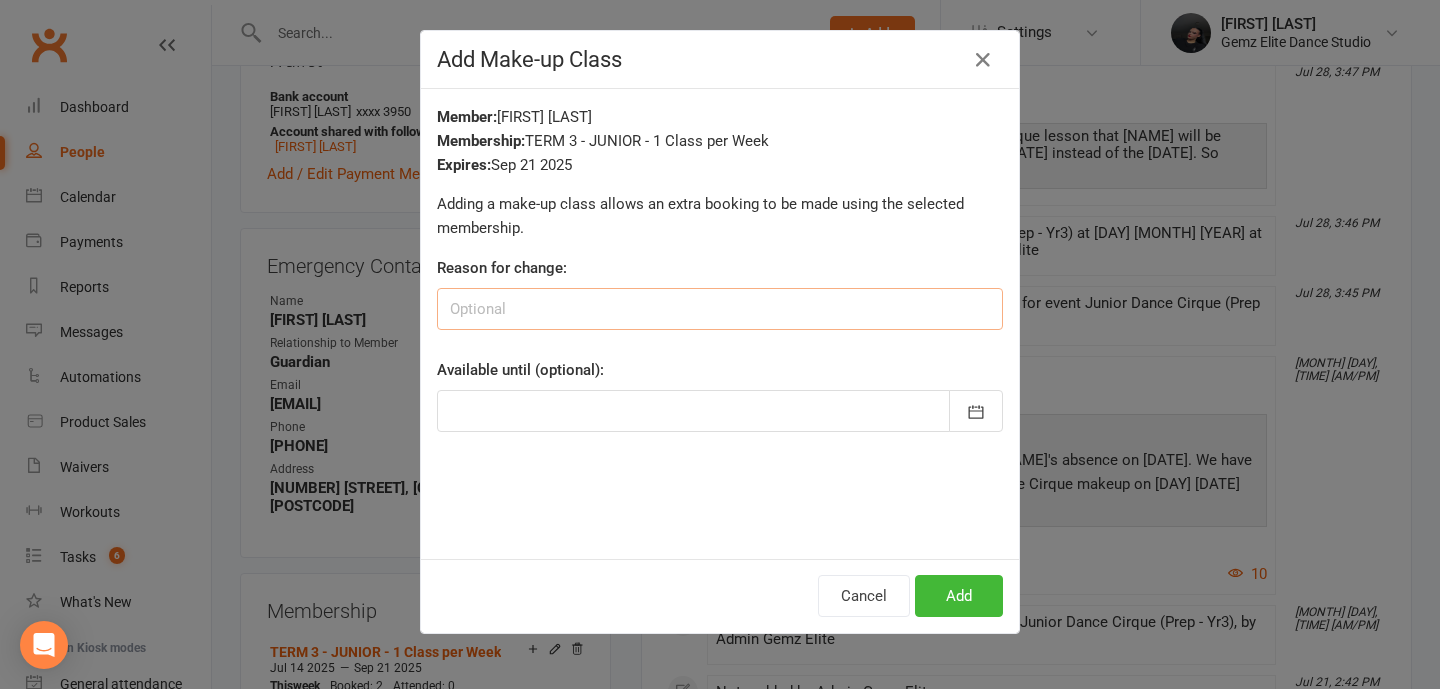 click at bounding box center [720, 309] 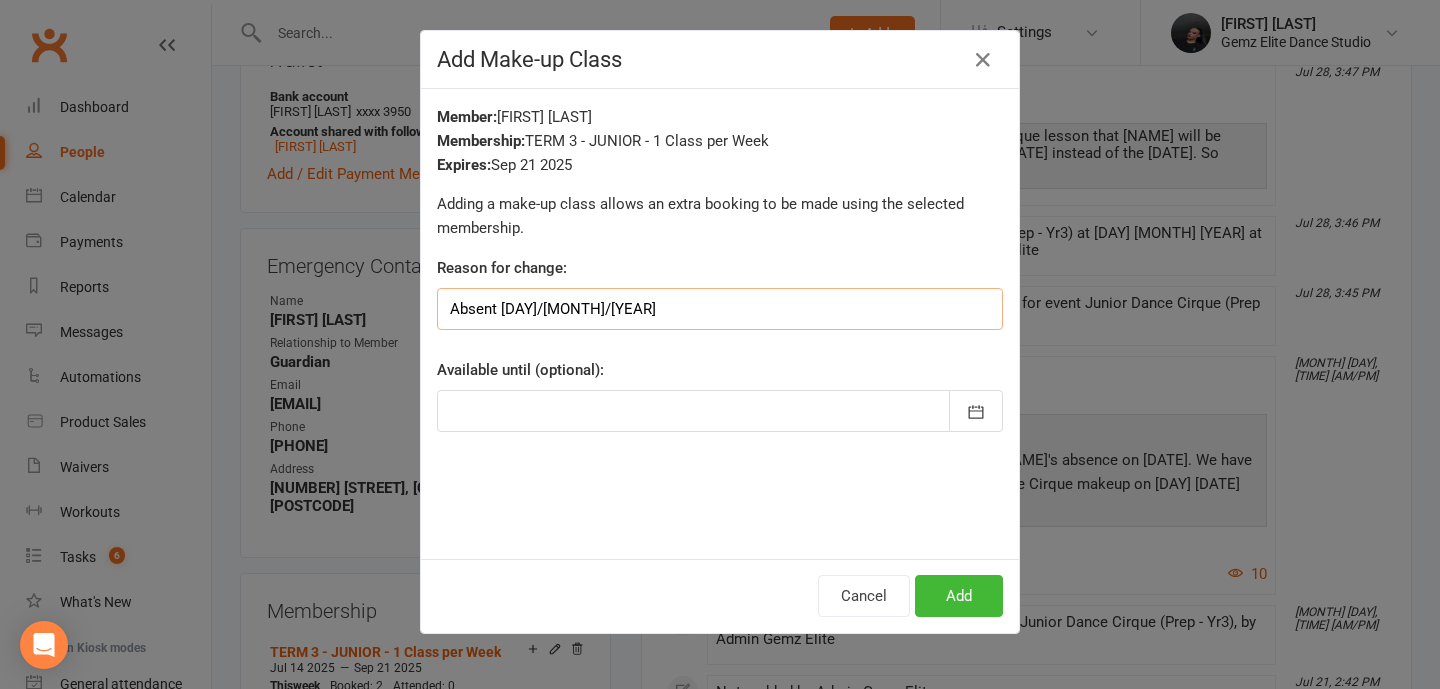 type on "Absent [DAY]/[MONTH]/[YEAR]" 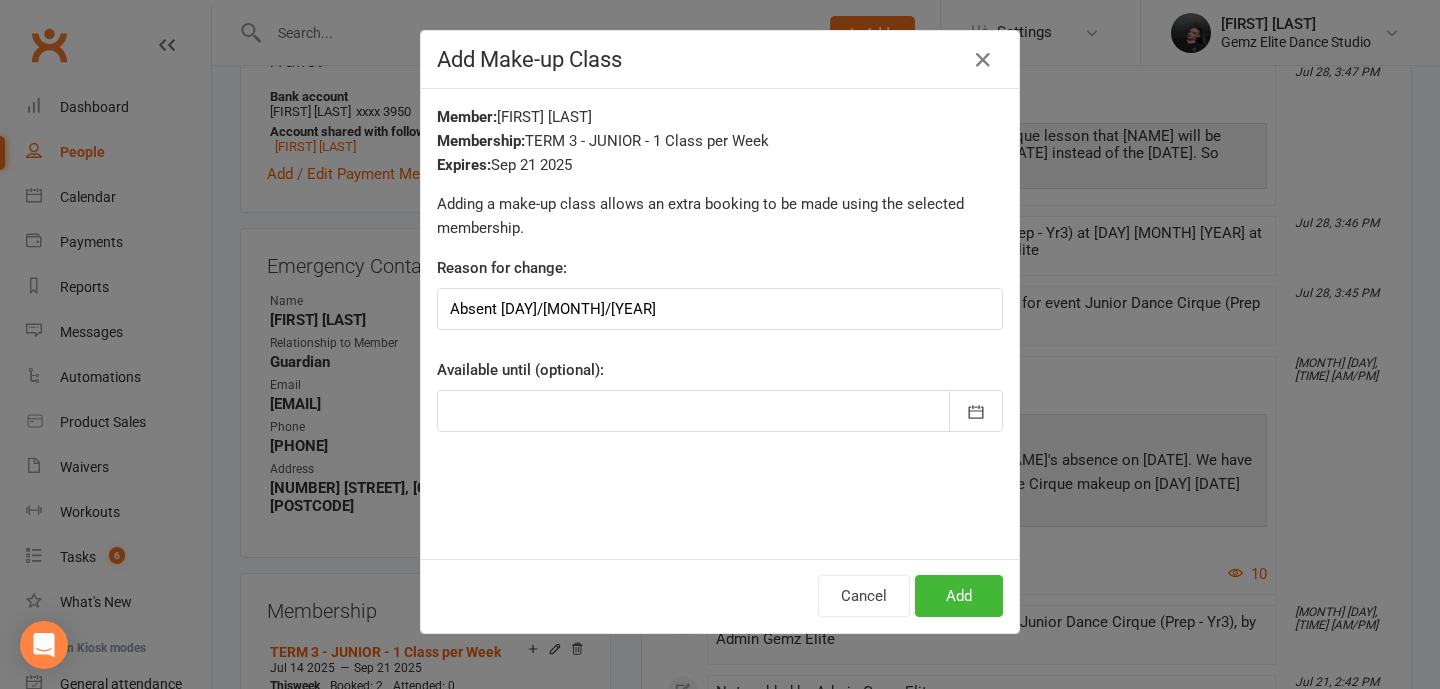 click at bounding box center (720, 411) 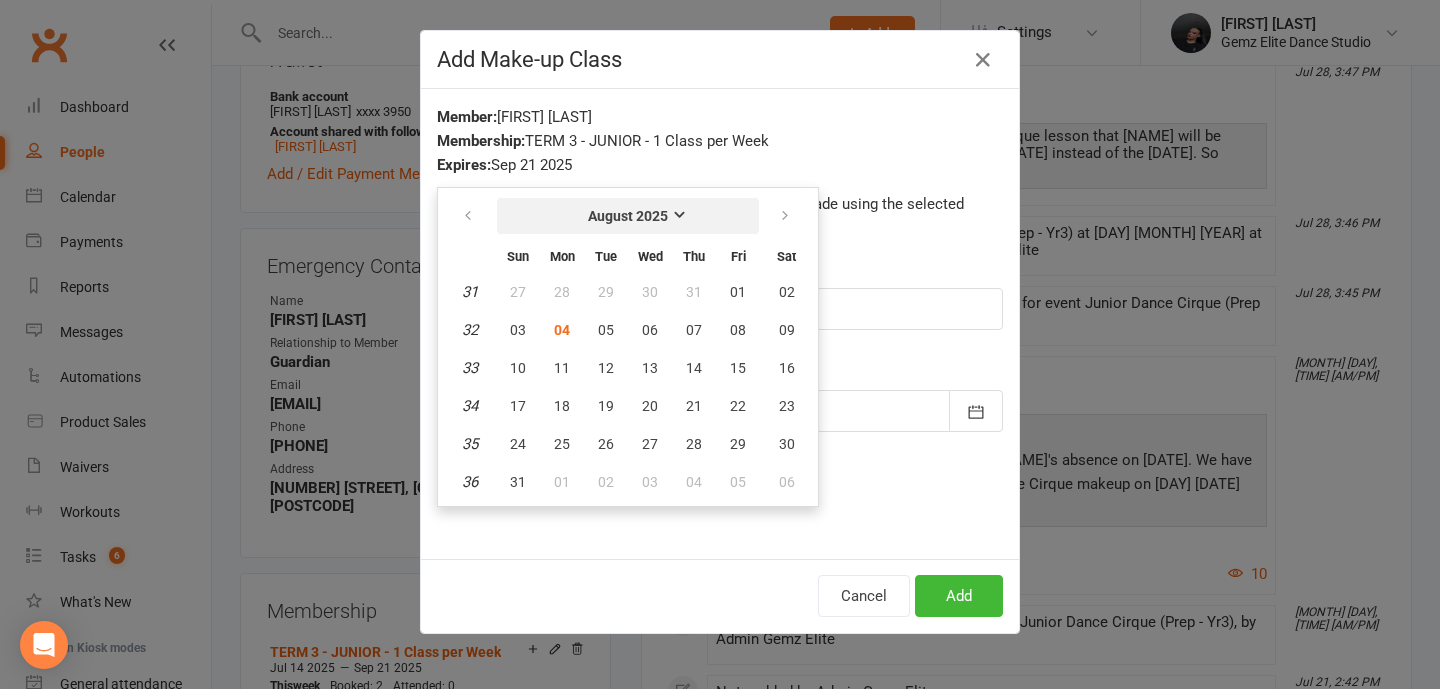 click on "August 2025" at bounding box center (628, 216) 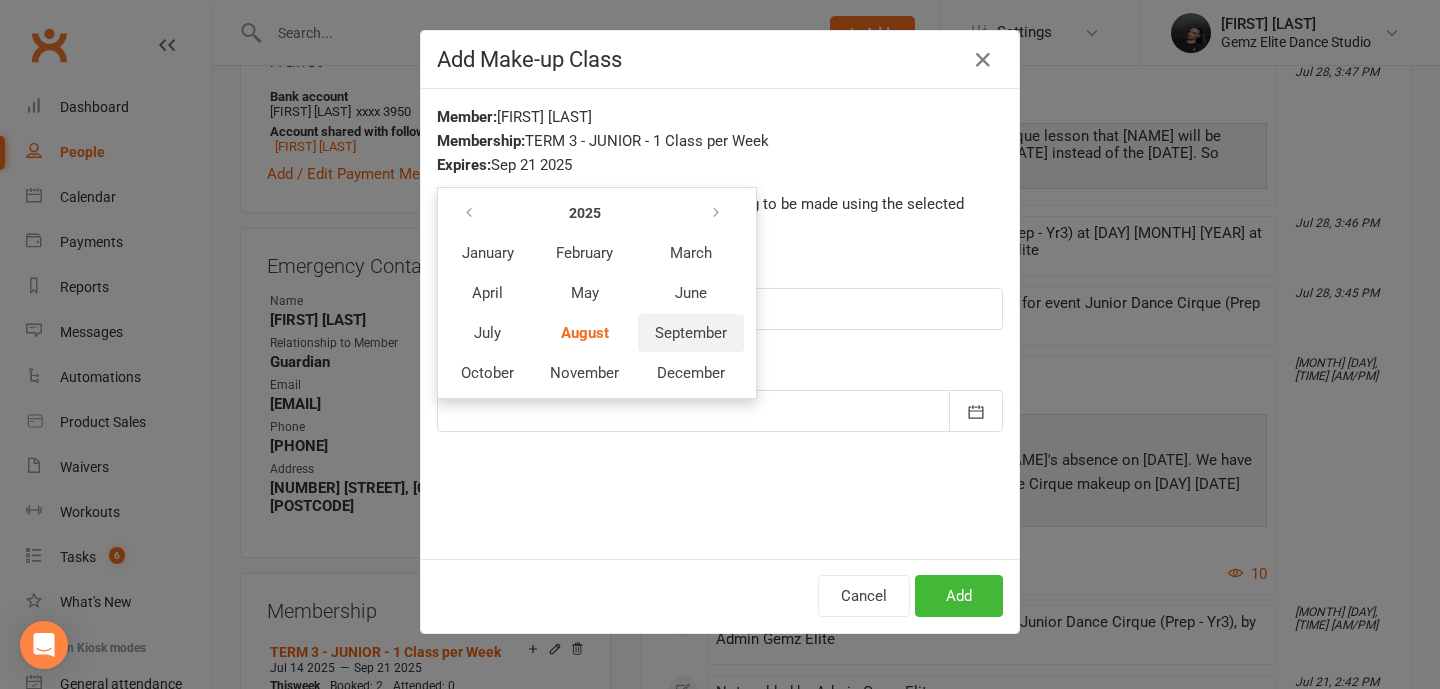 click on "September" at bounding box center [691, 333] 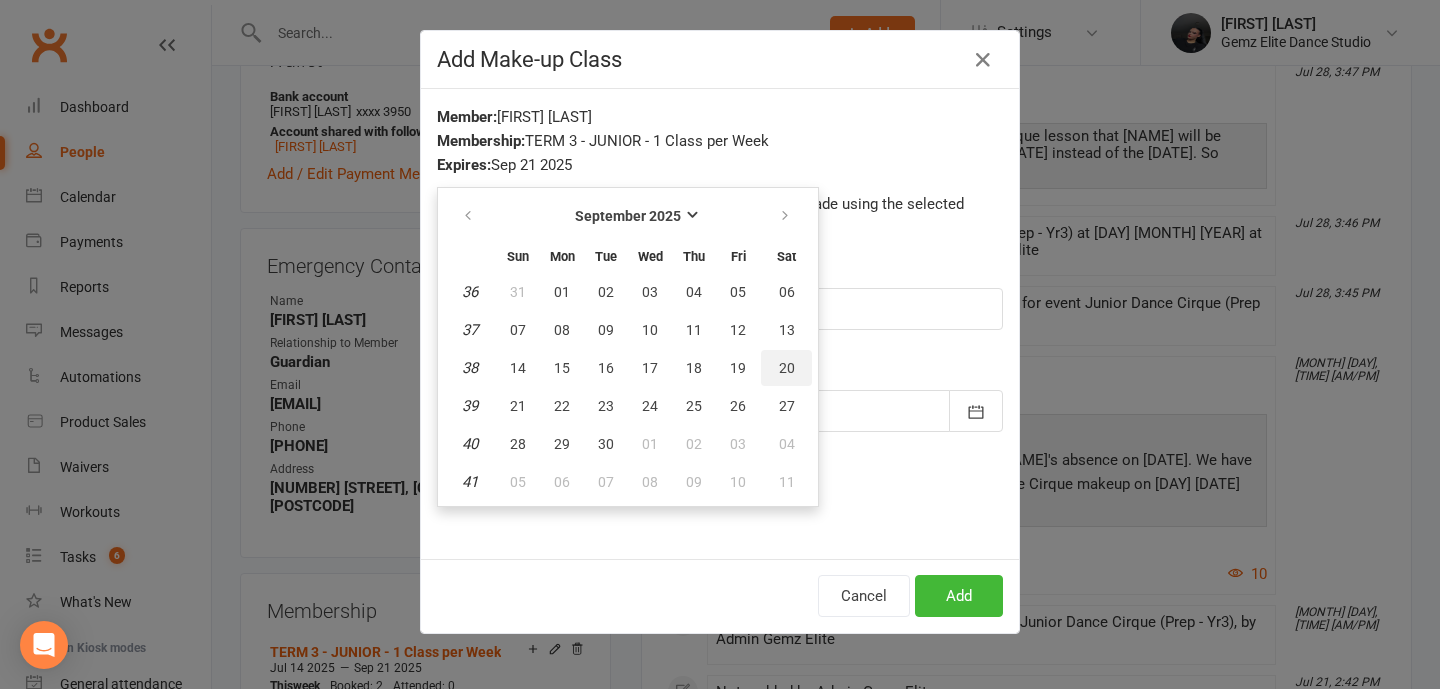 click on "20" at bounding box center (787, 368) 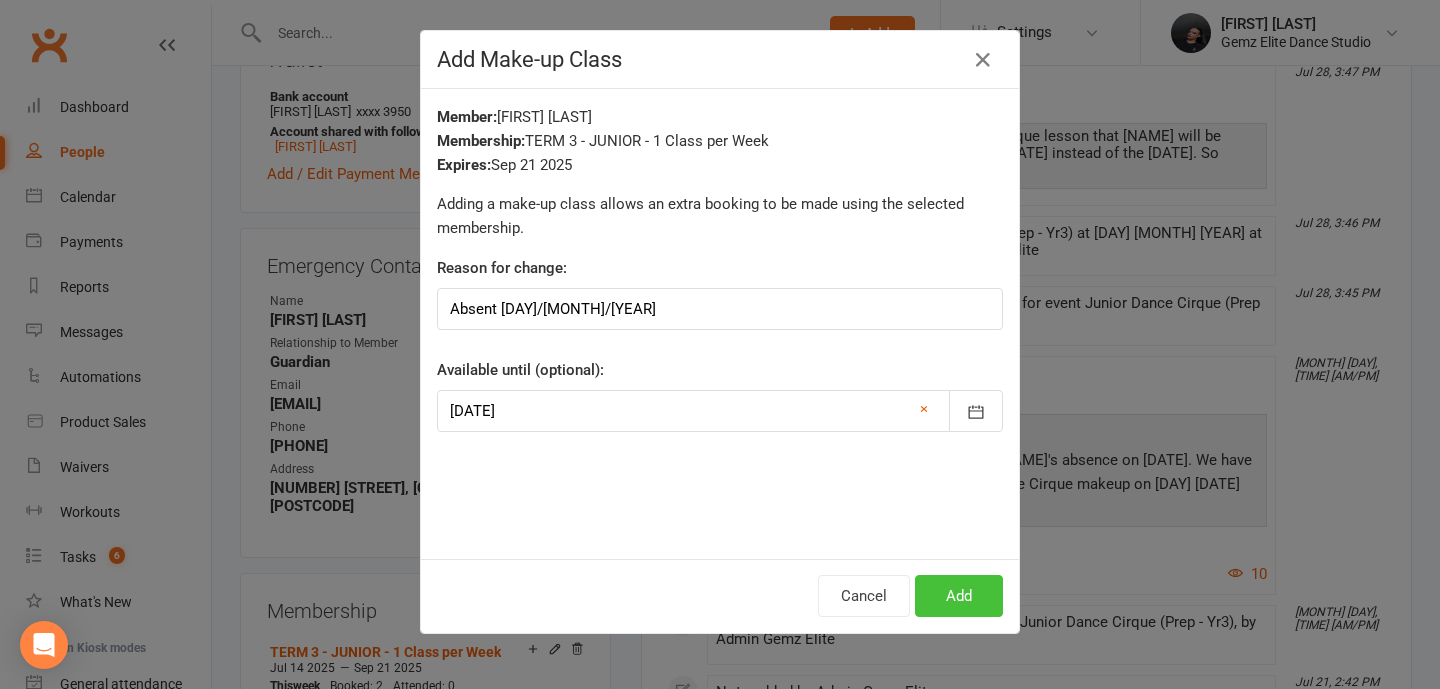 click on "Add" at bounding box center (959, 596) 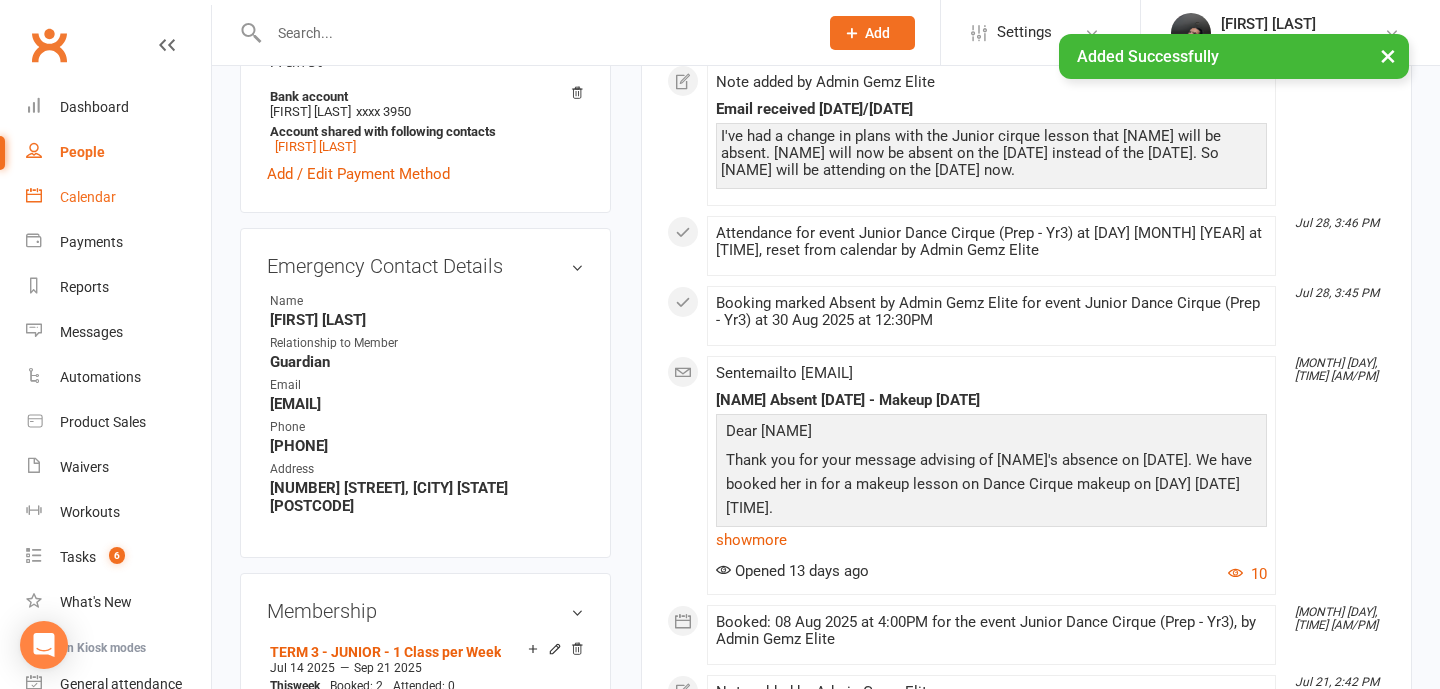 click on "Calendar" at bounding box center [88, 197] 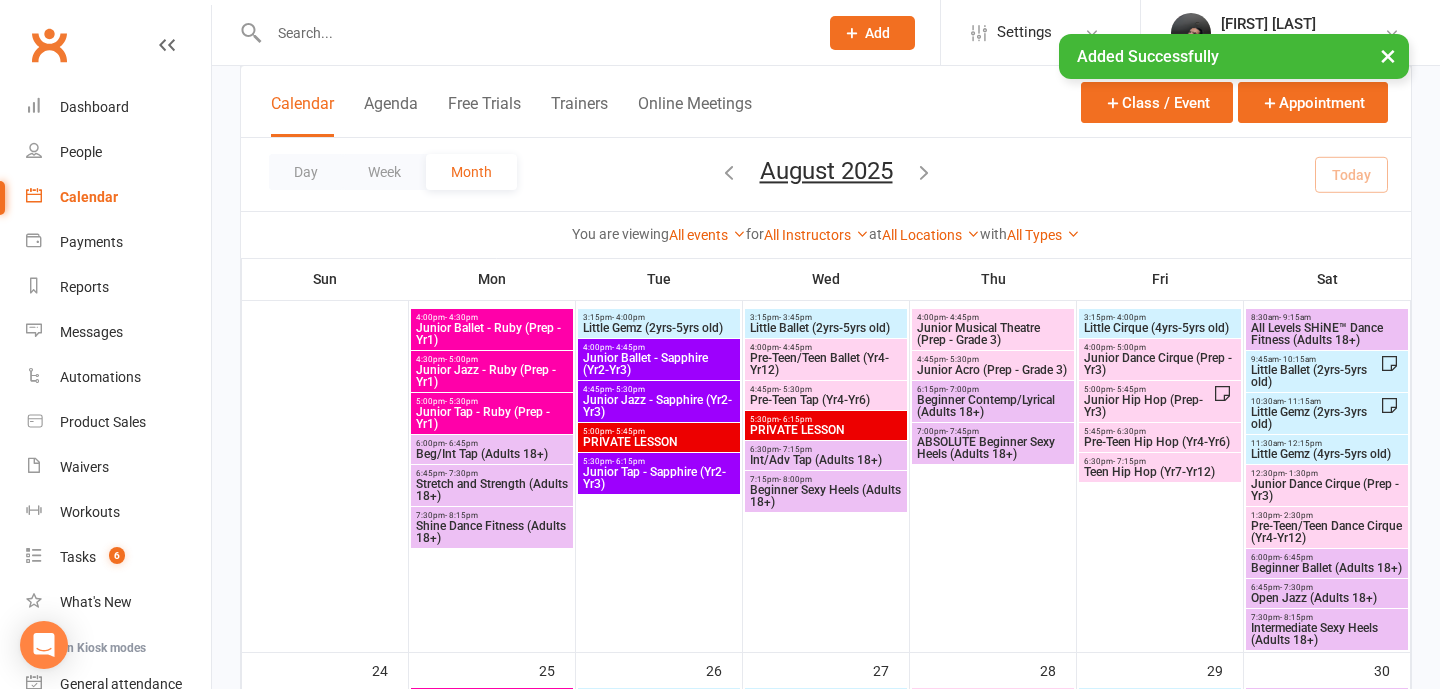scroll, scrollTop: 1165, scrollLeft: 0, axis: vertical 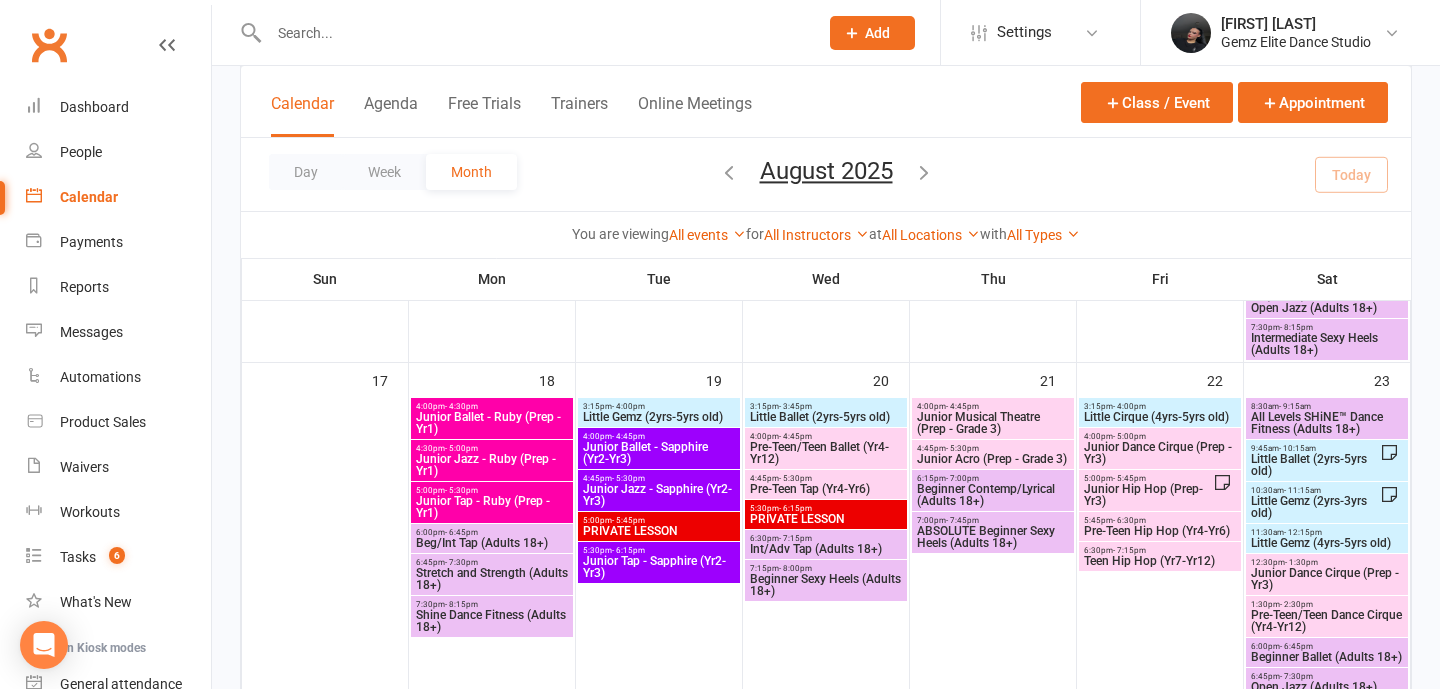 click on "Junior Dance Cirque (Prep - Yr3)" at bounding box center (1160, 453) 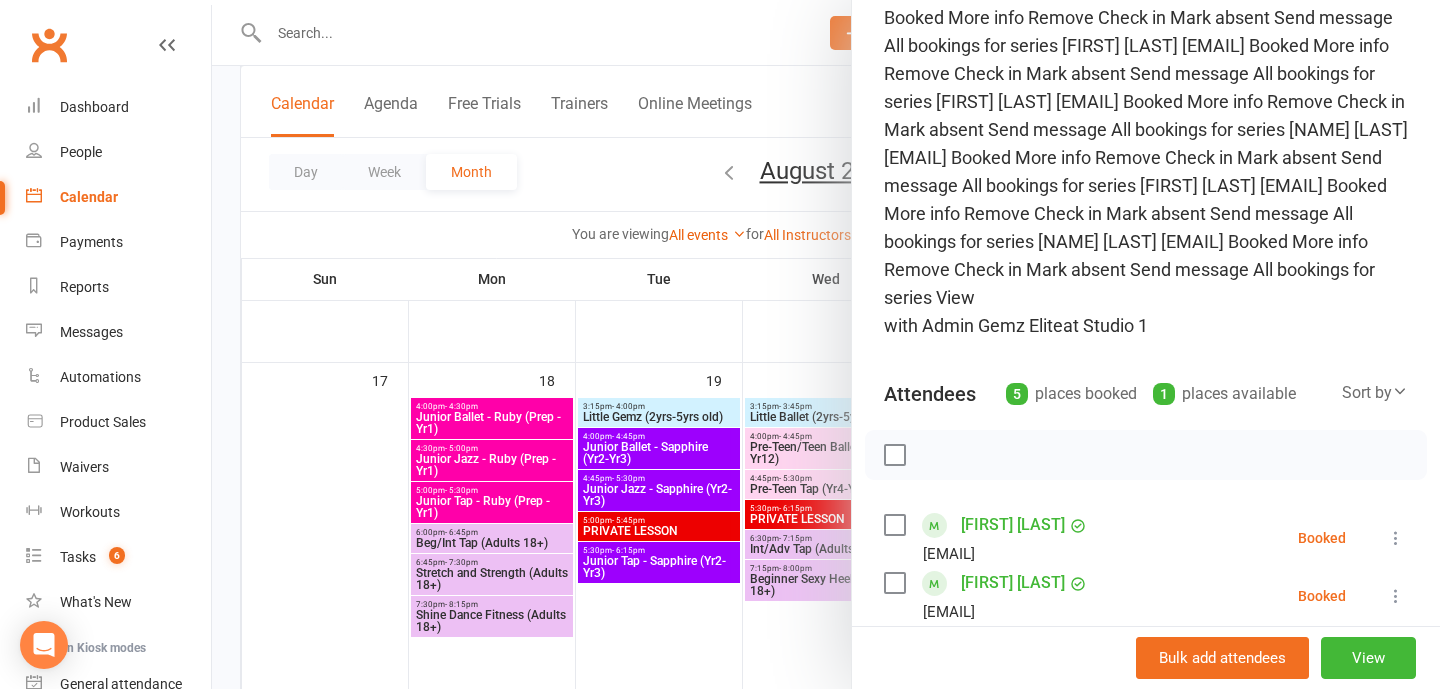 scroll, scrollTop: 230, scrollLeft: 0, axis: vertical 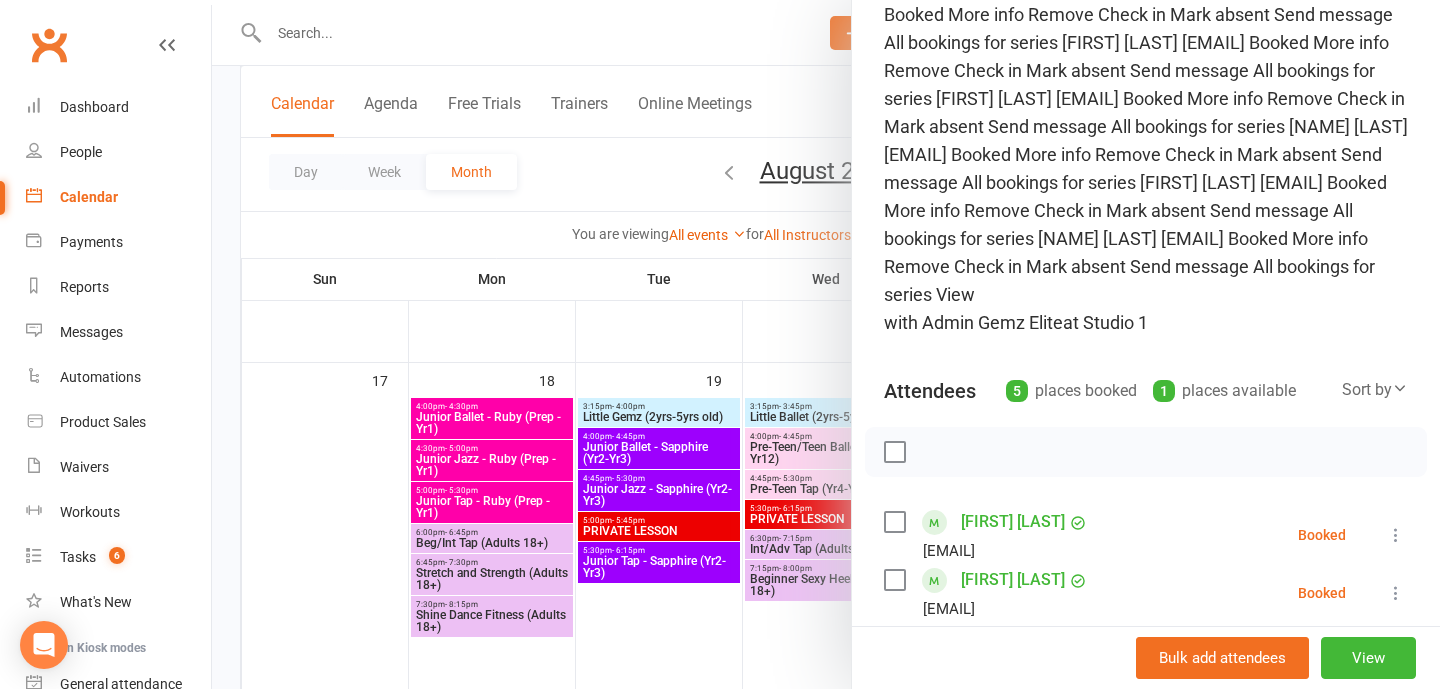 click at bounding box center (1146, 851) 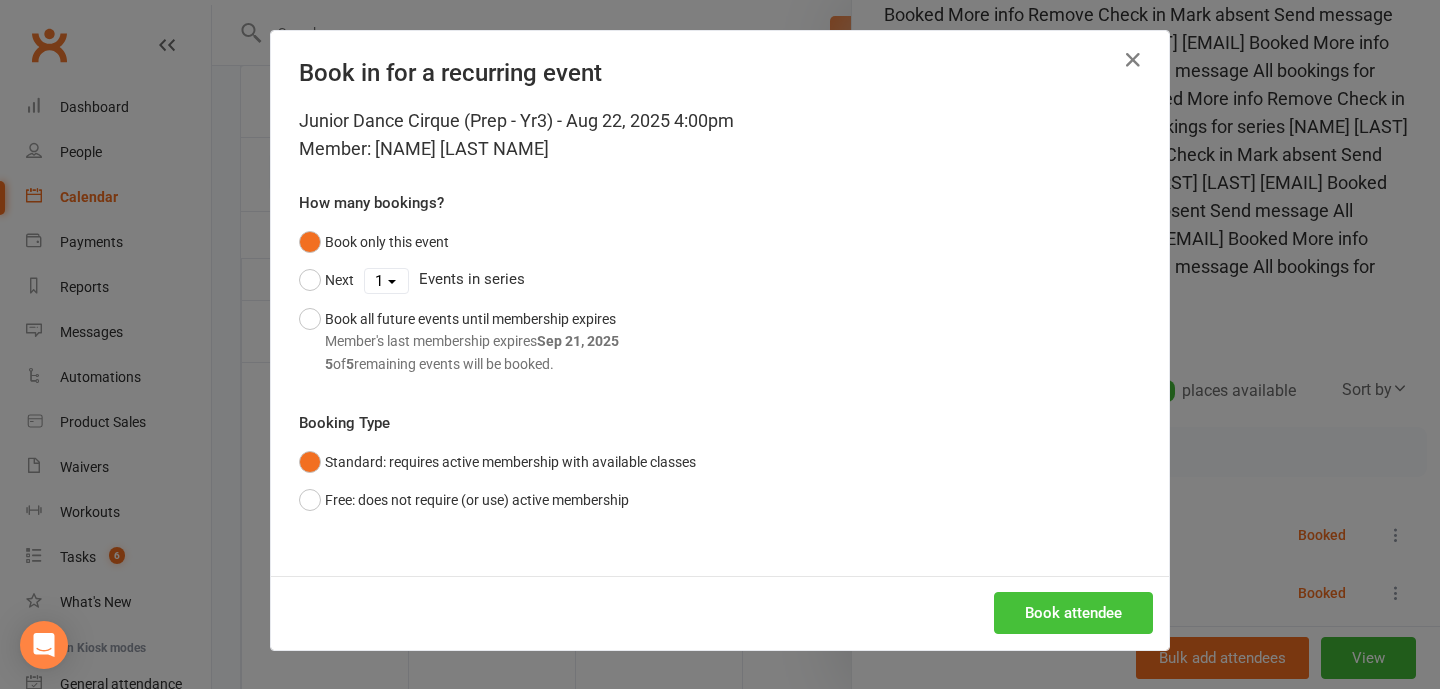 click on "Book attendee" at bounding box center (1073, 613) 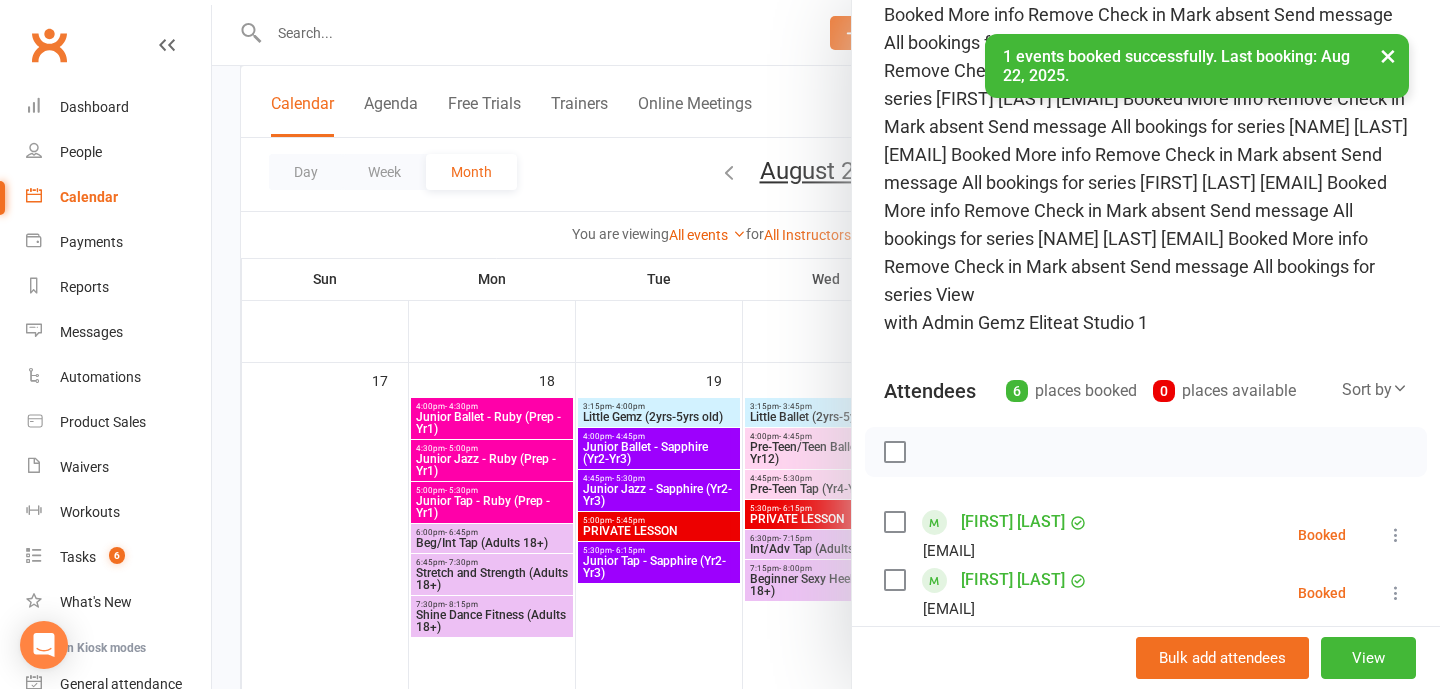 scroll, scrollTop: 453, scrollLeft: 0, axis: vertical 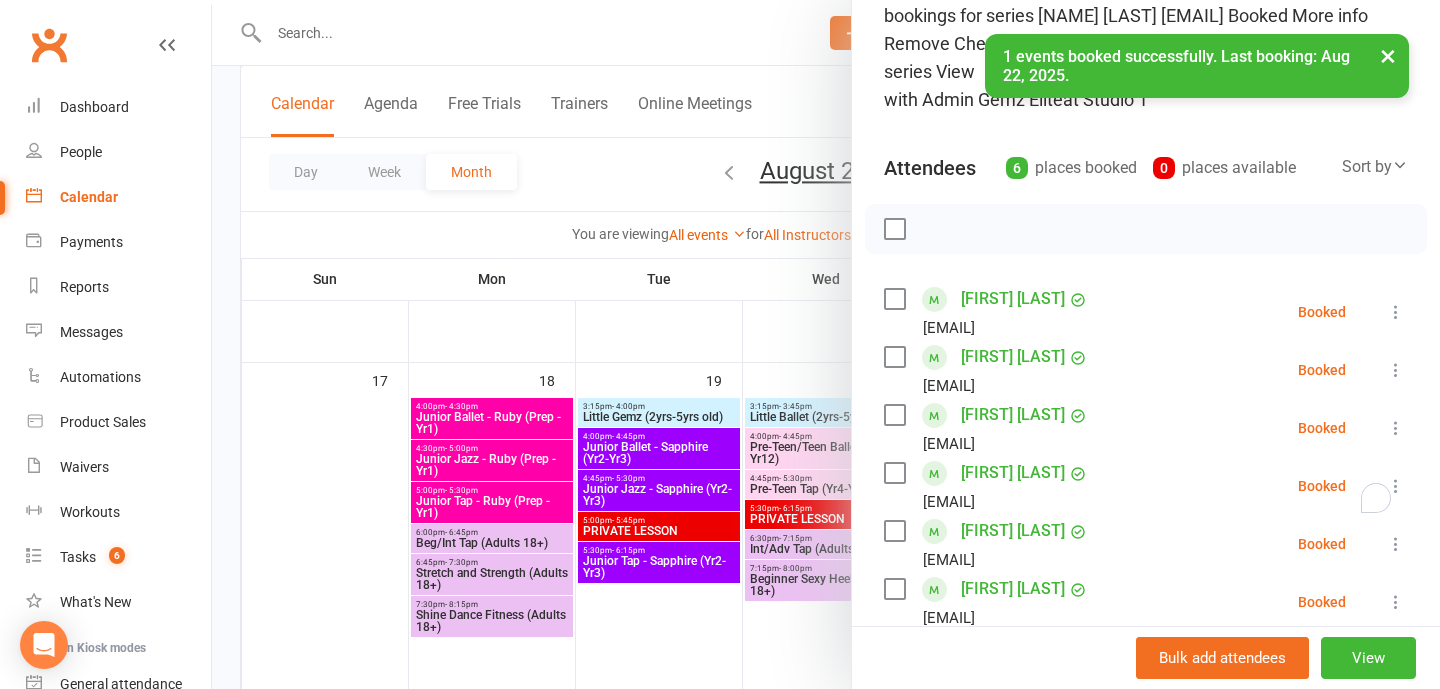 click at bounding box center [1146, 857] 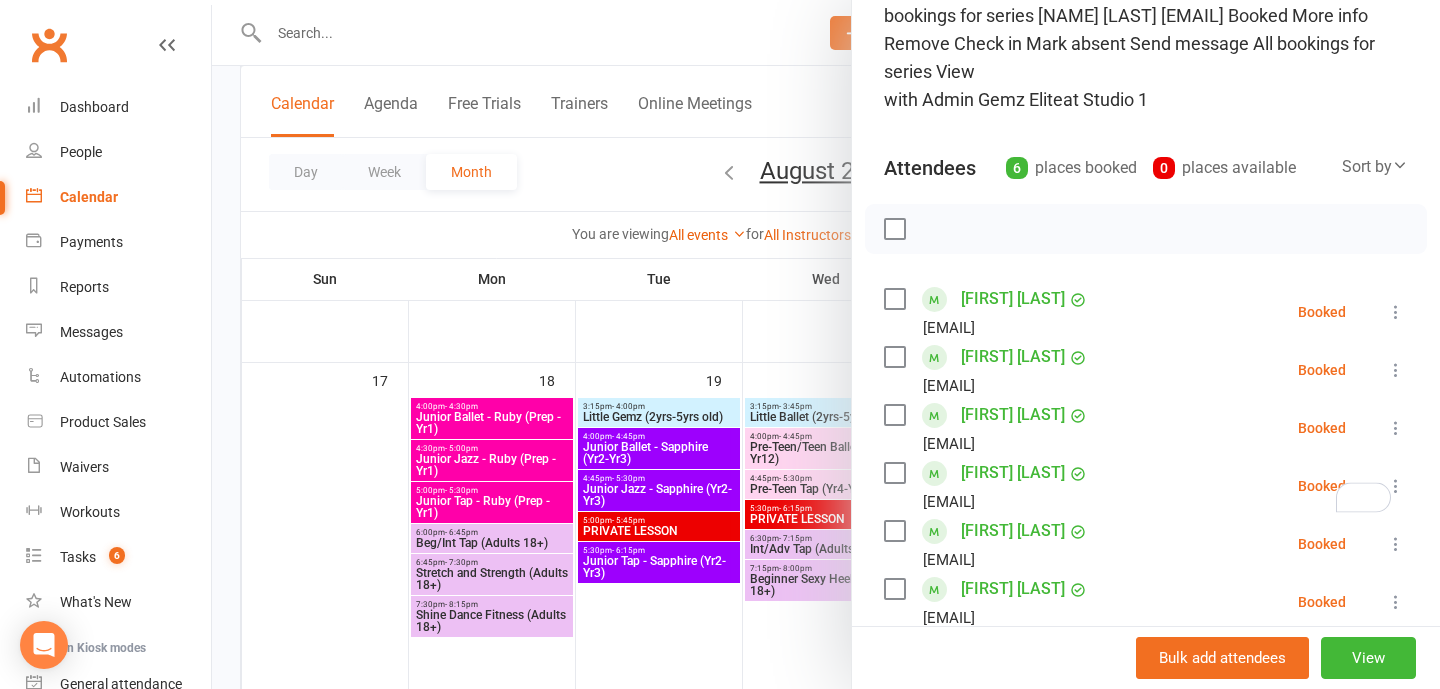 click on "[NAME] [NAME] [NAME]" at bounding box center (1146, 857) 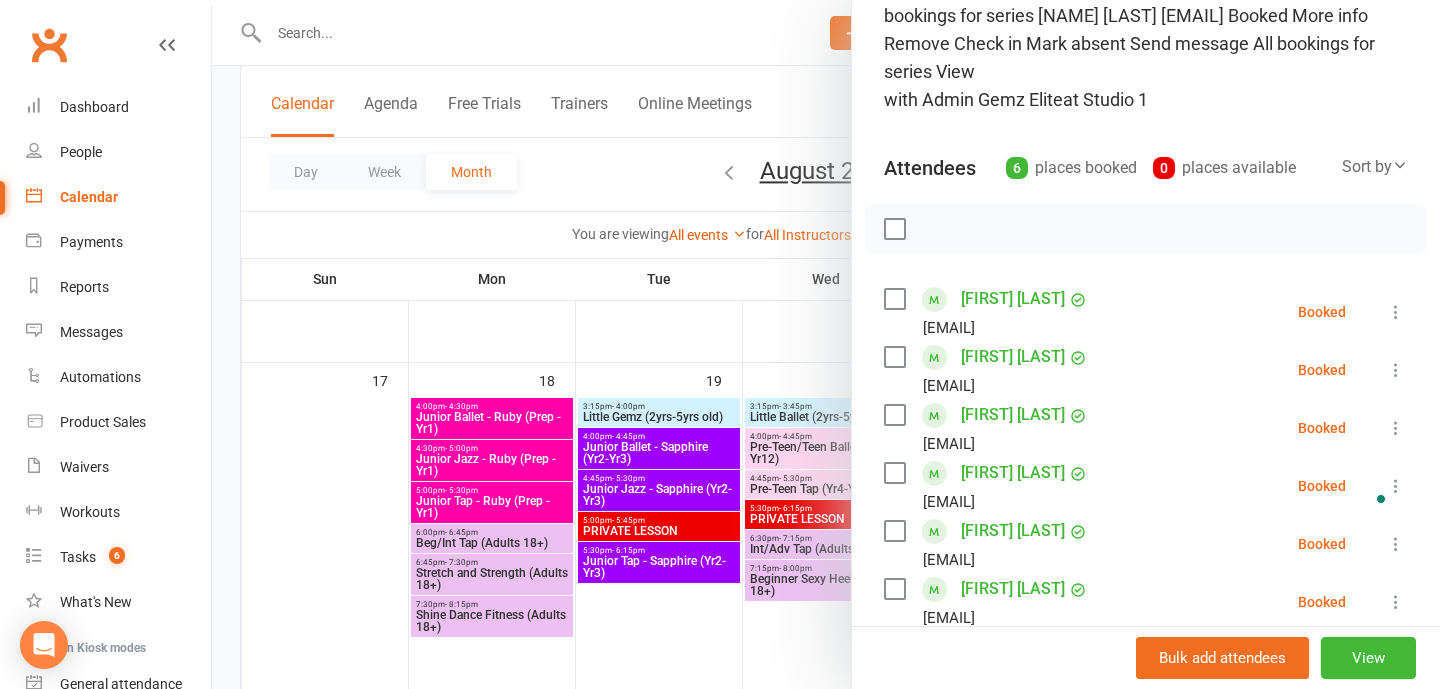 type on "[NAME] [NAME] [NAME]" 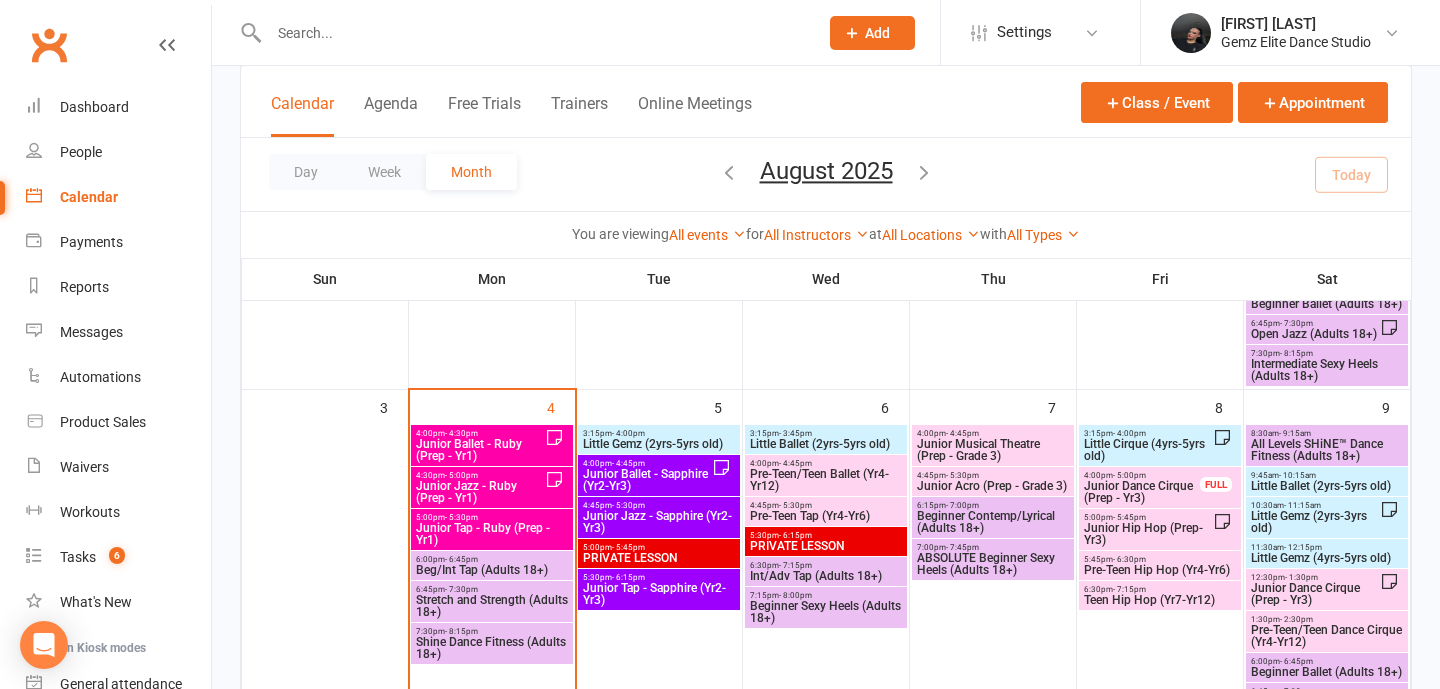 scroll, scrollTop: 384, scrollLeft: 0, axis: vertical 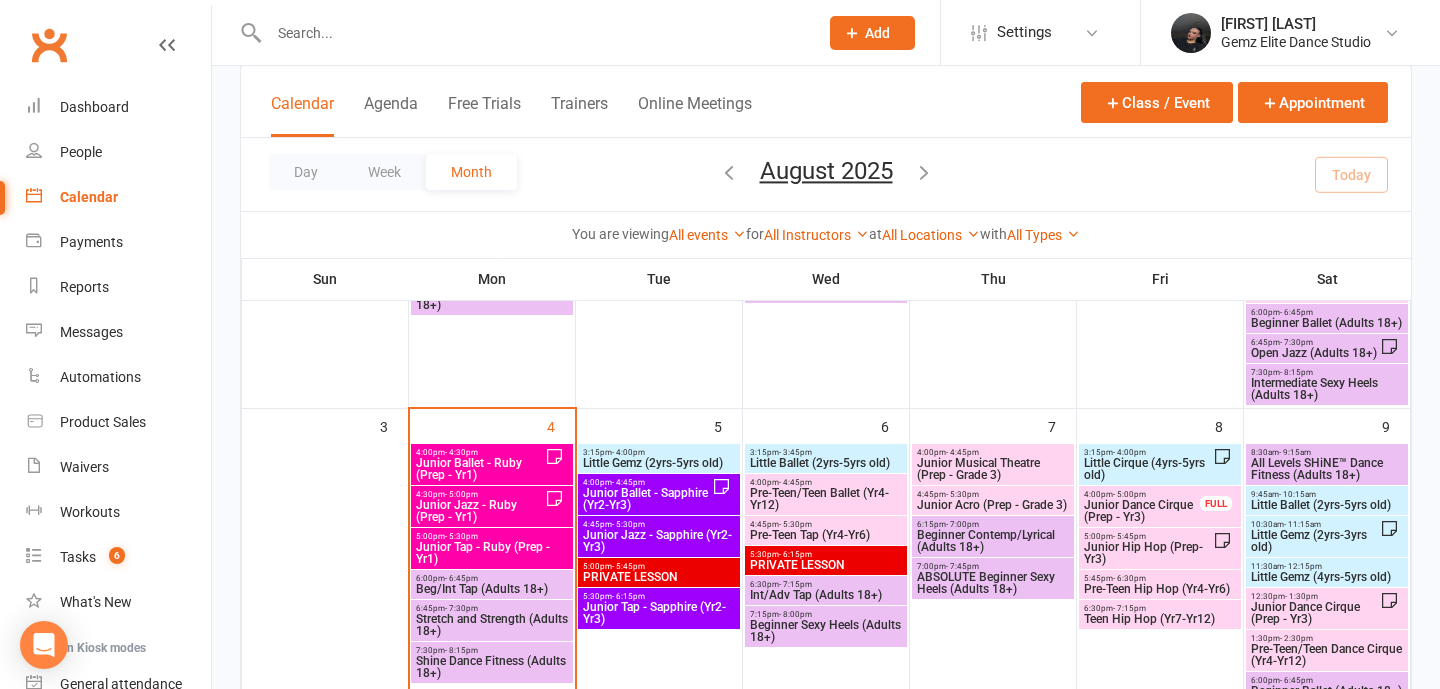 click on "Junior Ballet - Ruby (Prep - Yr1)" at bounding box center [480, 469] 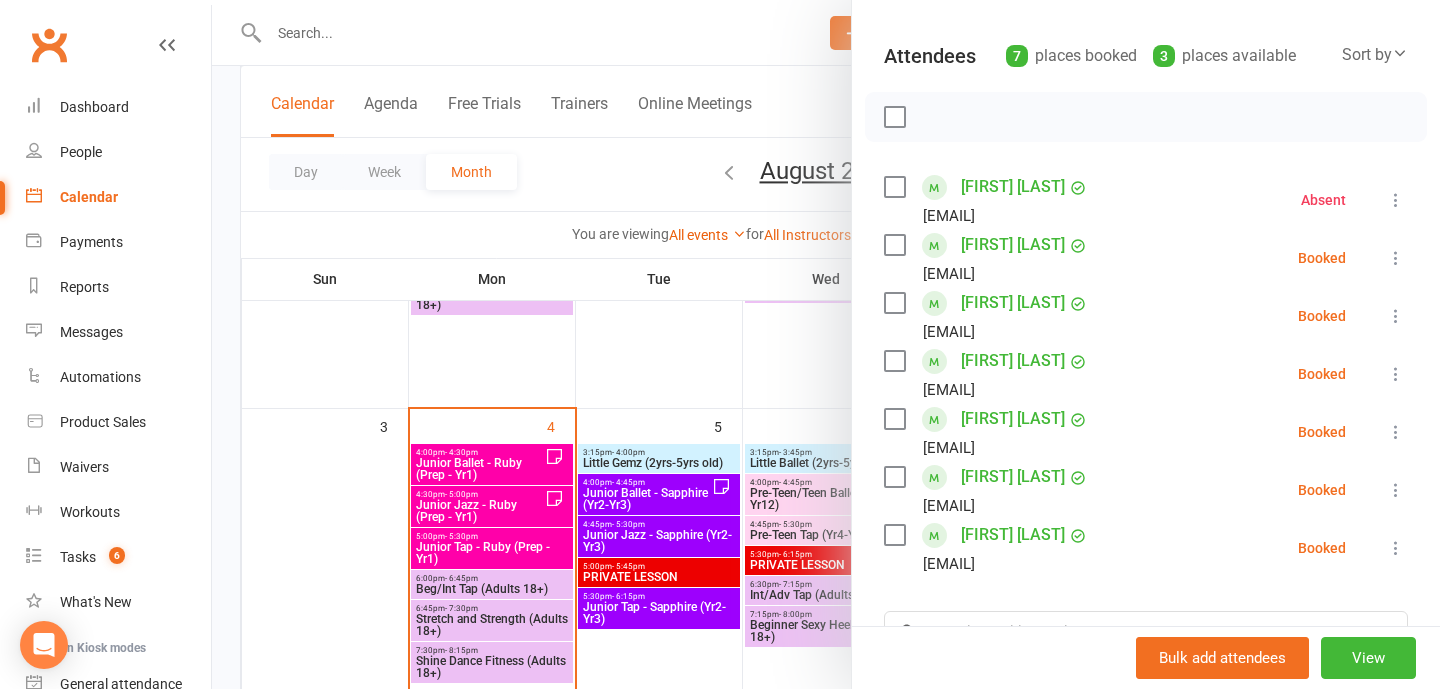 scroll, scrollTop: 210, scrollLeft: 0, axis: vertical 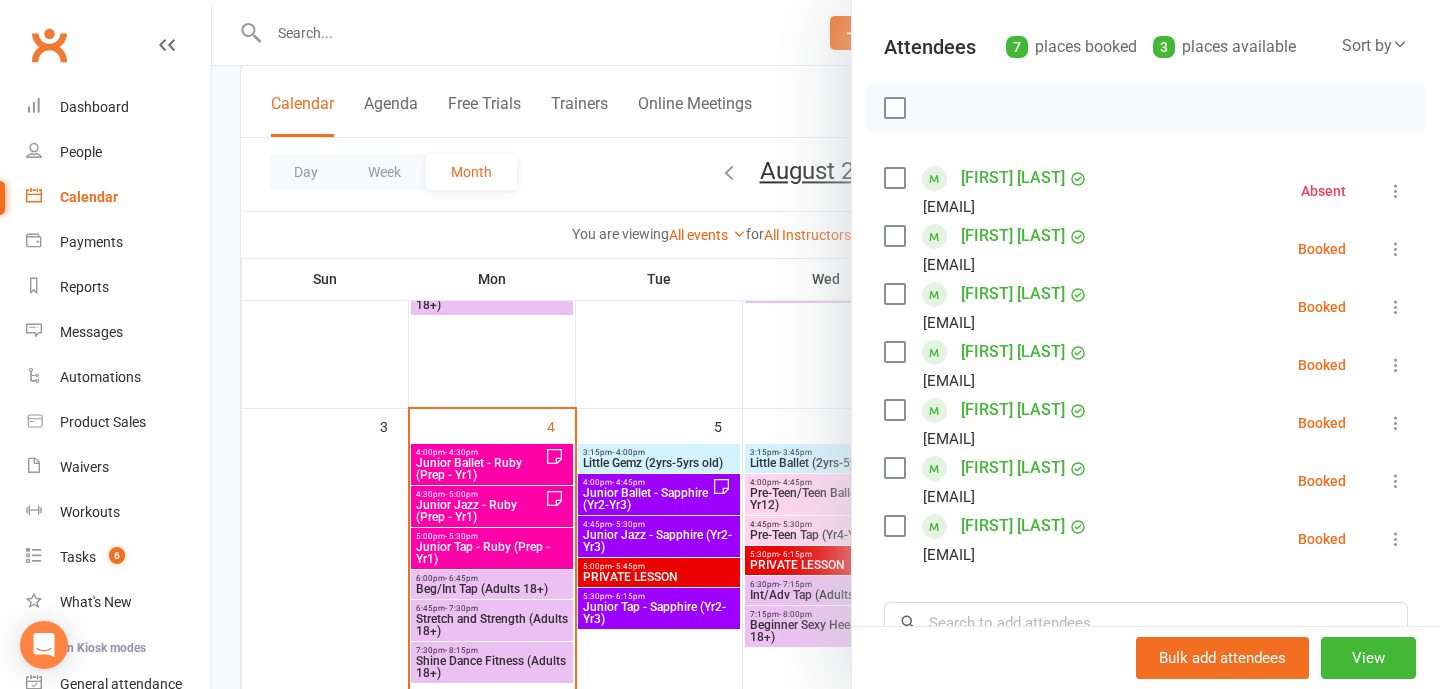click at bounding box center (1396, 481) 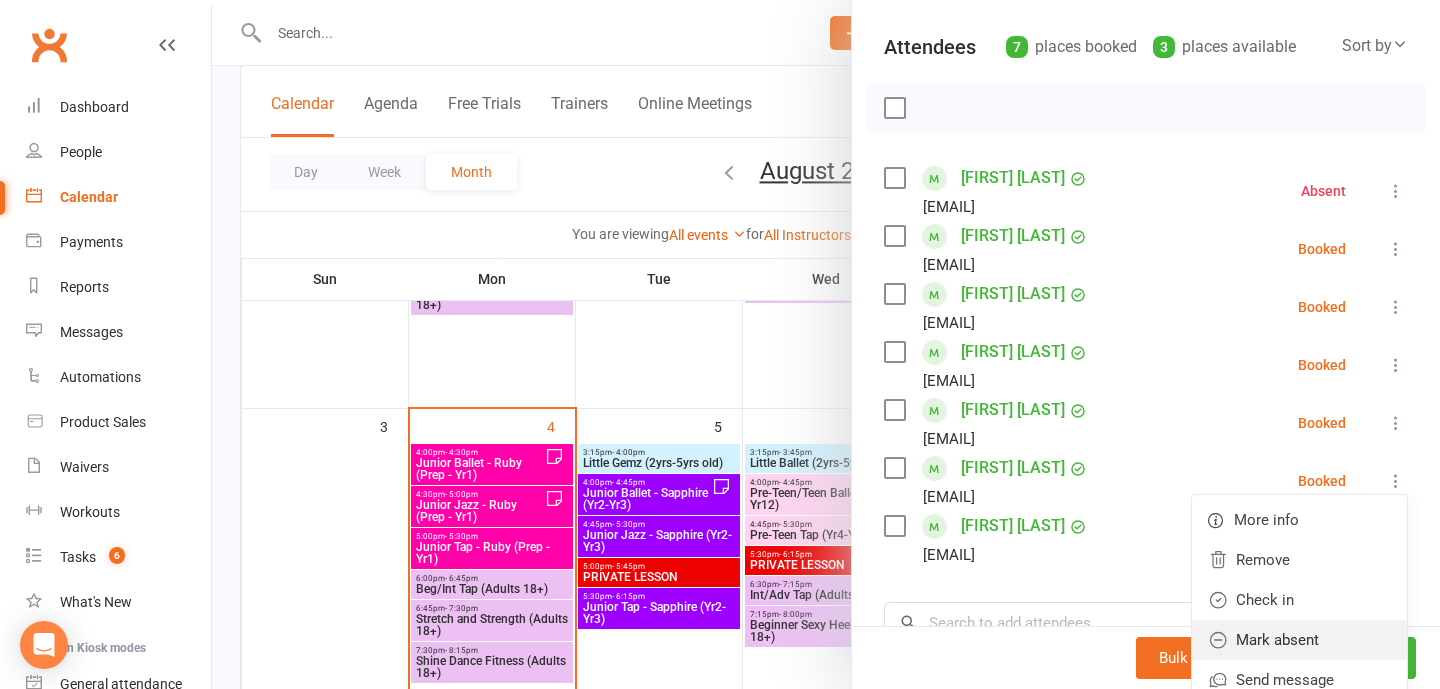 click on "Mark absent" at bounding box center [1299, 640] 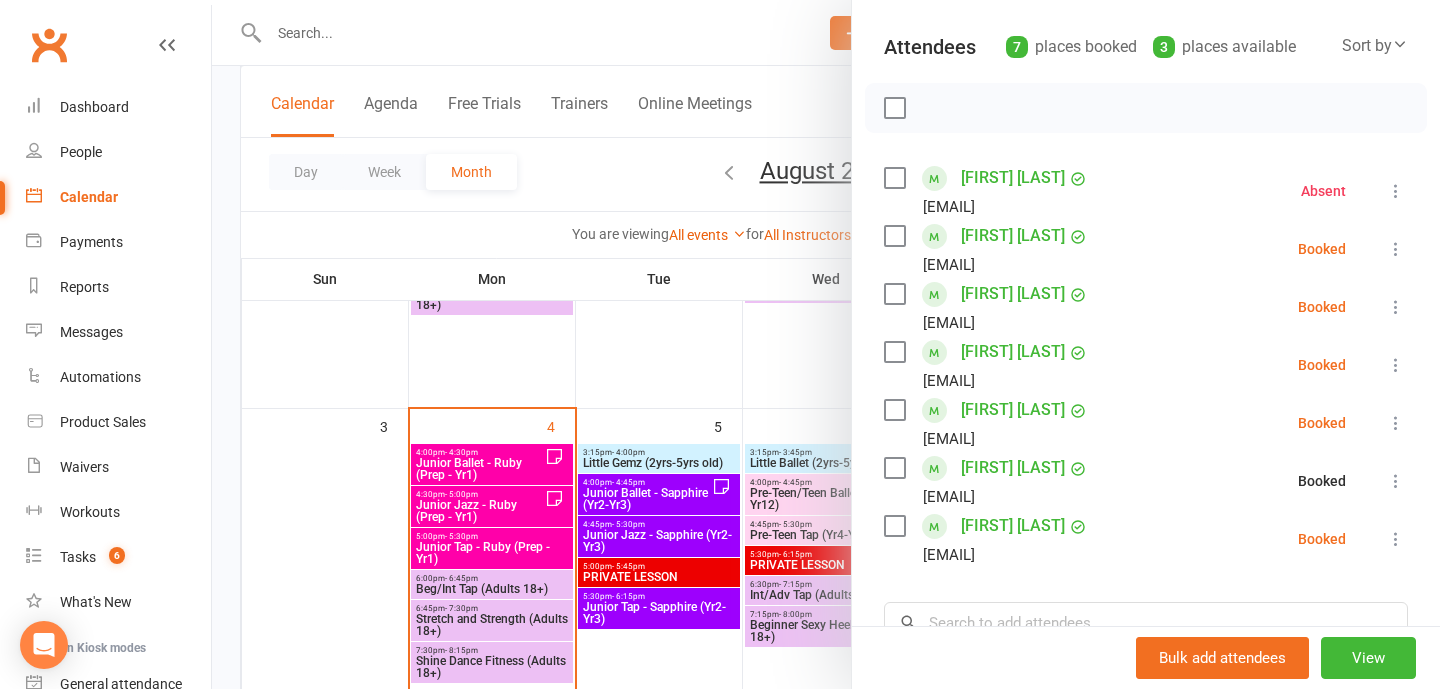 click at bounding box center [826, 344] 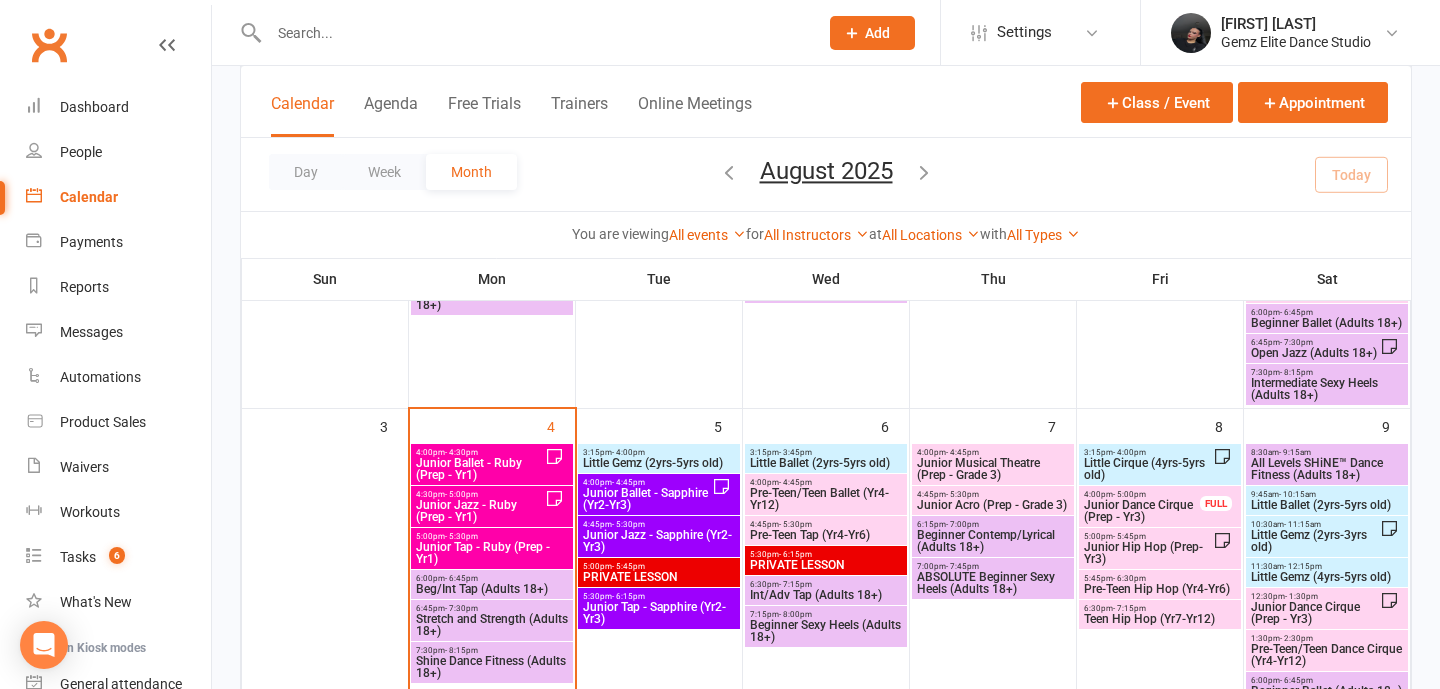 click on "Junior Jazz - Ruby (Prep - Yr1)" at bounding box center [480, 511] 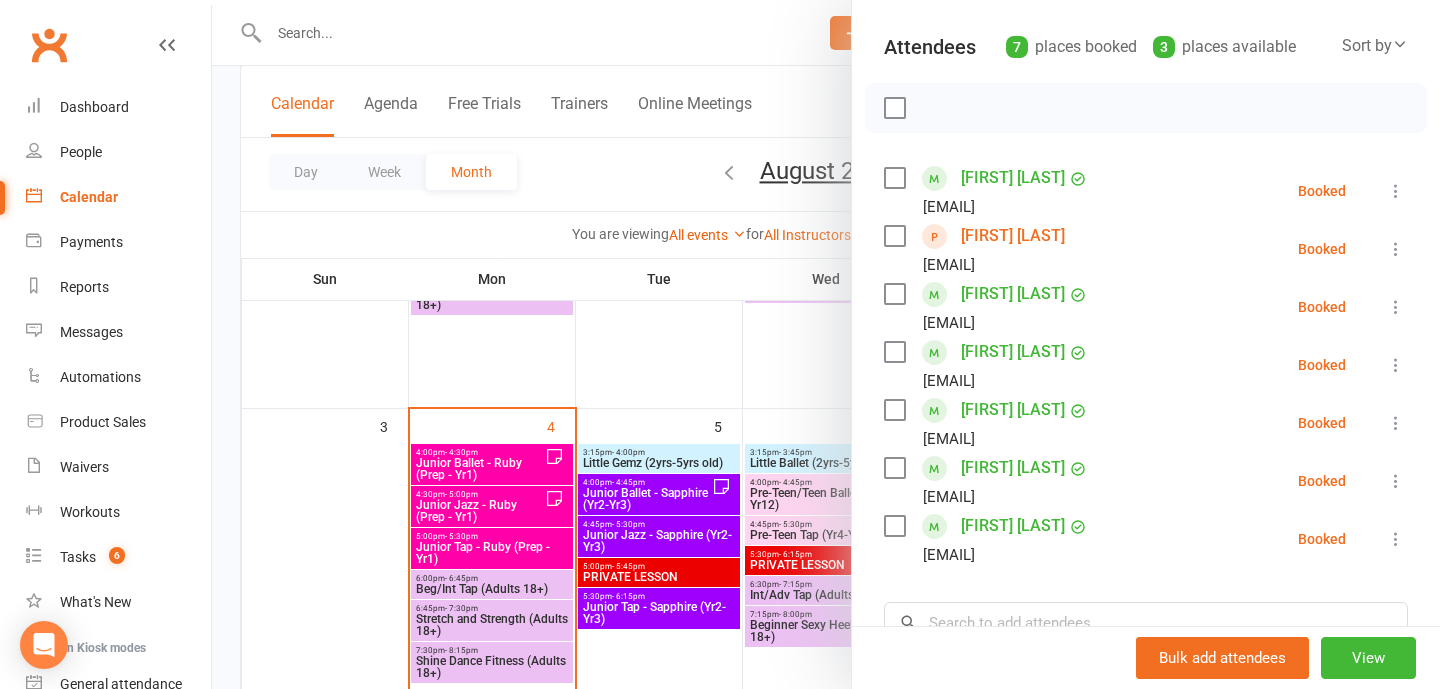 scroll, scrollTop: 219, scrollLeft: 0, axis: vertical 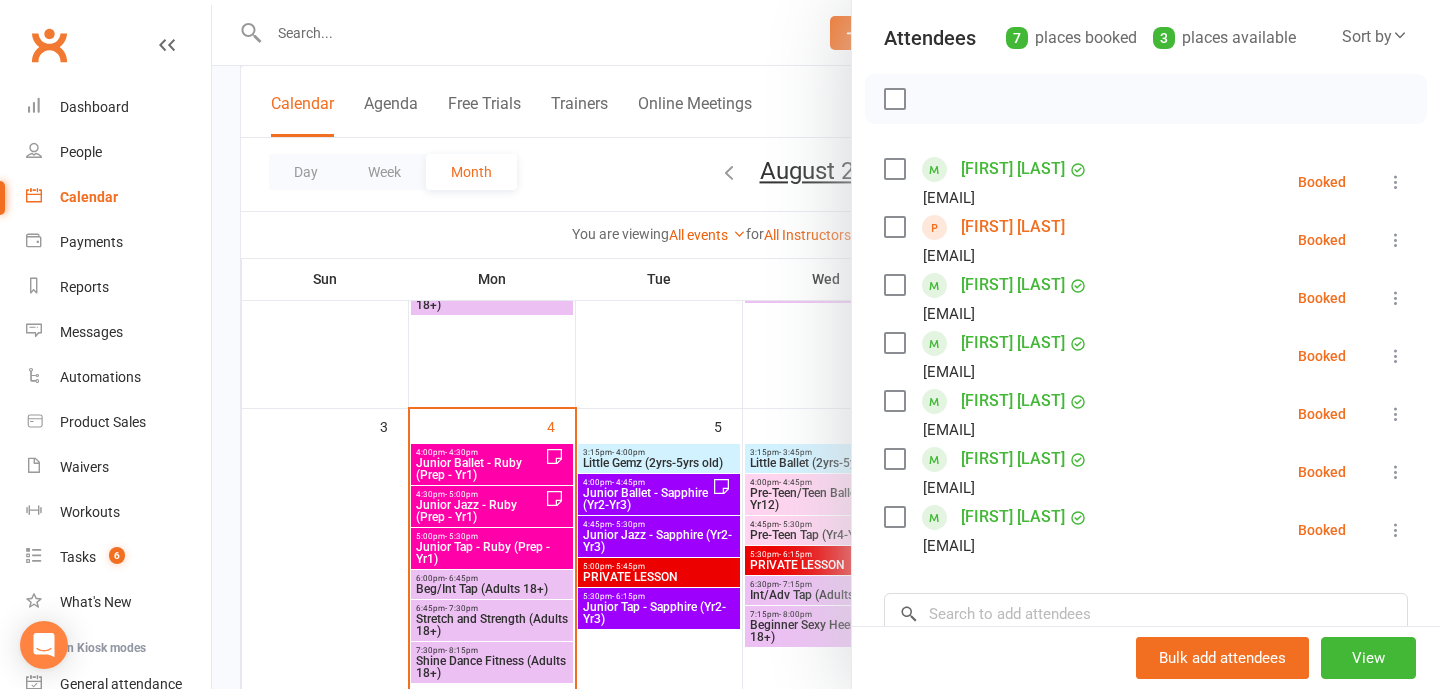 click at bounding box center (1396, 530) 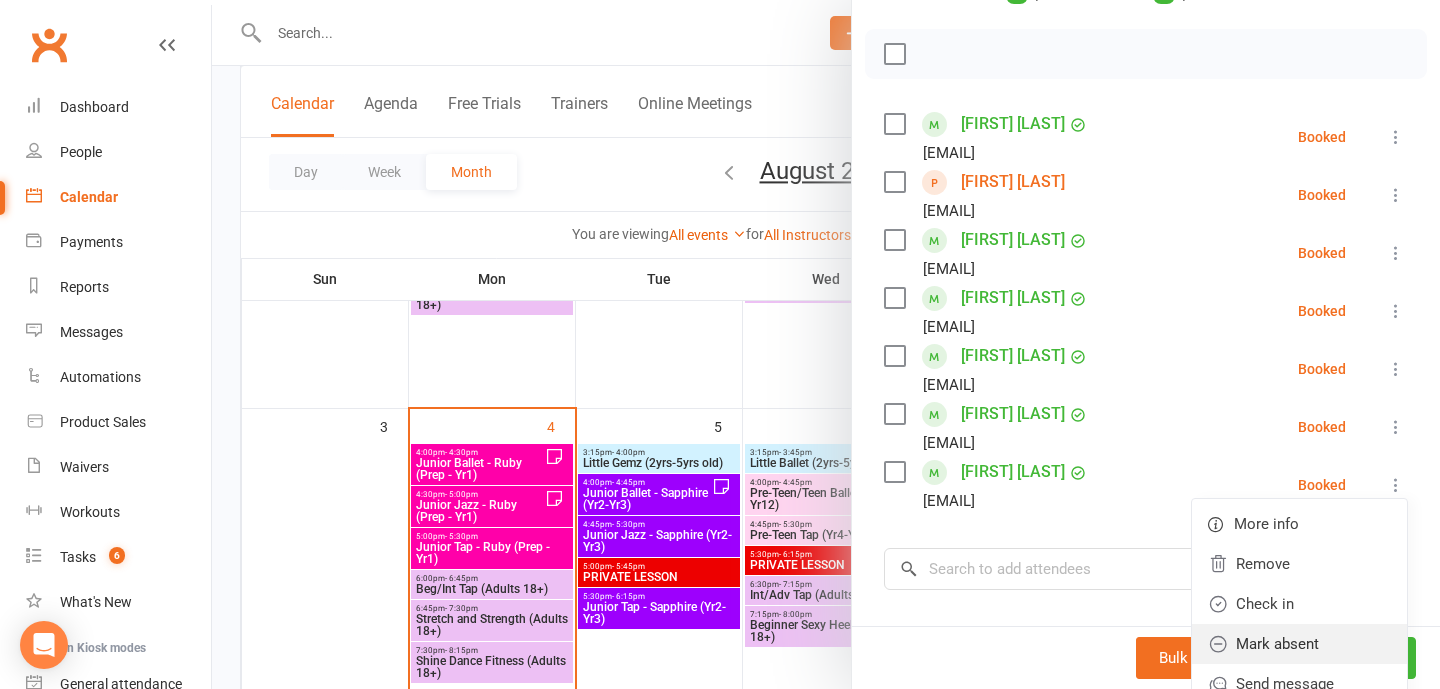 scroll, scrollTop: 262, scrollLeft: 0, axis: vertical 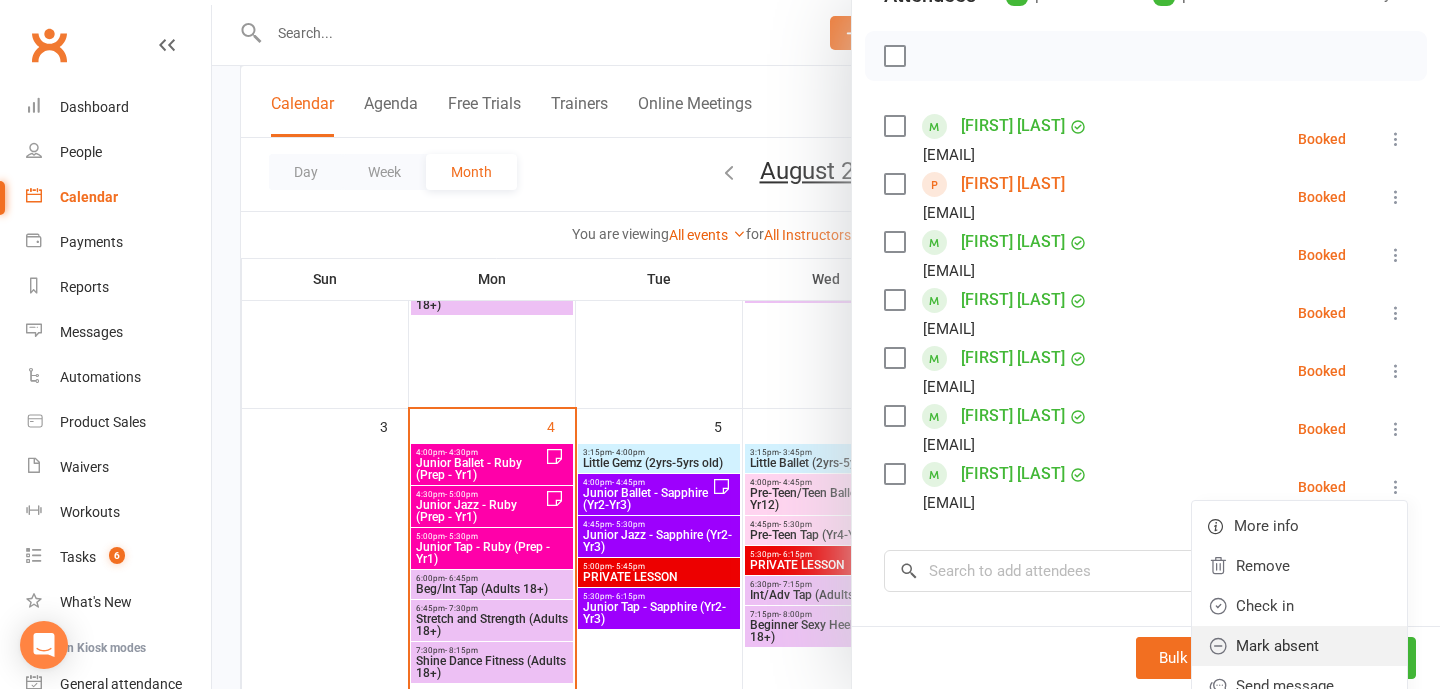 click on "Mark absent" at bounding box center (1299, 646) 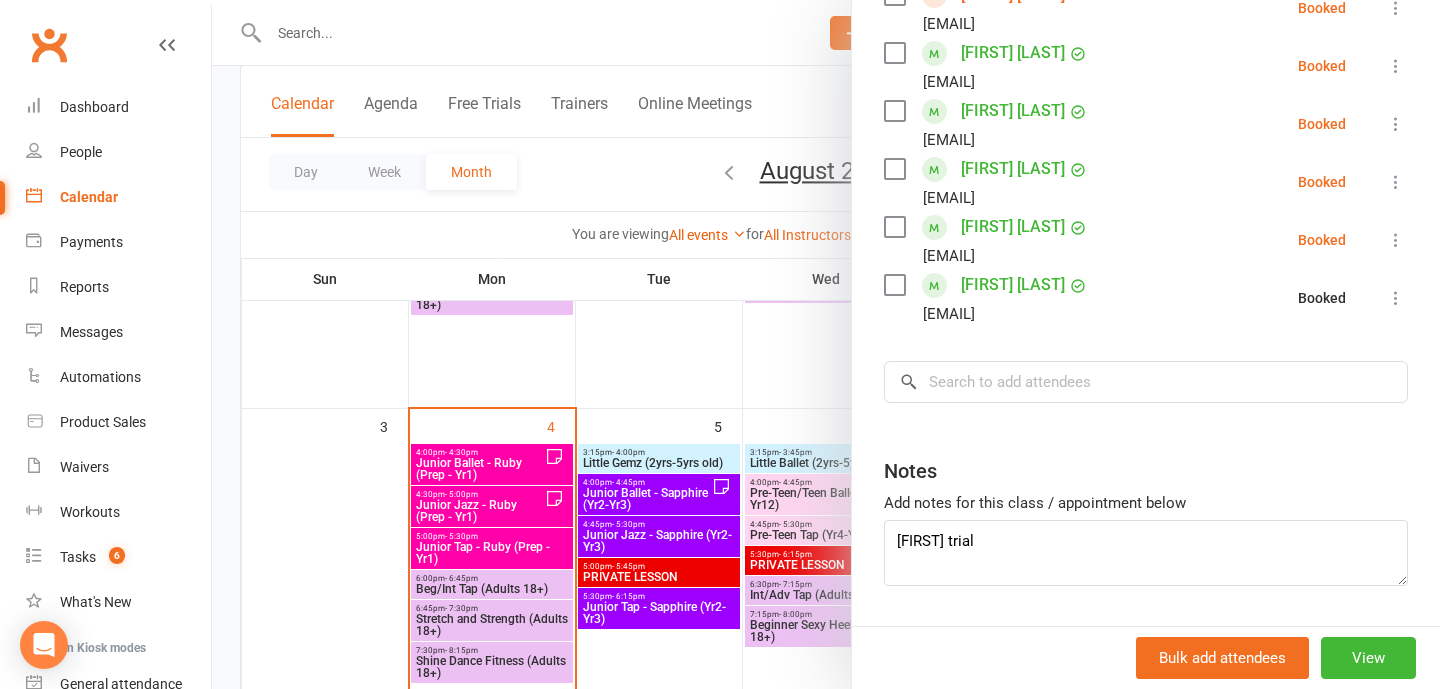 scroll, scrollTop: 453, scrollLeft: 0, axis: vertical 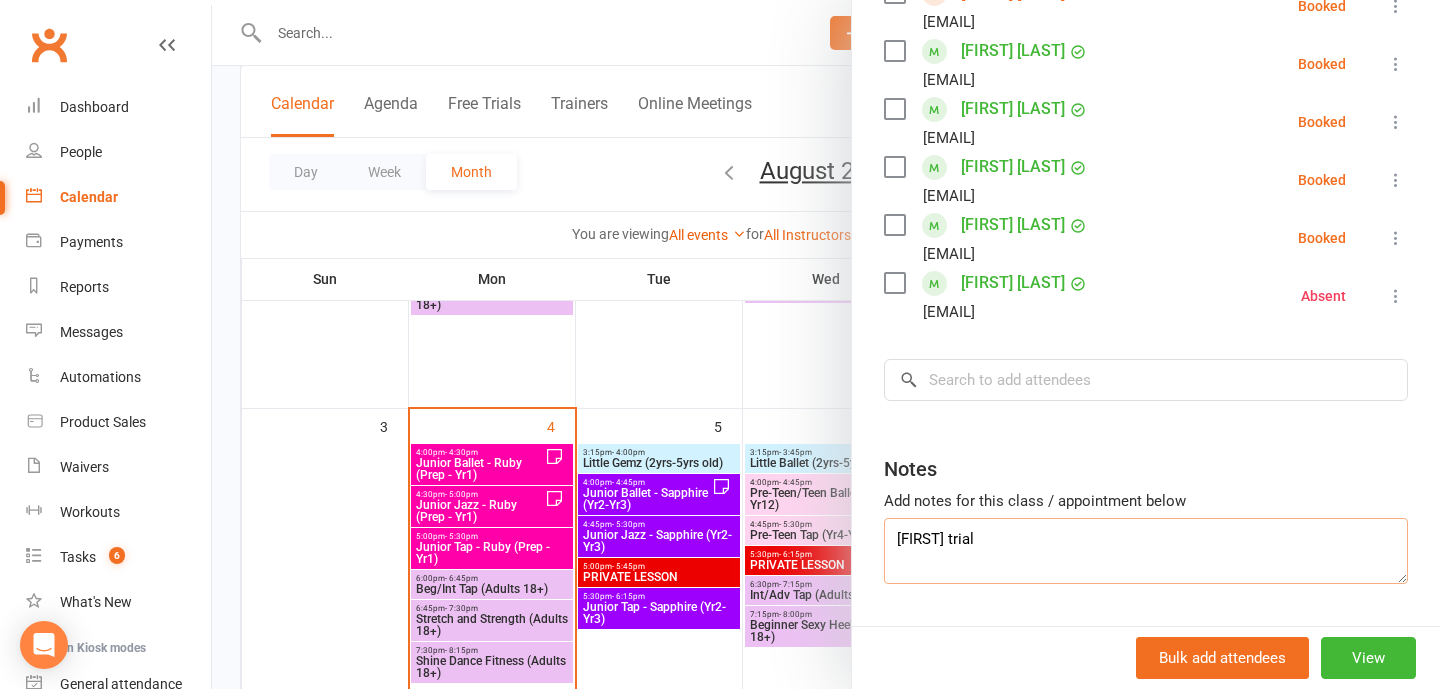click on "[FIRST] trial" at bounding box center (1146, 551) 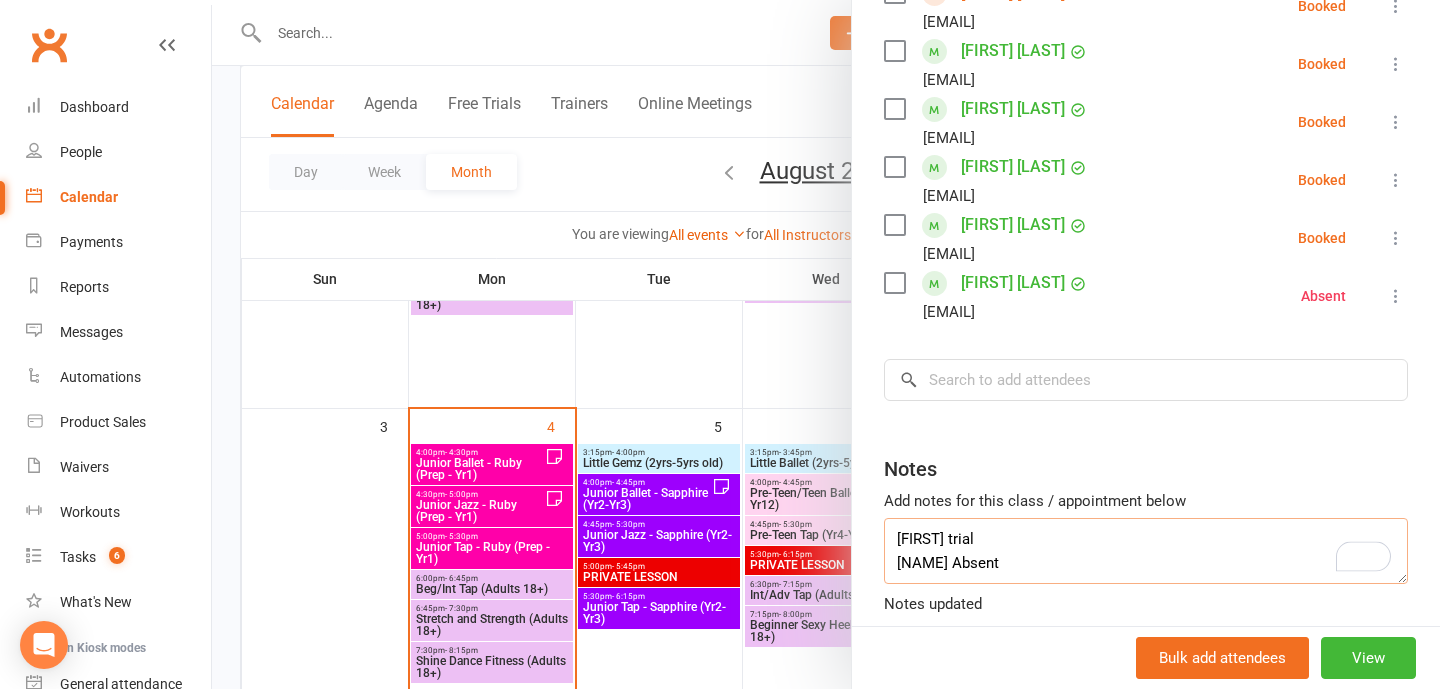 type on "[FIRST] trial
[NAME] Absent" 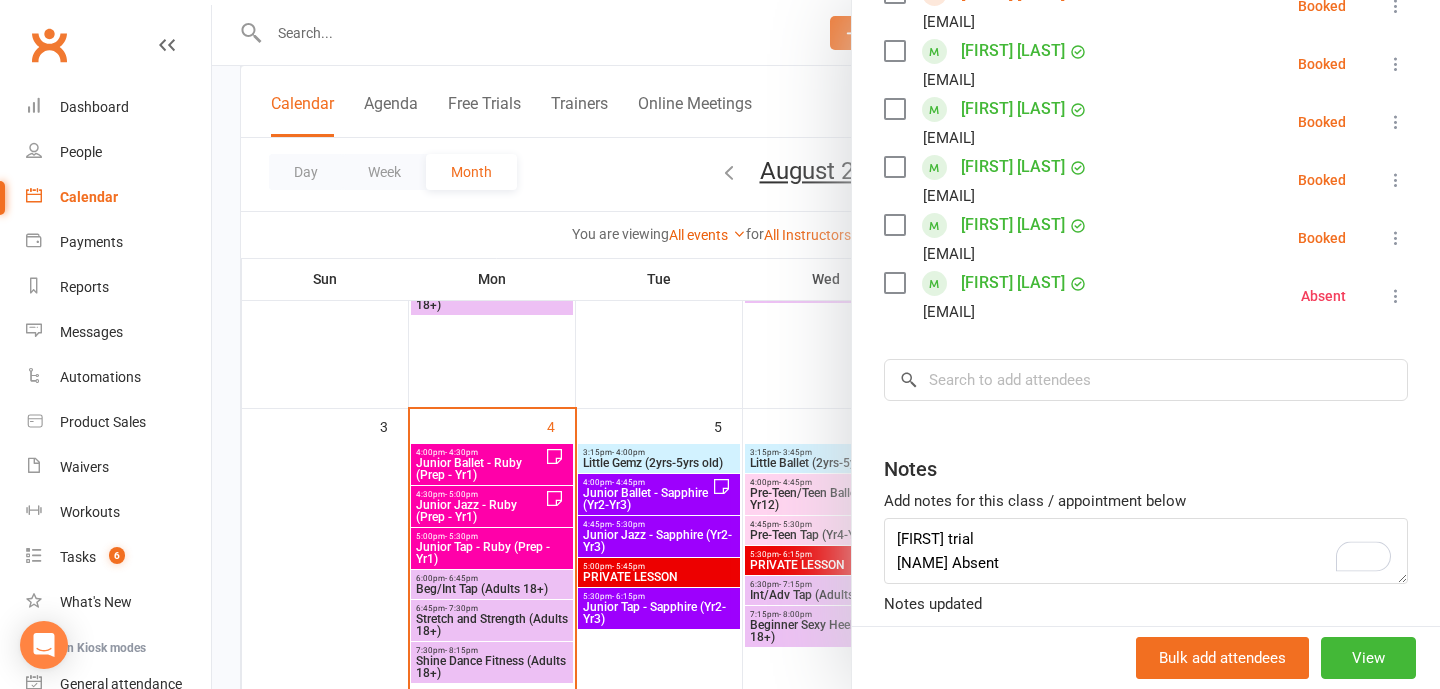 click at bounding box center (826, 344) 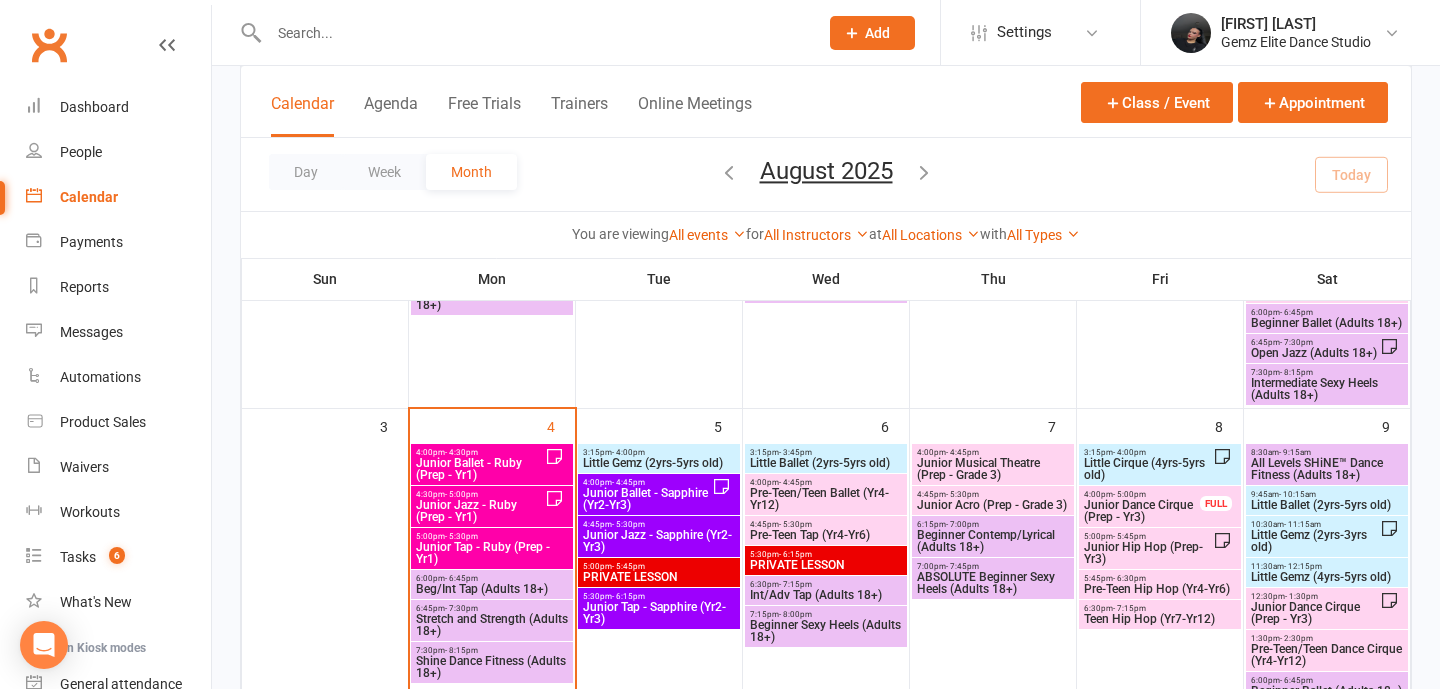 click on "Junior Ballet - Ruby (Prep - Yr1)" at bounding box center (480, 469) 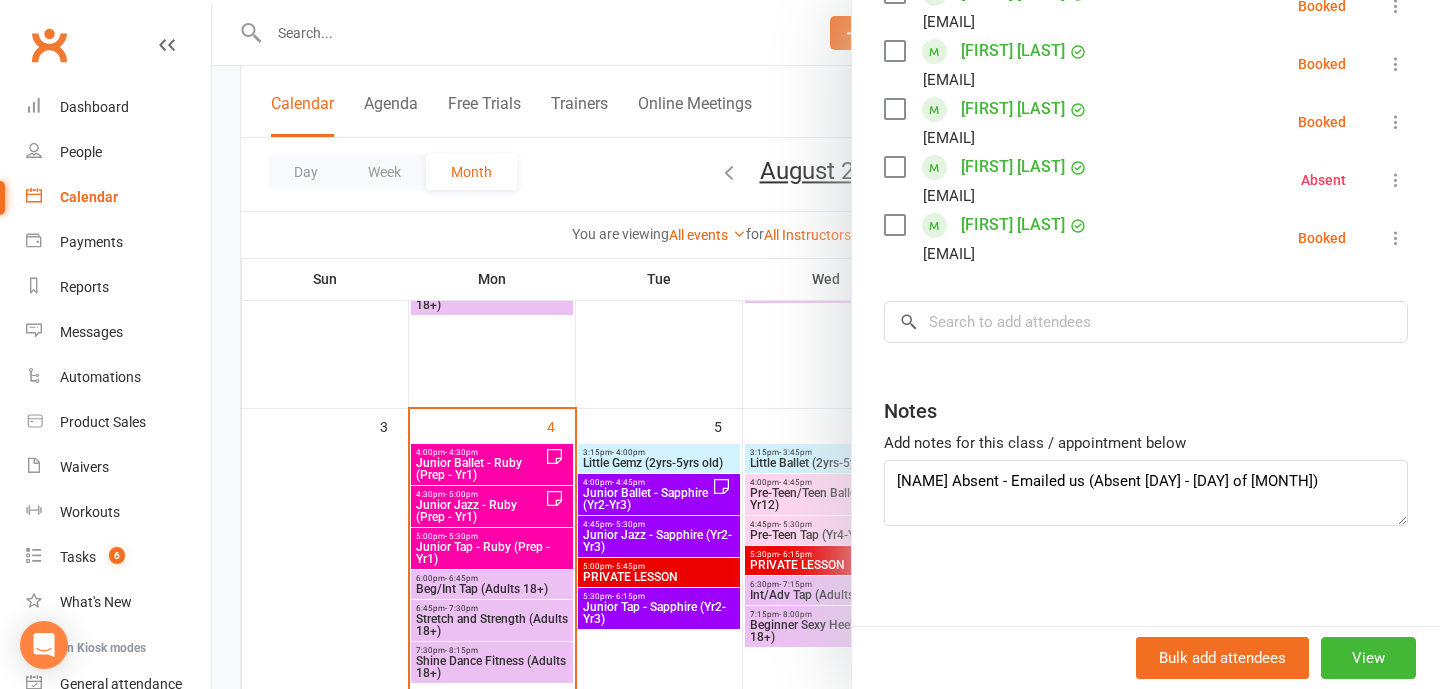 scroll, scrollTop: 507, scrollLeft: 0, axis: vertical 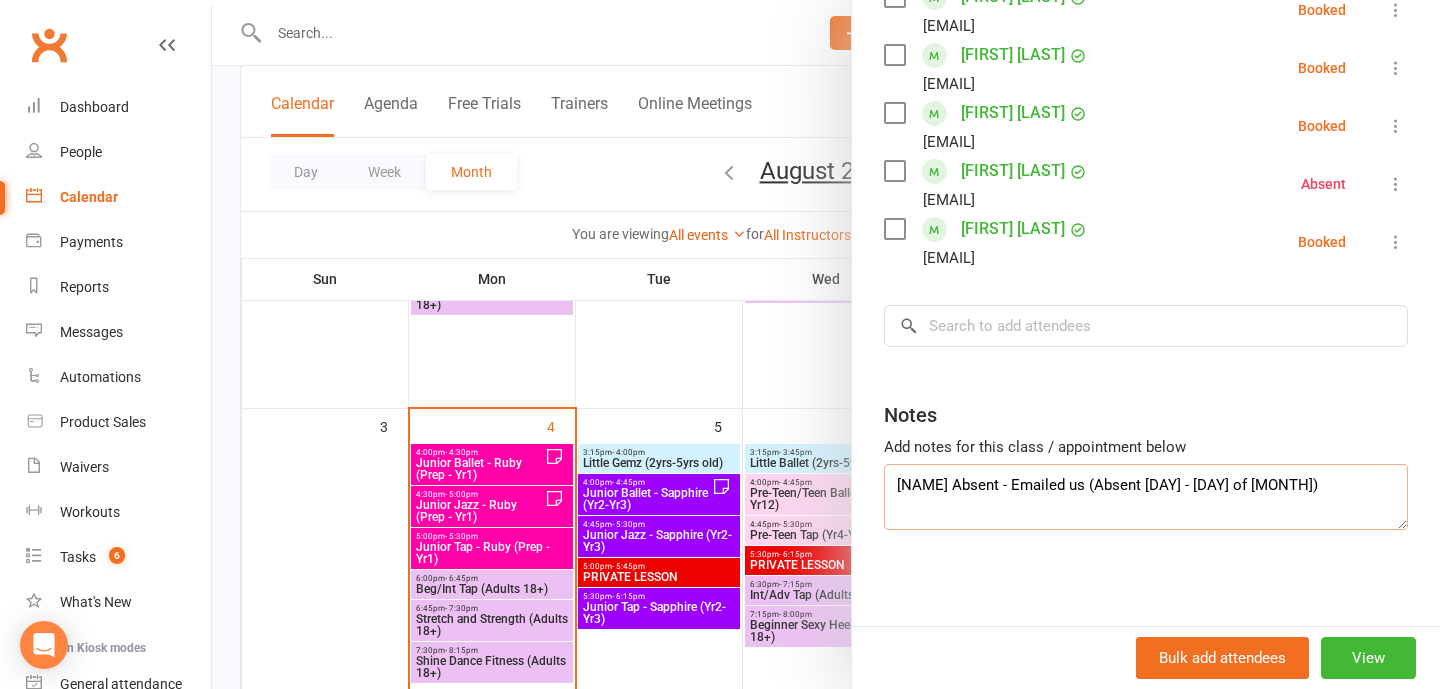 click on "[NAME] Absent - Emailed us (Absent [DAY] - [DAY] of [MONTH])" at bounding box center [1146, 497] 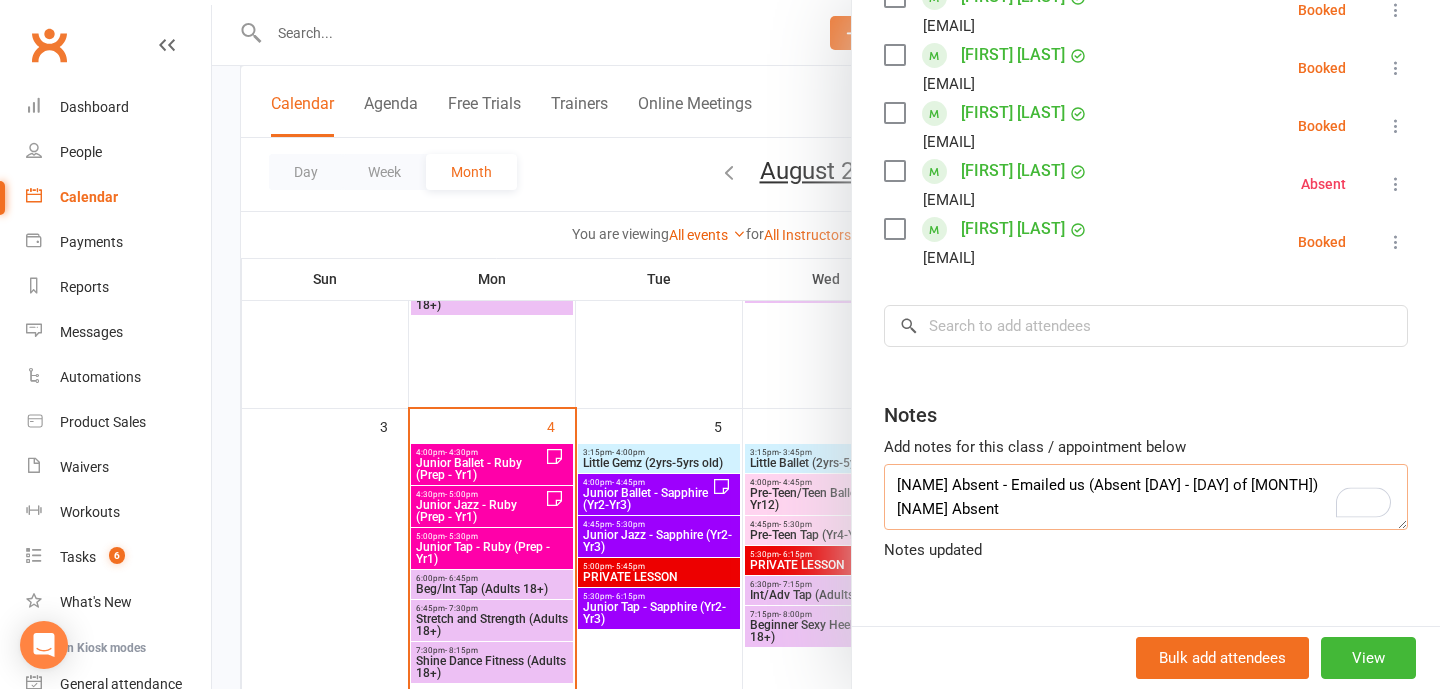 type on "[NAME] Absent - Emailed us (Absent [DAY] - [DAY] of [MONTH])
[NAME] Absent" 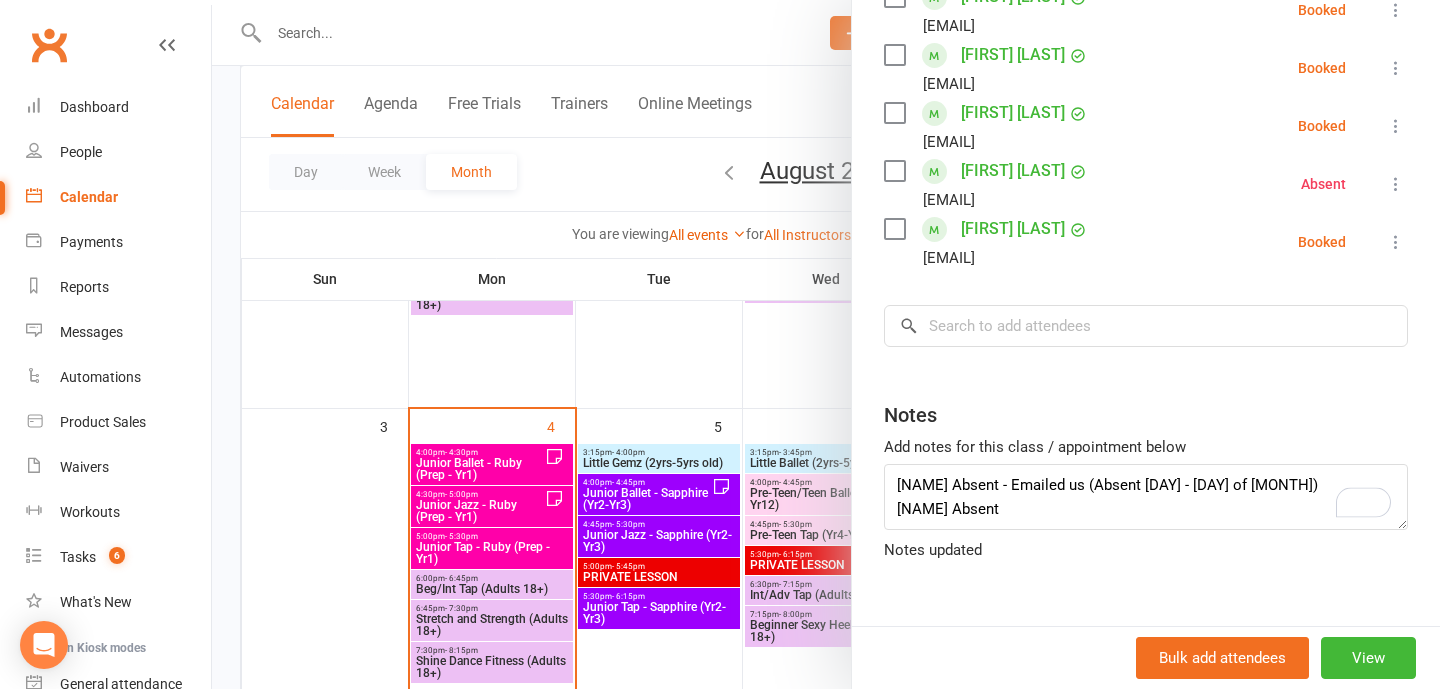 click at bounding box center (826, 344) 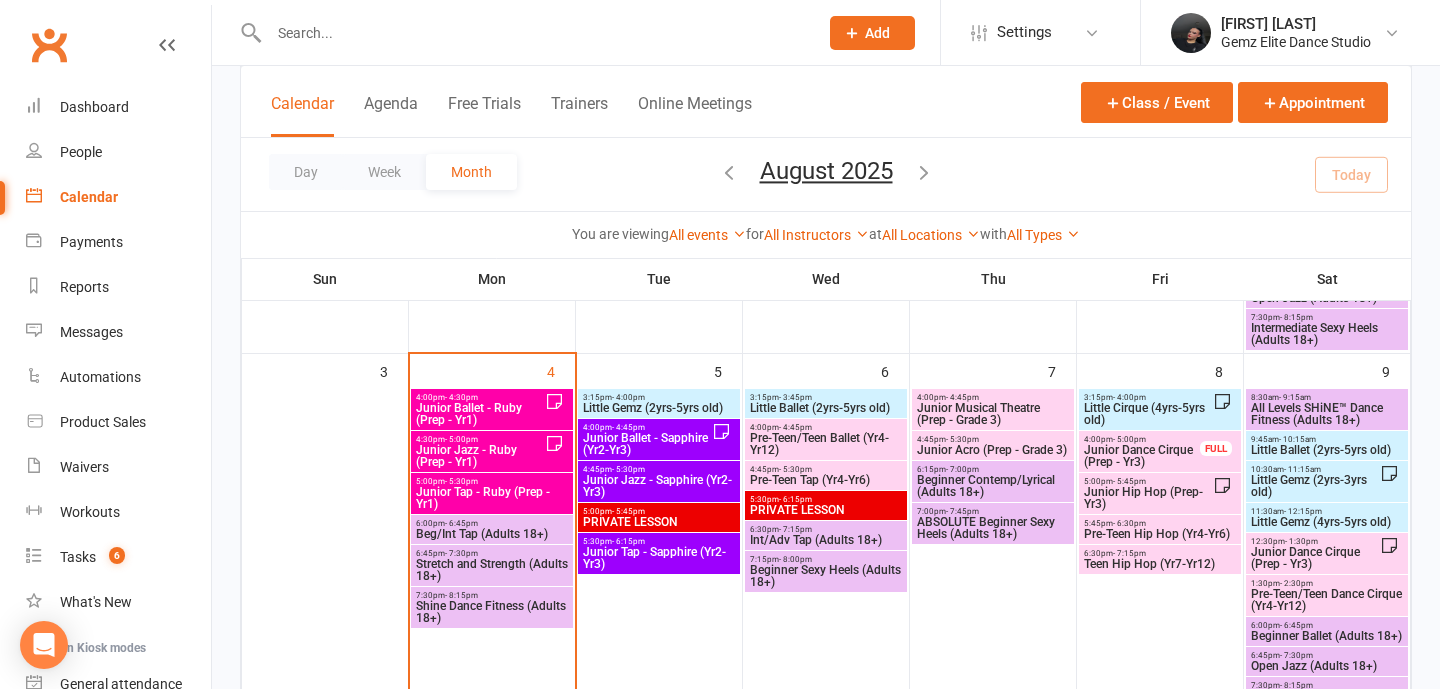 scroll, scrollTop: 455, scrollLeft: 0, axis: vertical 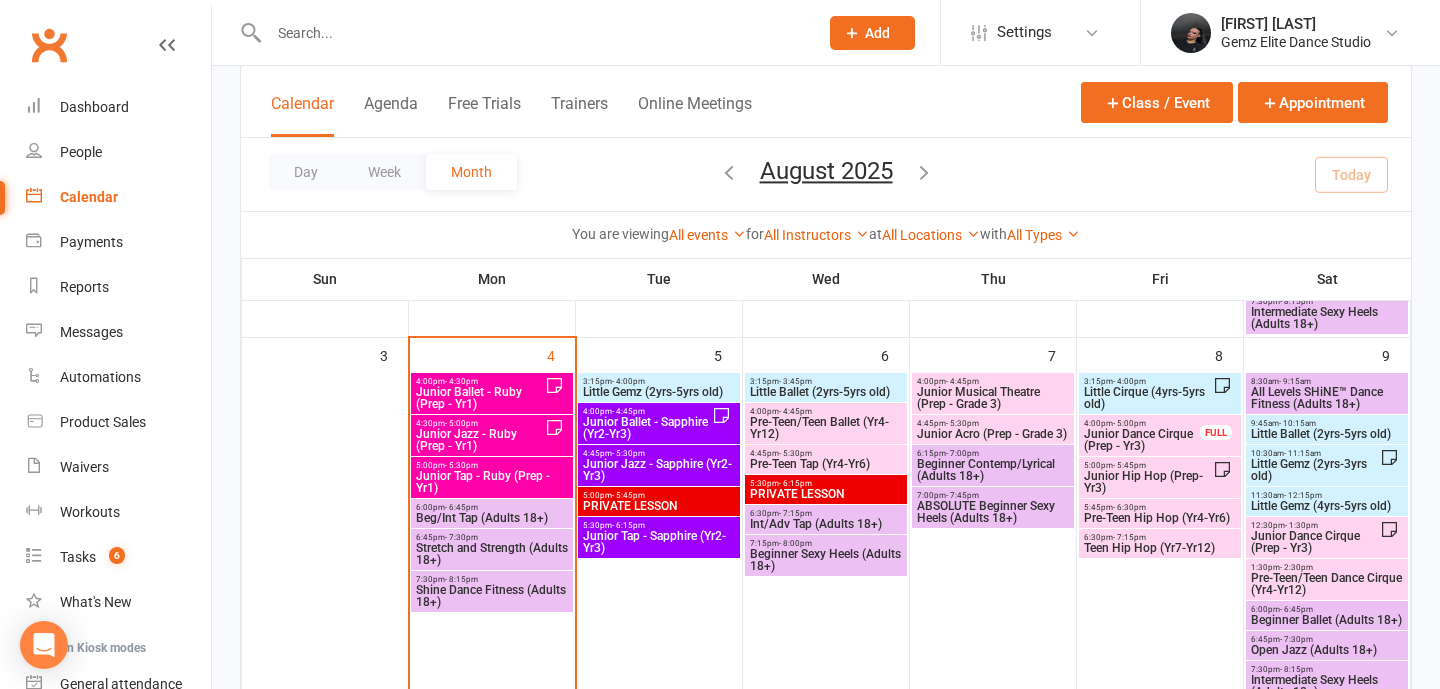 click on "Junior Ballet - Ruby (Prep - Yr1)" at bounding box center (480, 398) 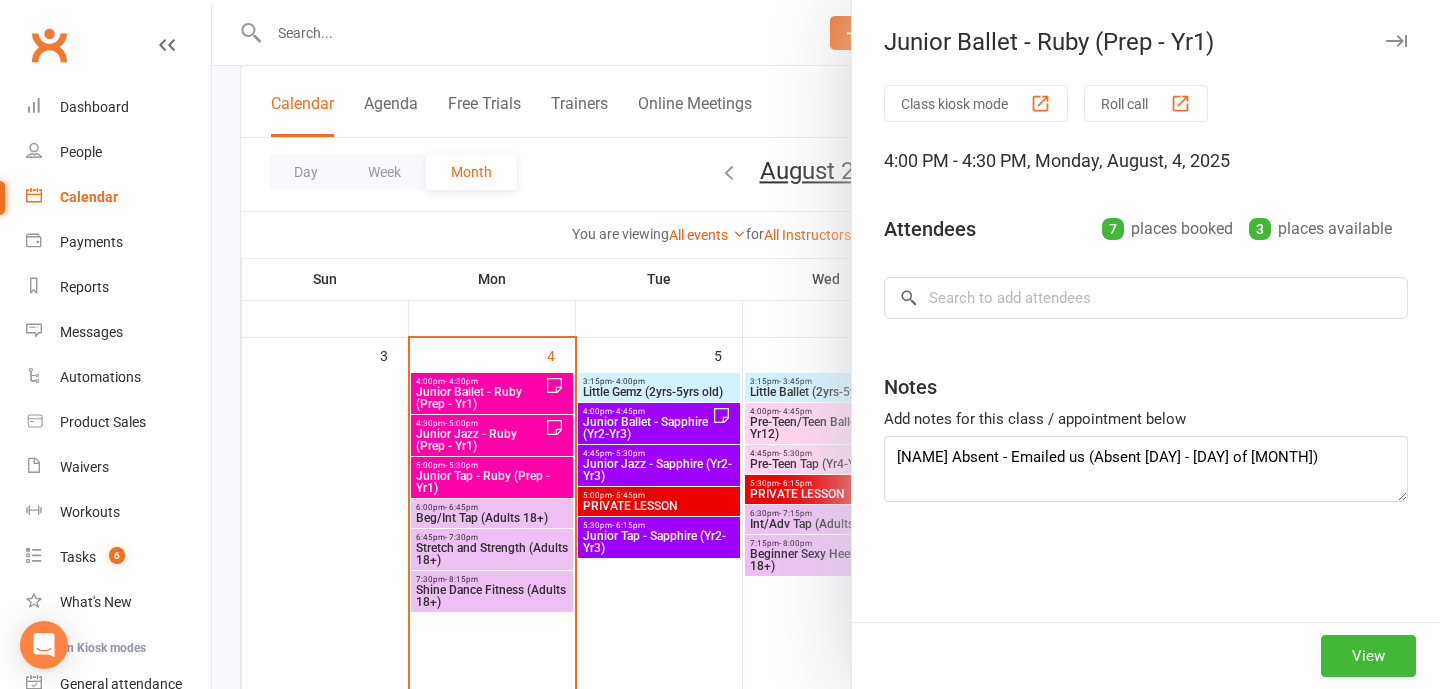 type on "[NAME] Absent - Emailed us (Absent [DAY] - [DAY] of [MONTH])
[NAME] Absent" 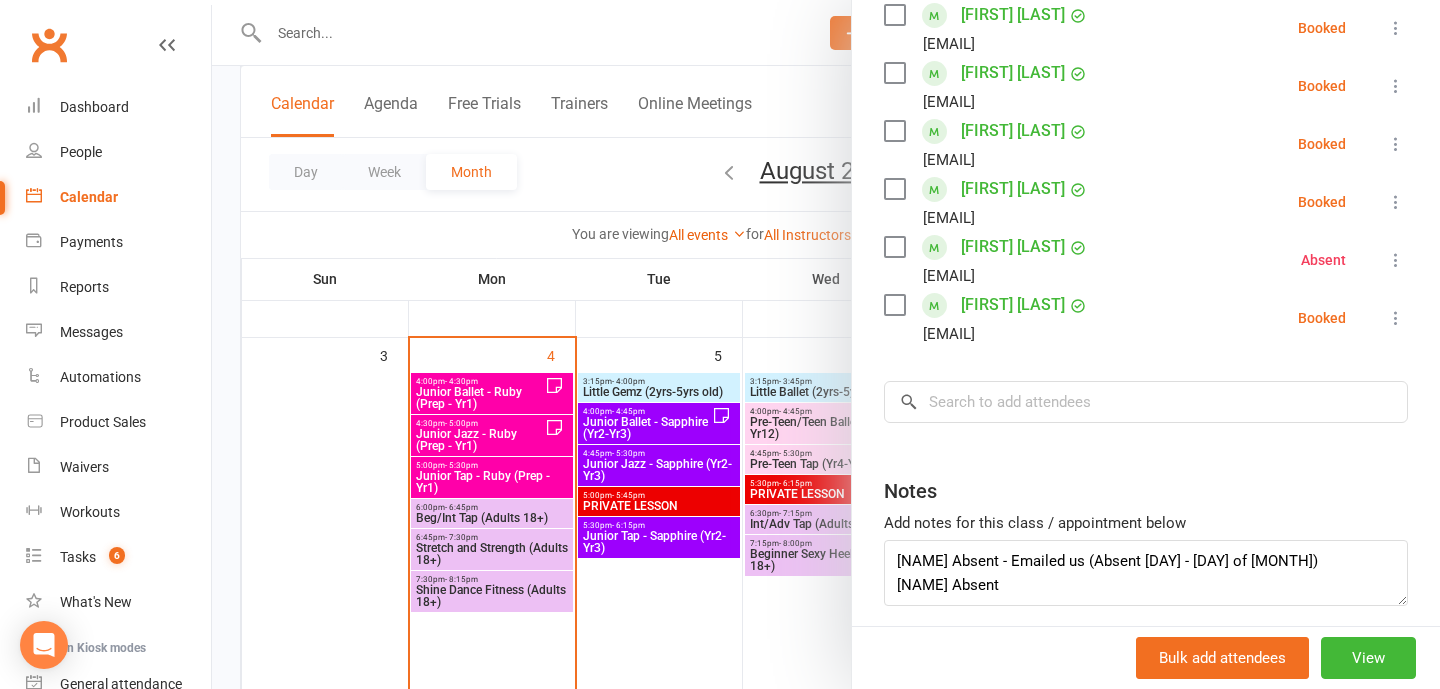 scroll, scrollTop: 433, scrollLeft: 0, axis: vertical 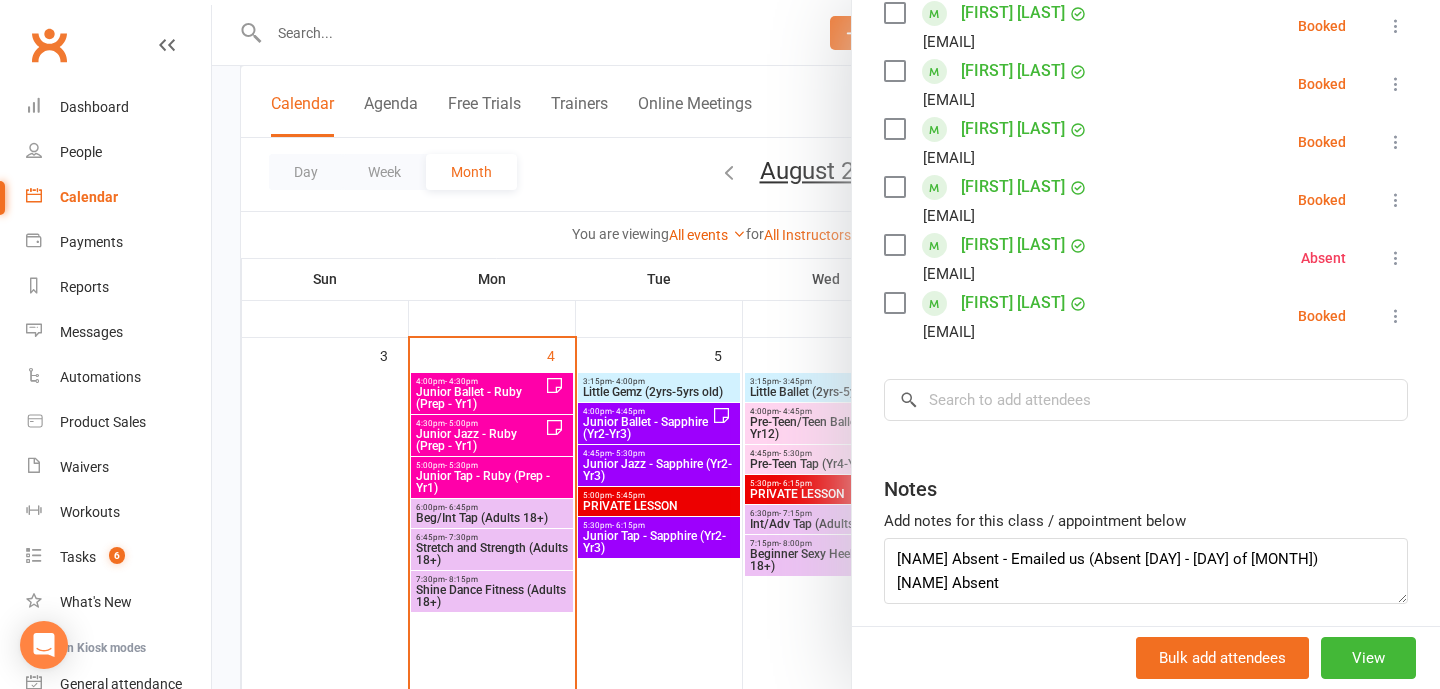 click at bounding box center (826, 344) 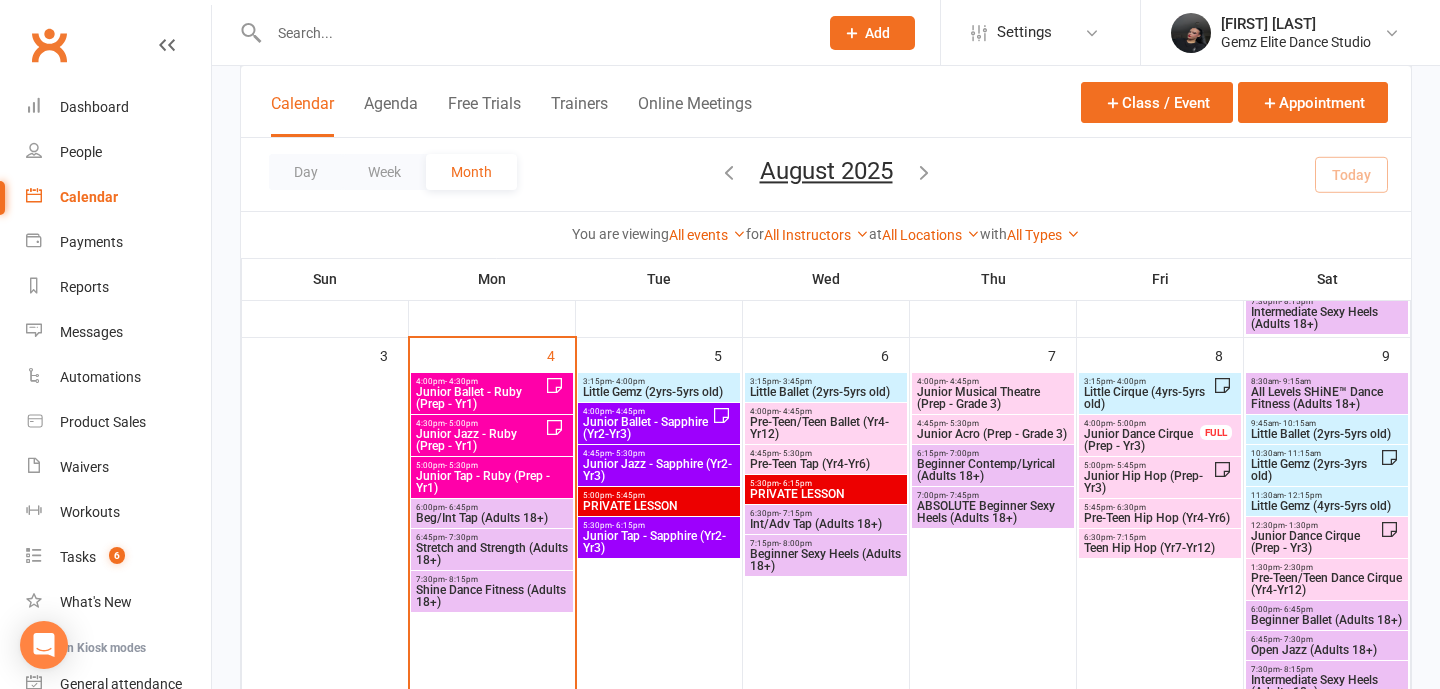 click on "Junior Jazz - Ruby (Prep - Yr1)" at bounding box center [480, 440] 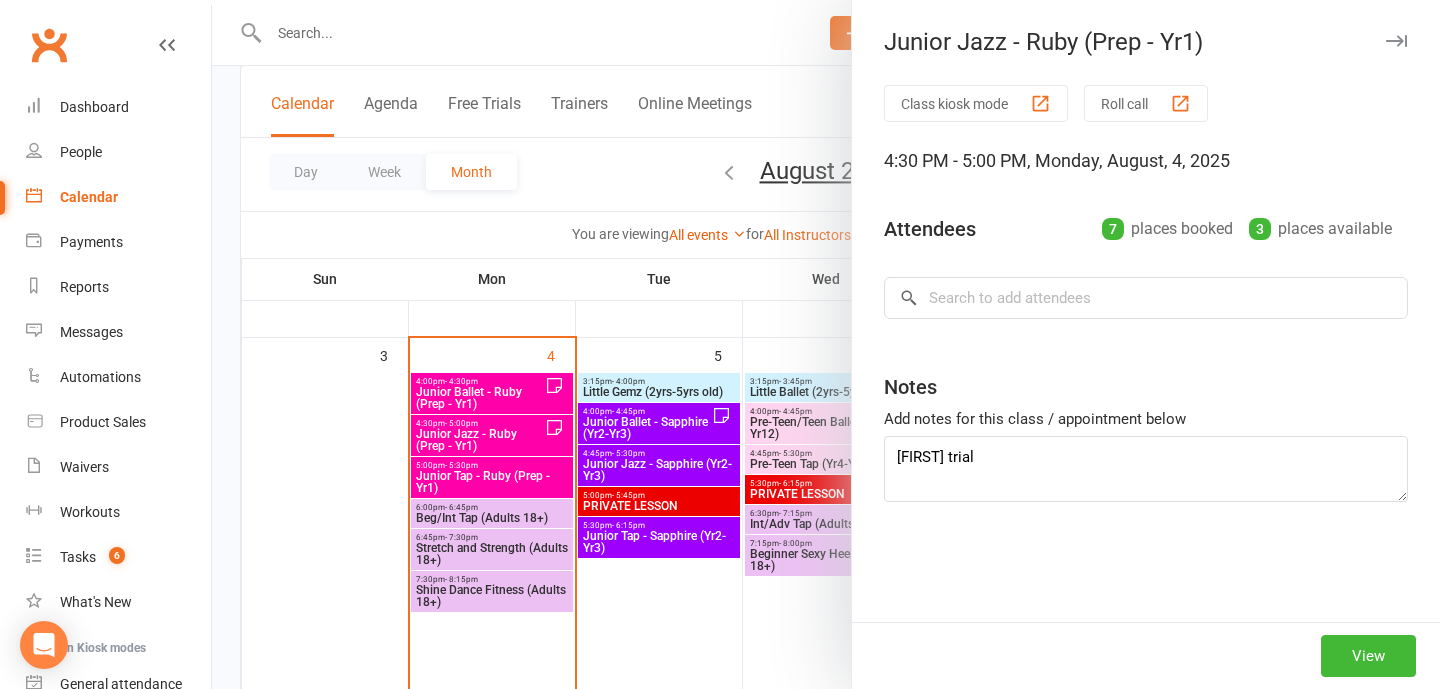 type on "[FIRST] trial
[NAME] Absent" 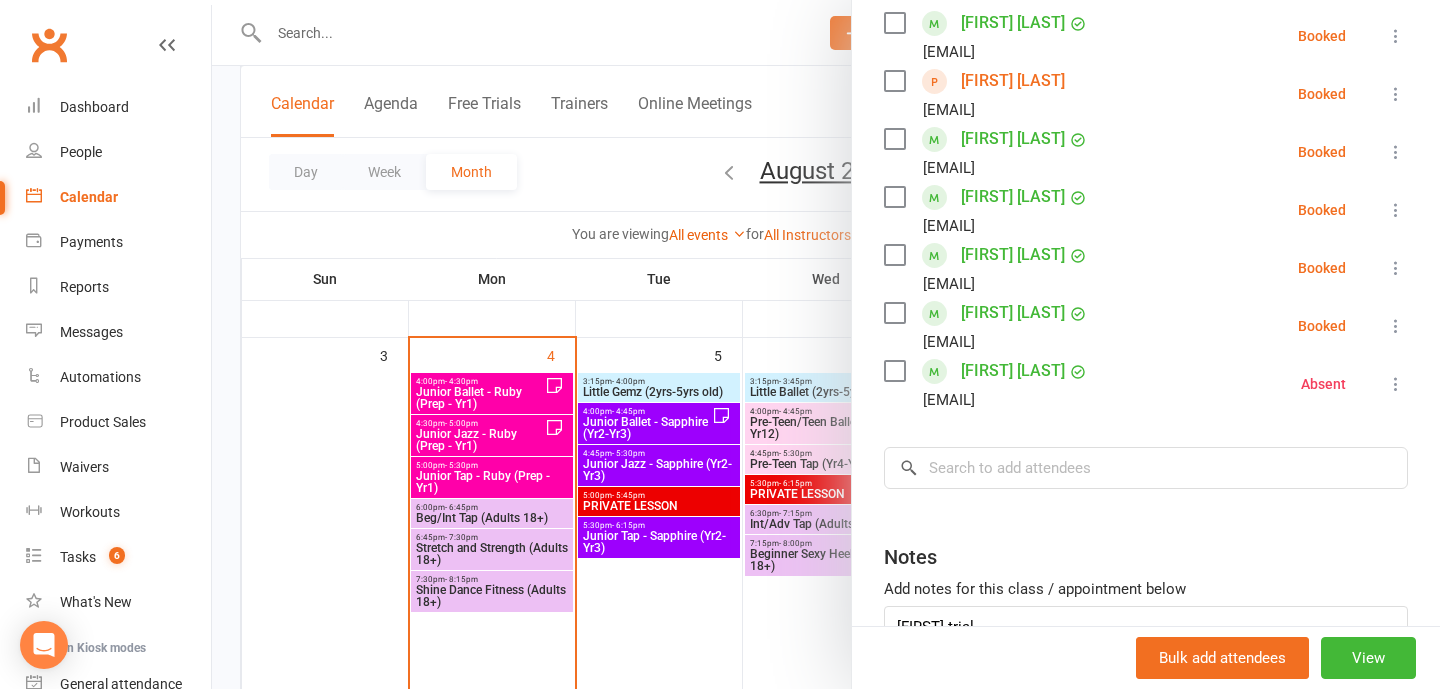 scroll, scrollTop: 486, scrollLeft: 0, axis: vertical 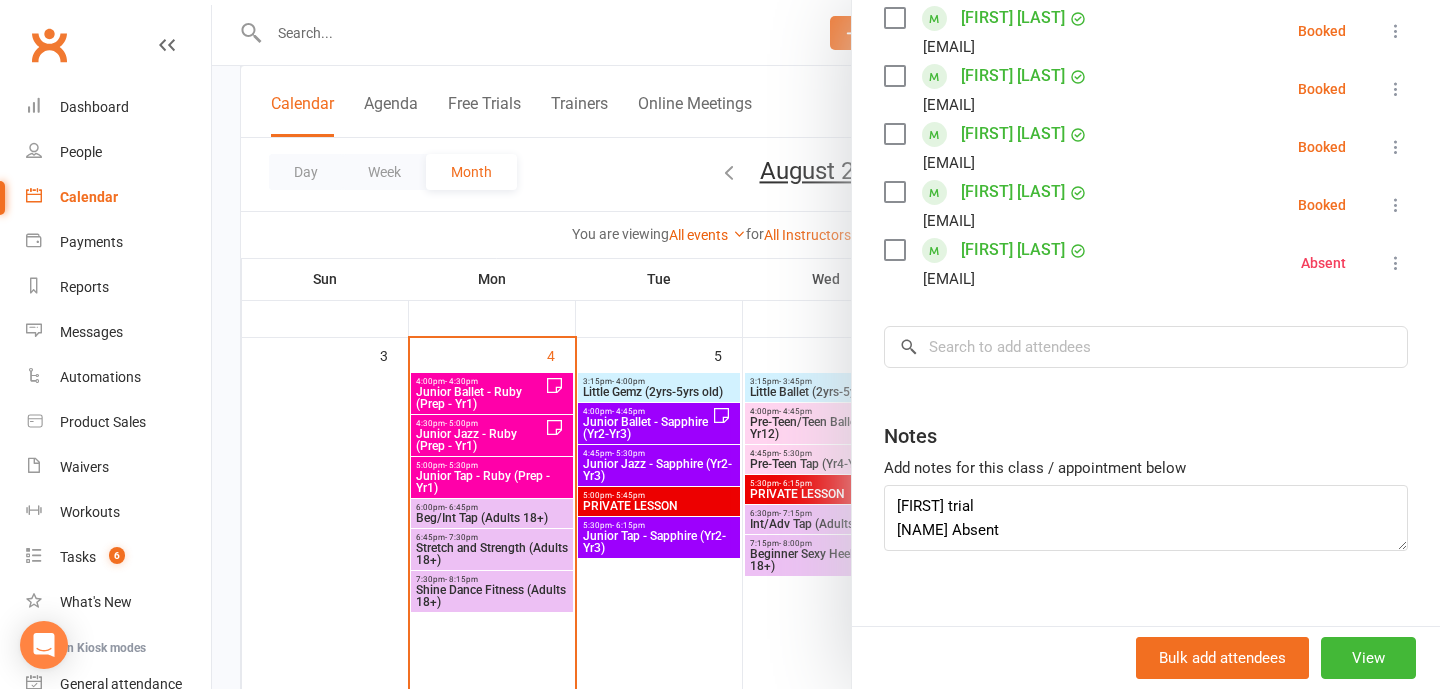click at bounding box center (826, 344) 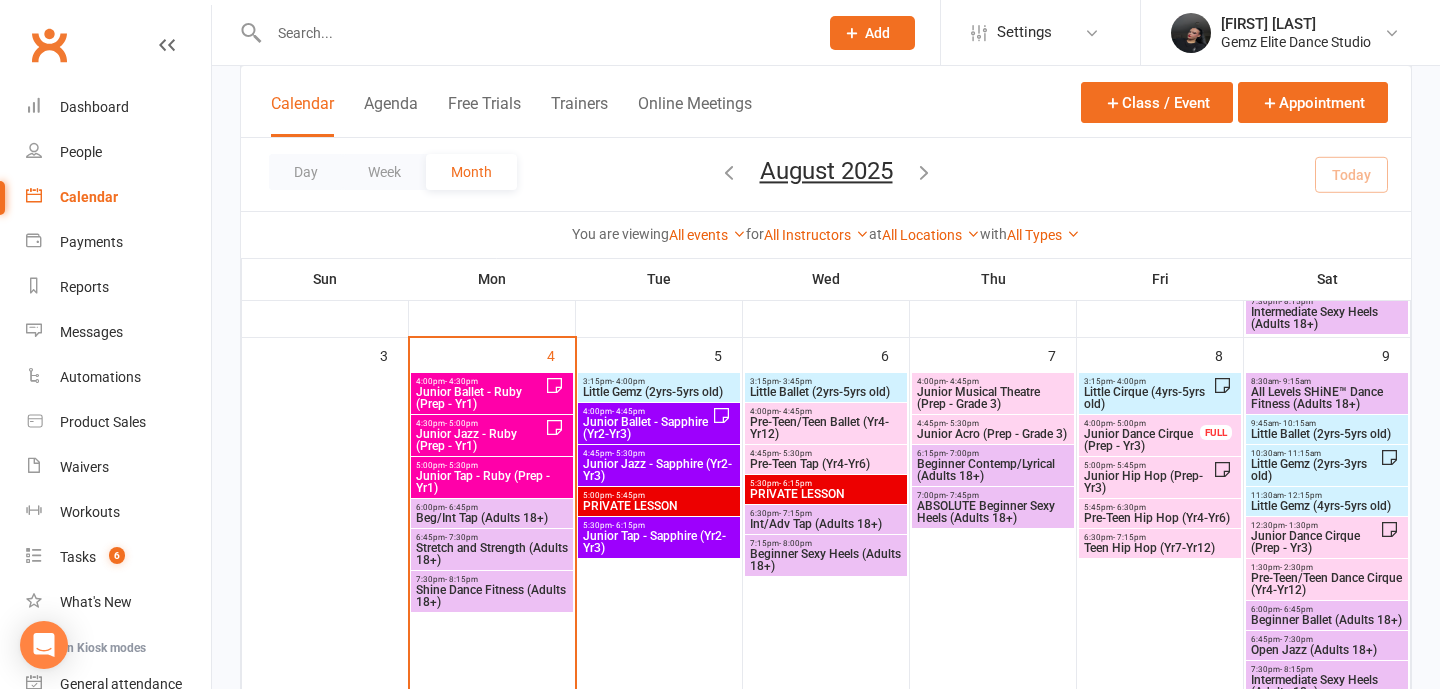 click on "4:30pm  - 5:00pm Junior Jazz - Ruby (Prep - Yr1)" at bounding box center (492, 435) 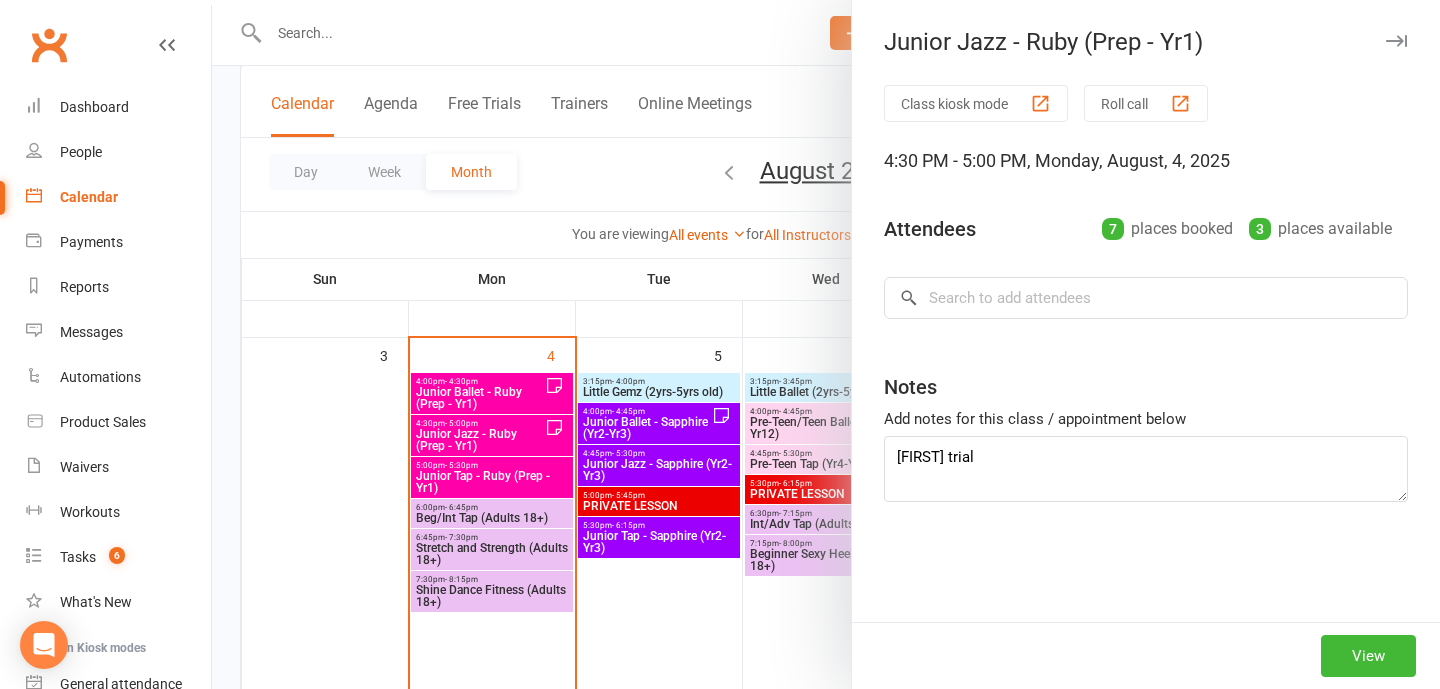 click at bounding box center (826, 344) 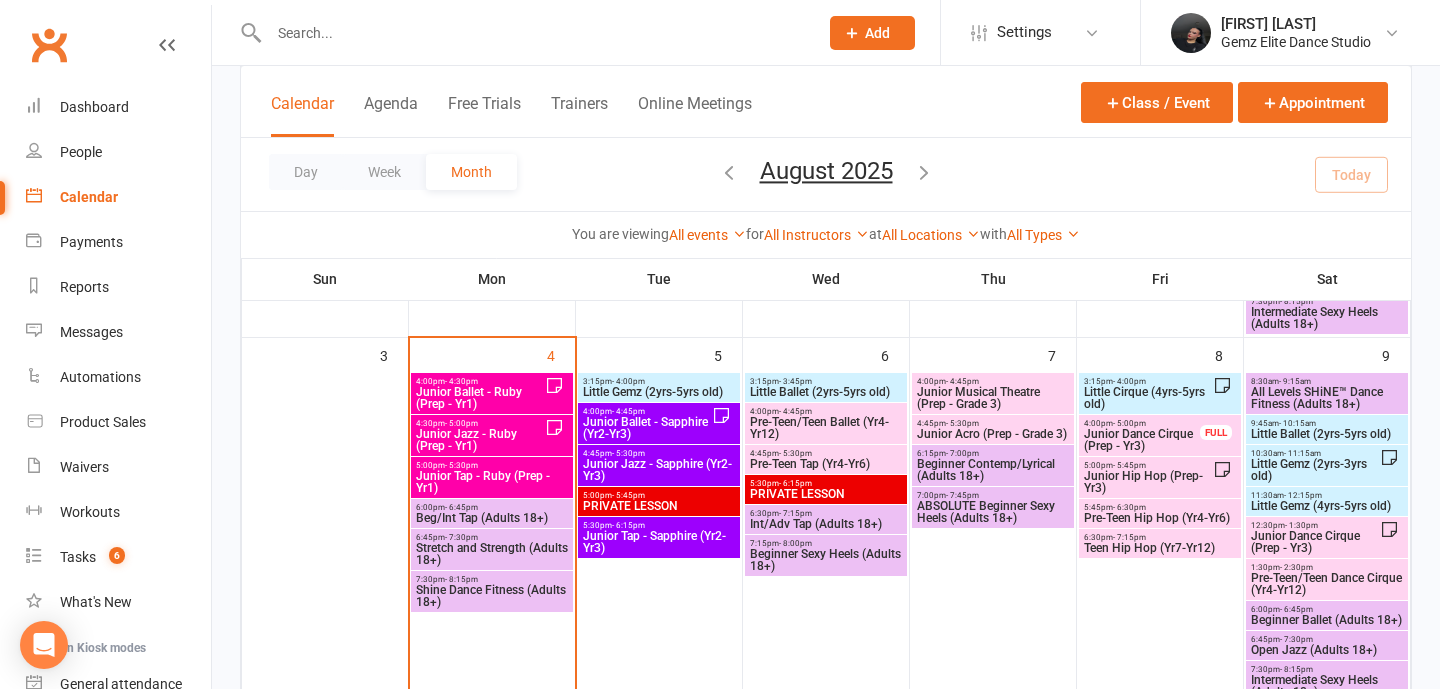 click on "Junior Ballet - Ruby (Prep - Yr1)" at bounding box center [480, 398] 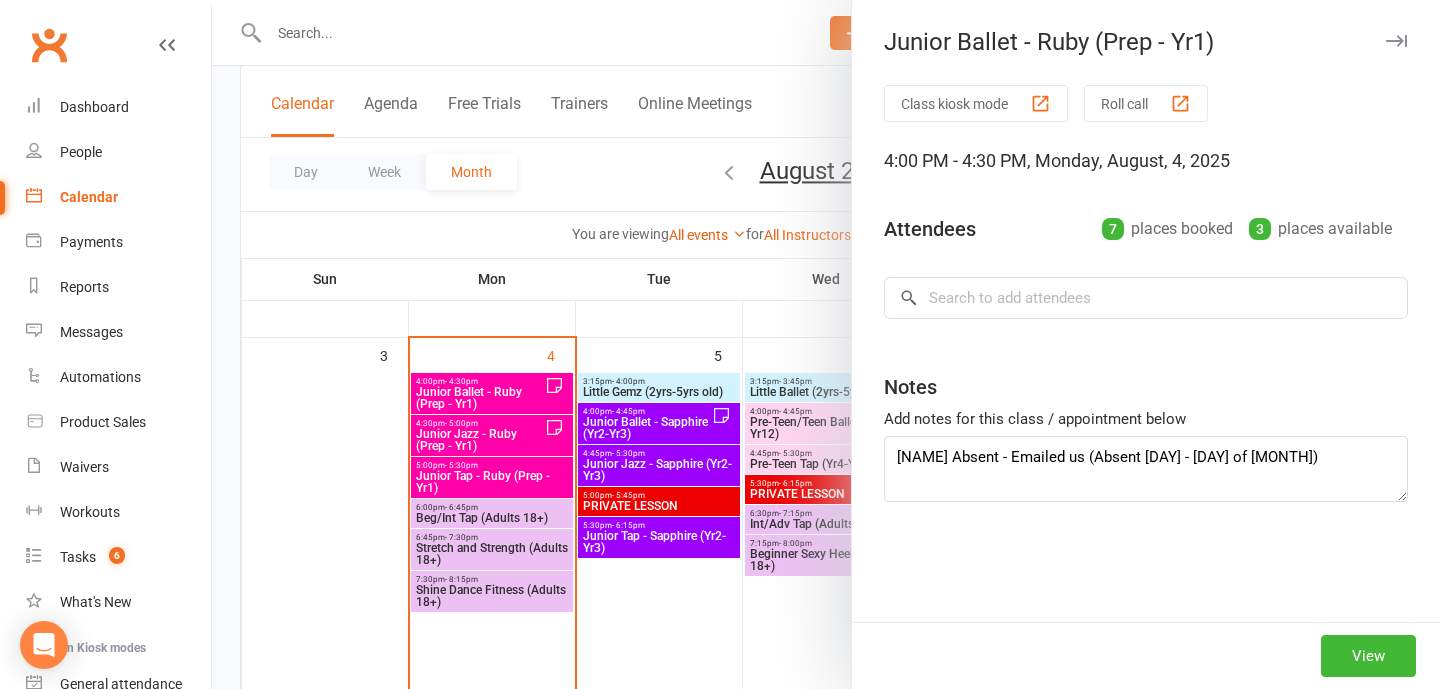 type on "[NAME] Absent - Emailed us (Absent [DAY] - [DAY] of [MONTH])
[NAME] Absent" 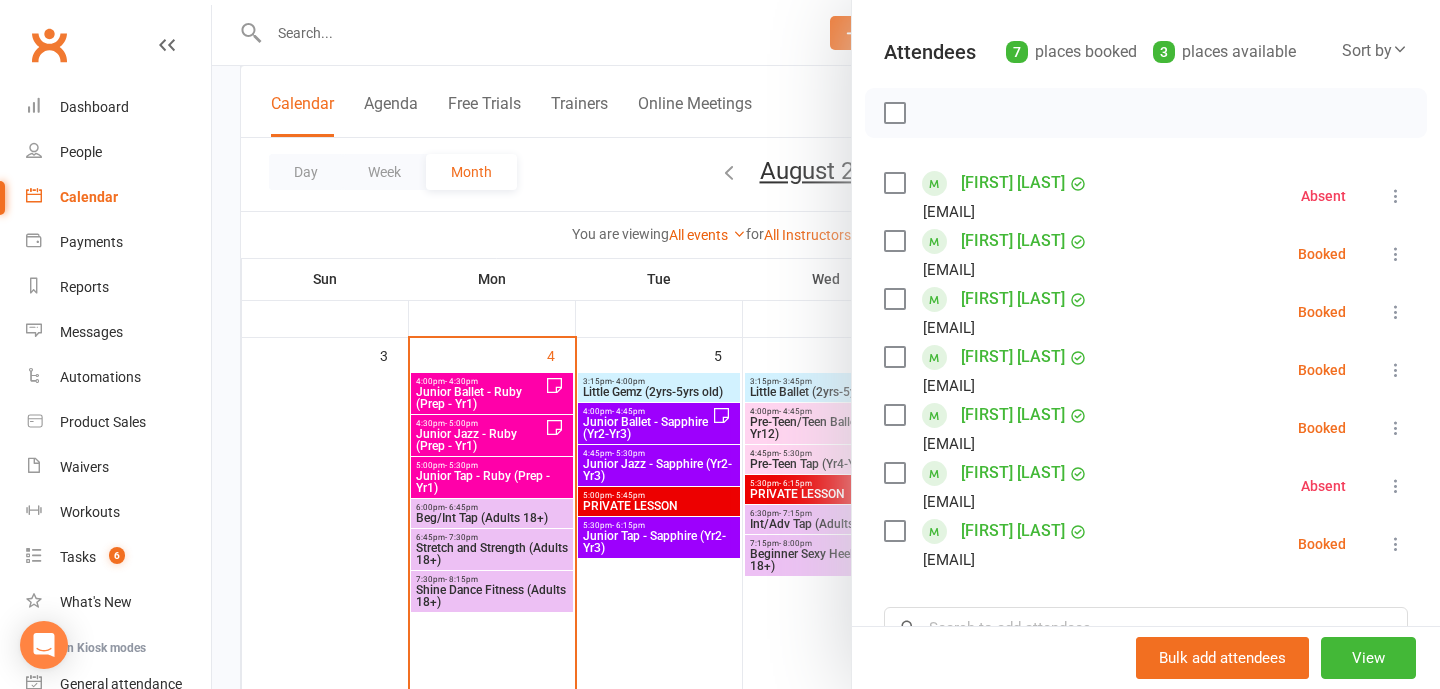 scroll, scrollTop: 273, scrollLeft: 0, axis: vertical 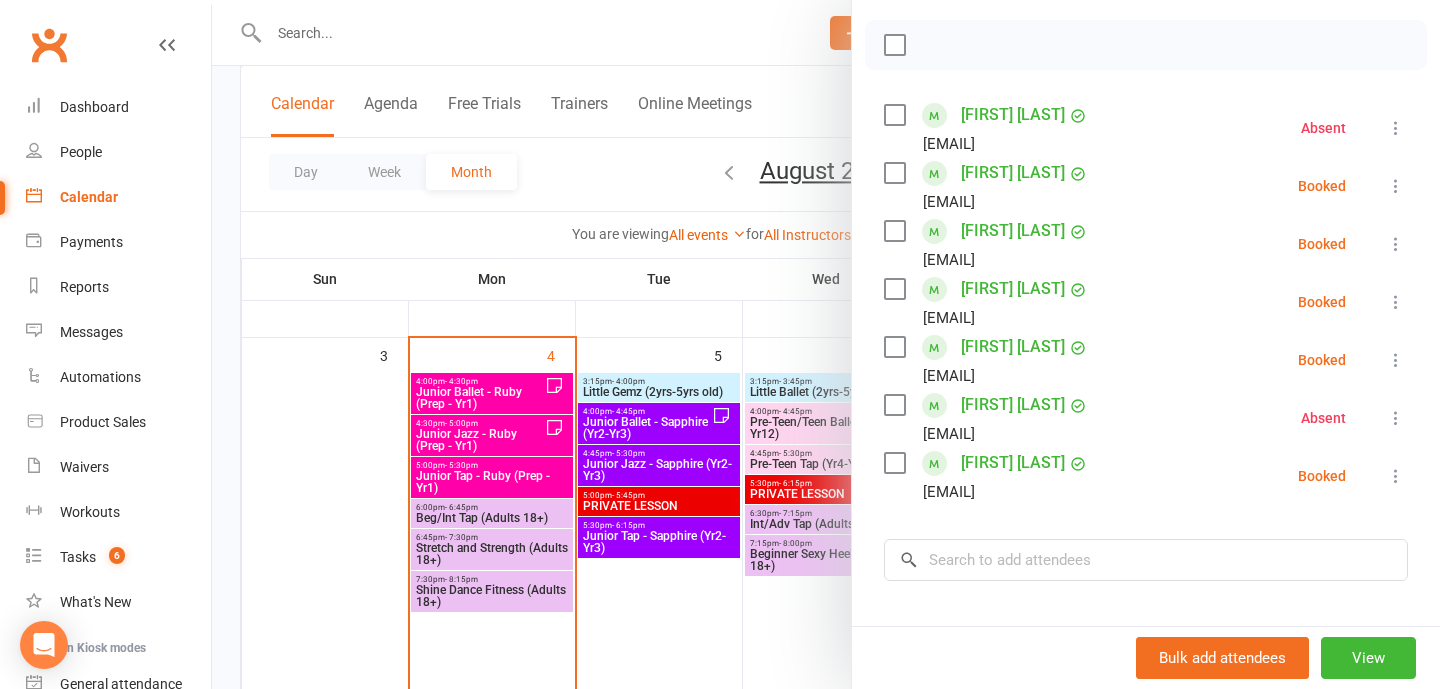 click on "[FIRST] [LAST]" at bounding box center [1013, 405] 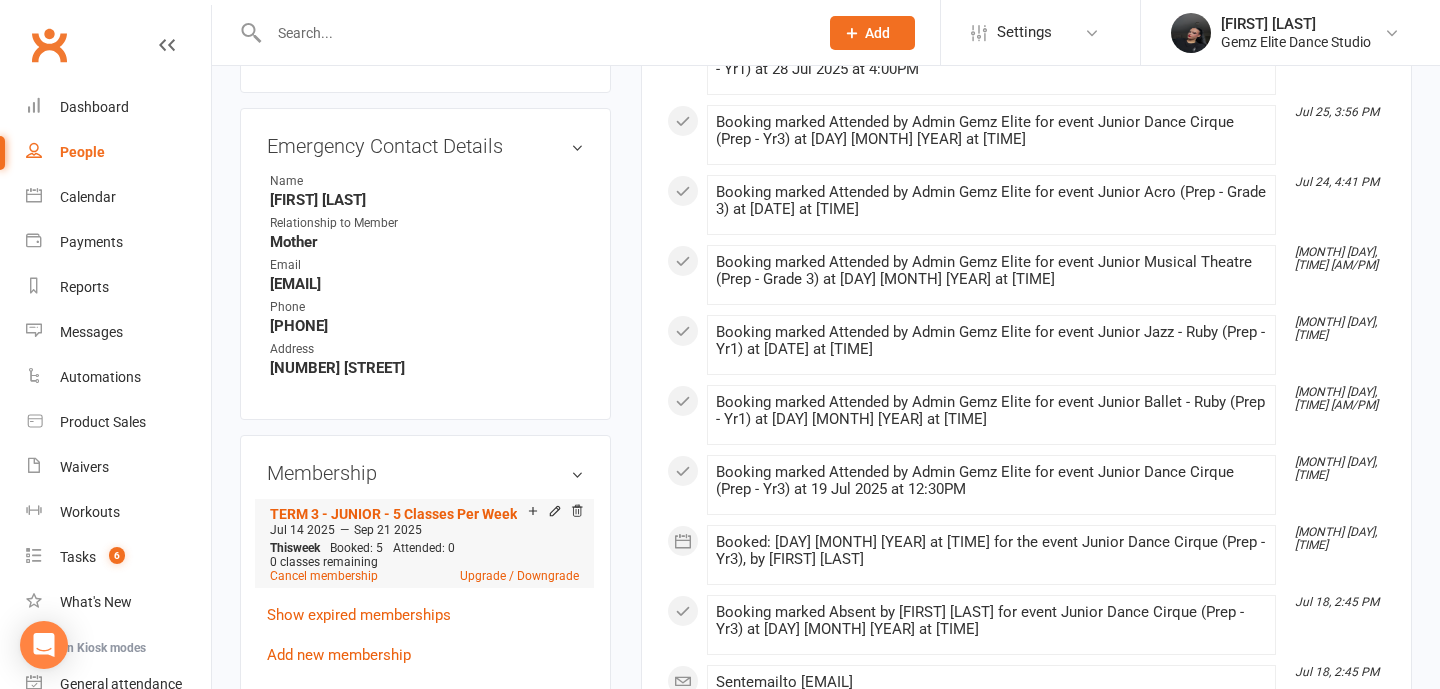 scroll, scrollTop: 853, scrollLeft: 0, axis: vertical 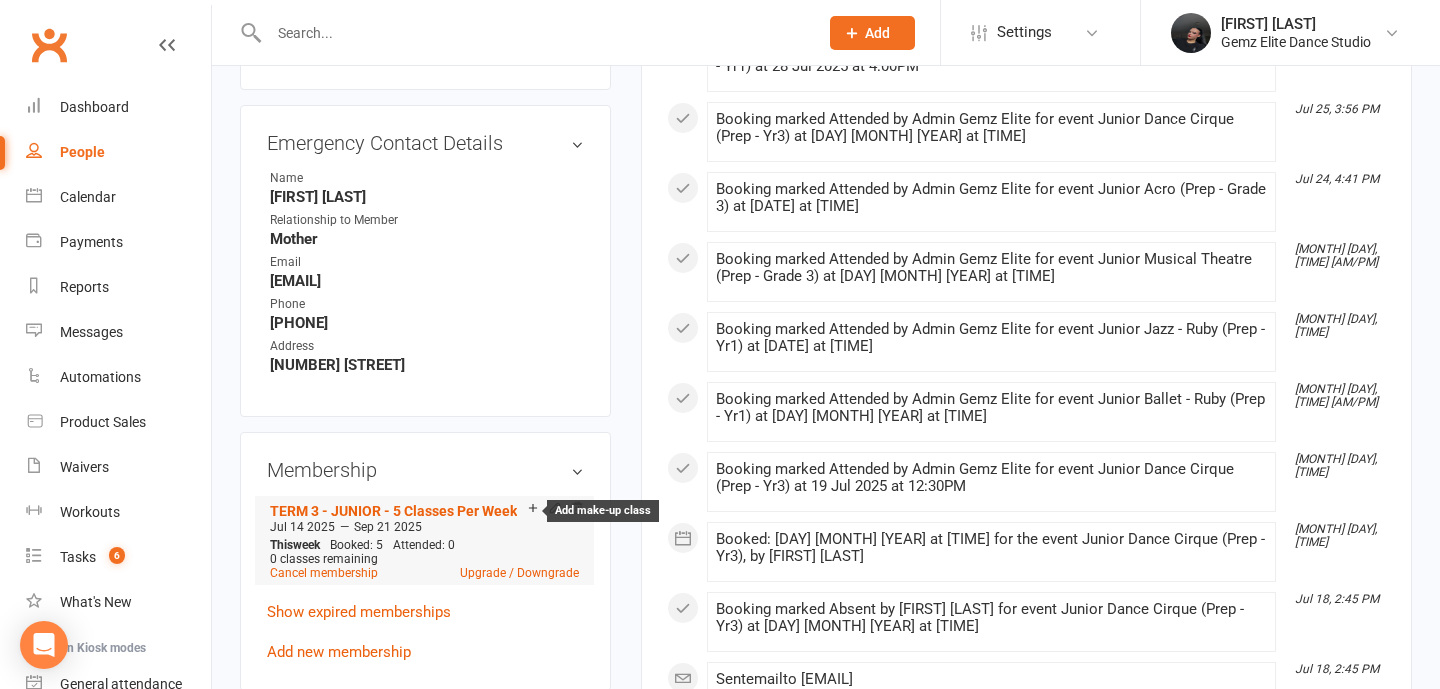 click at bounding box center [533, 510] 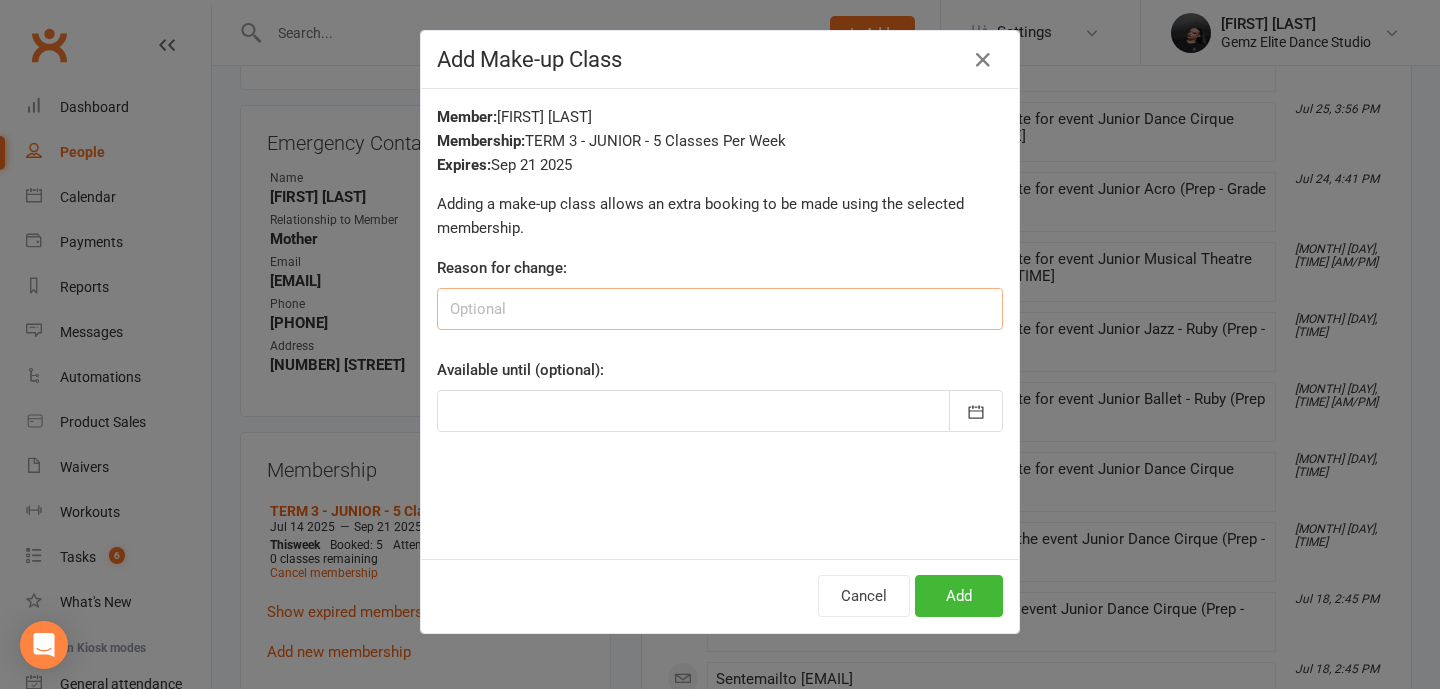 click at bounding box center [720, 309] 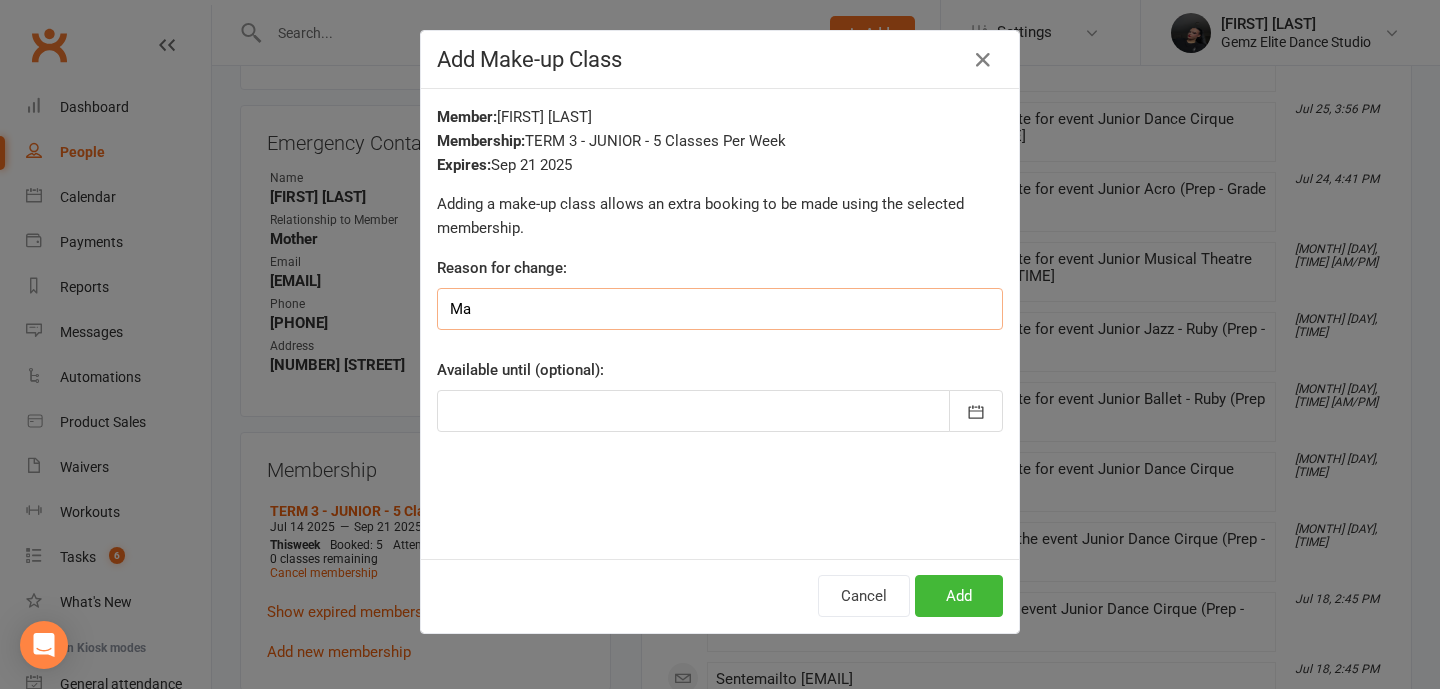 type on "M" 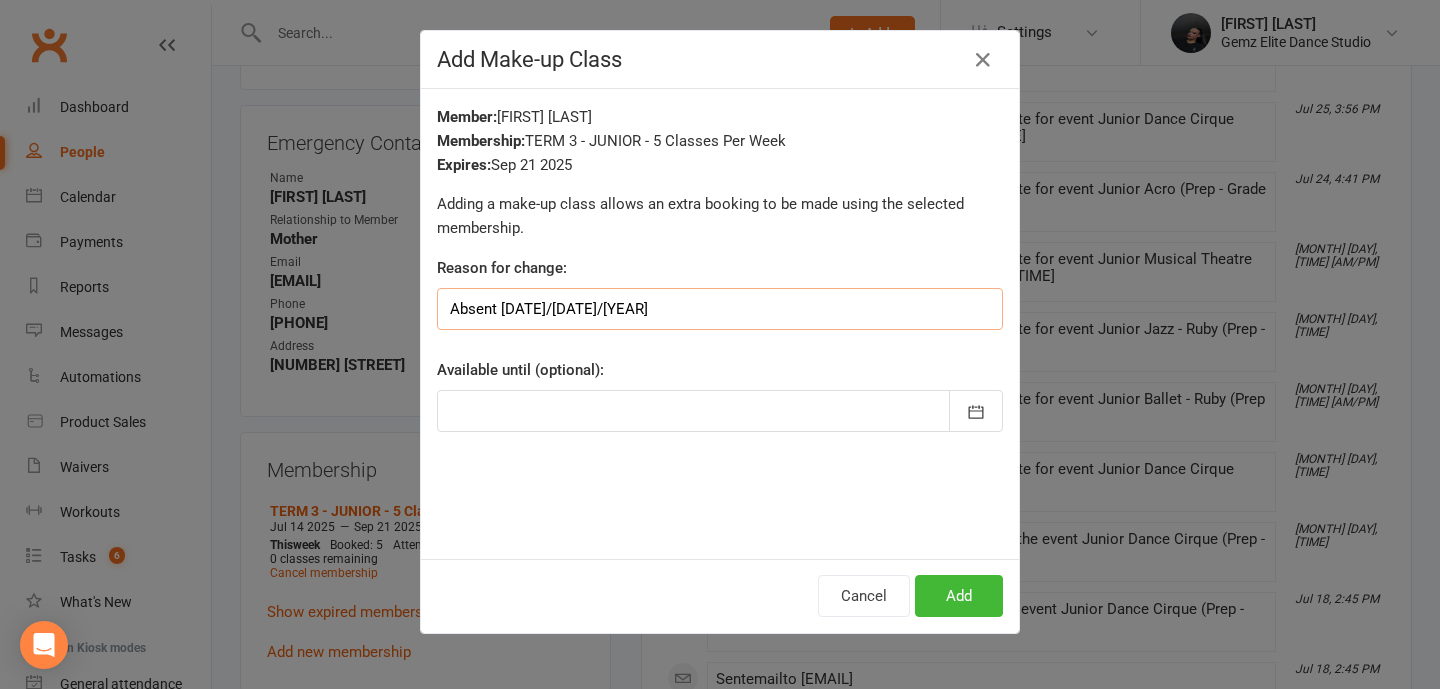 type on "Absent 04/08/25" 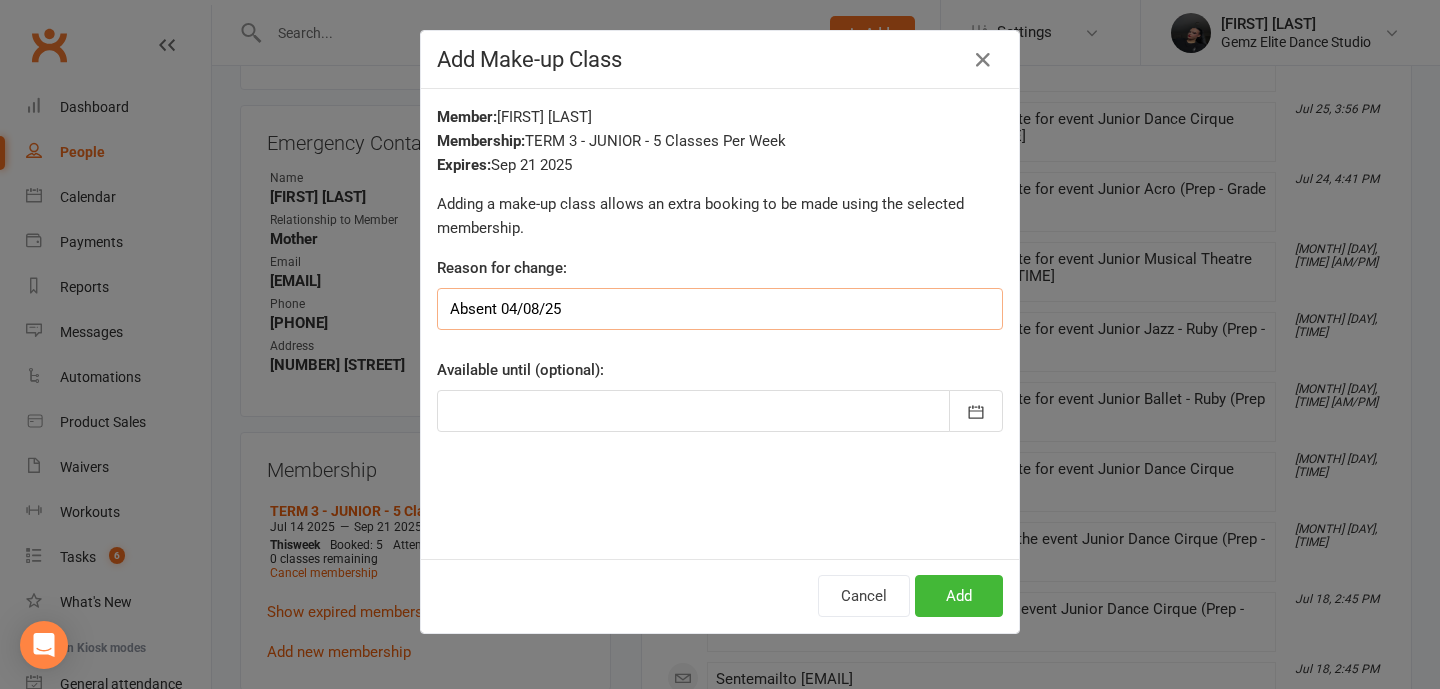 drag, startPoint x: 631, startPoint y: 298, endPoint x: 355, endPoint y: 298, distance: 276 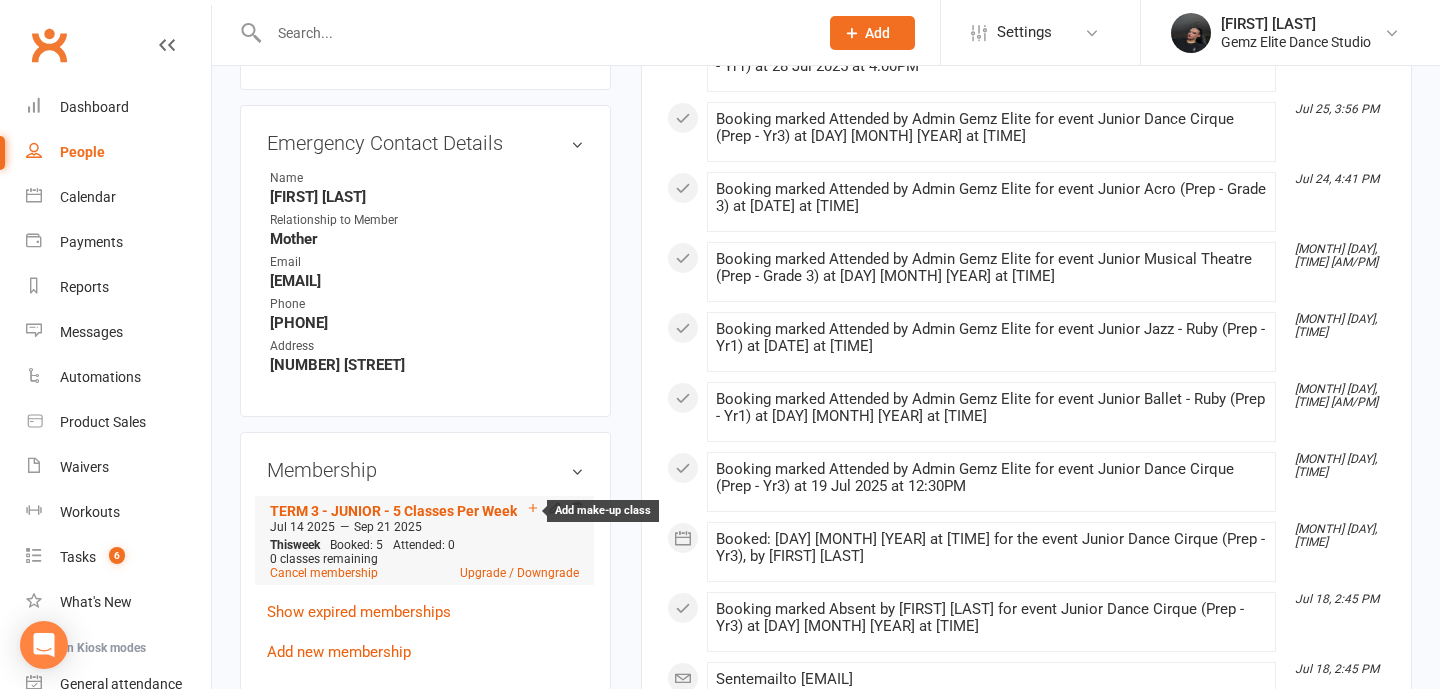 click 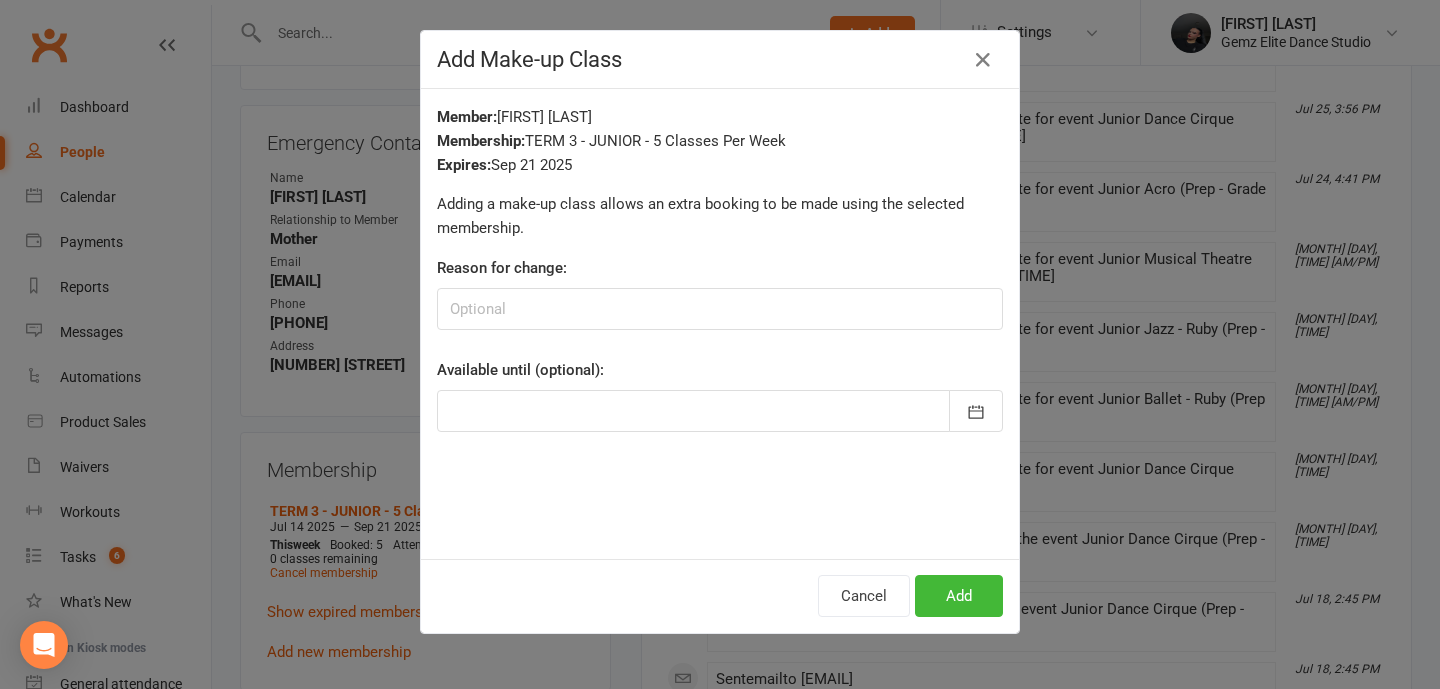 click on "Reason for change:" at bounding box center (720, 293) 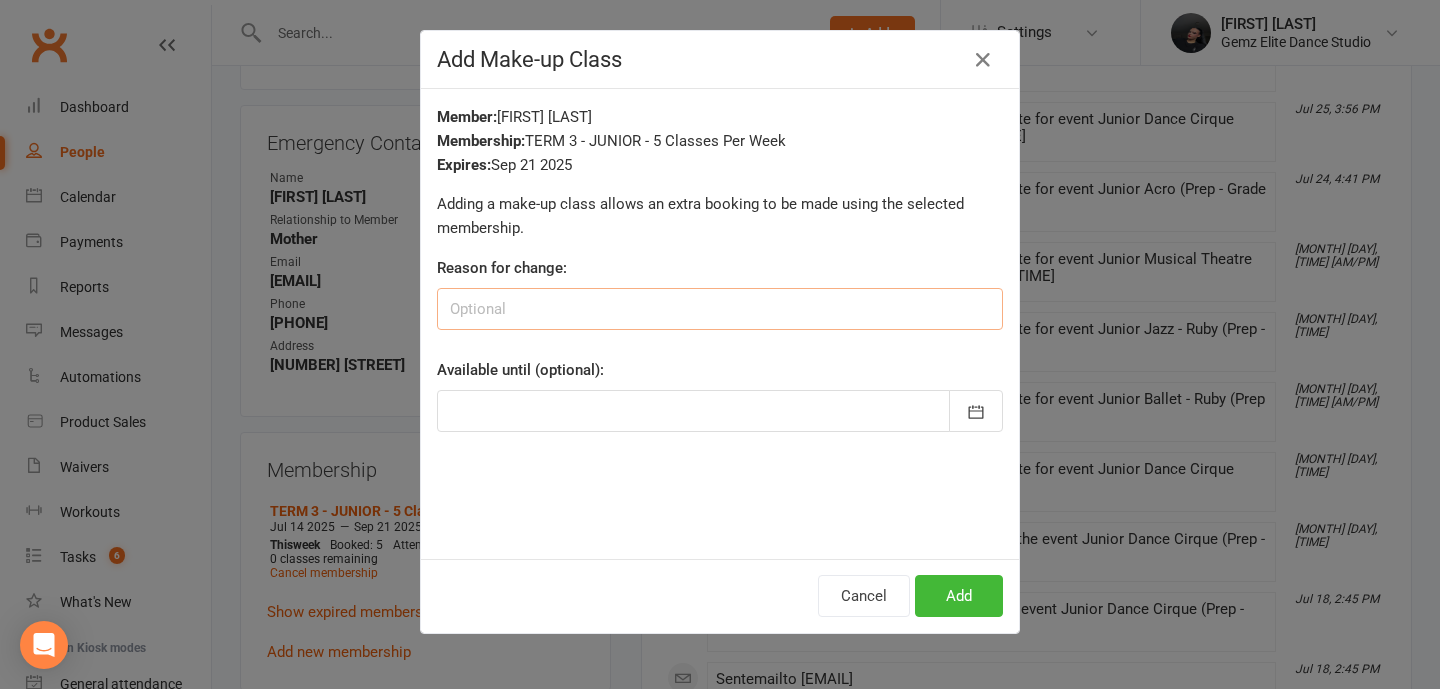 click at bounding box center (720, 309) 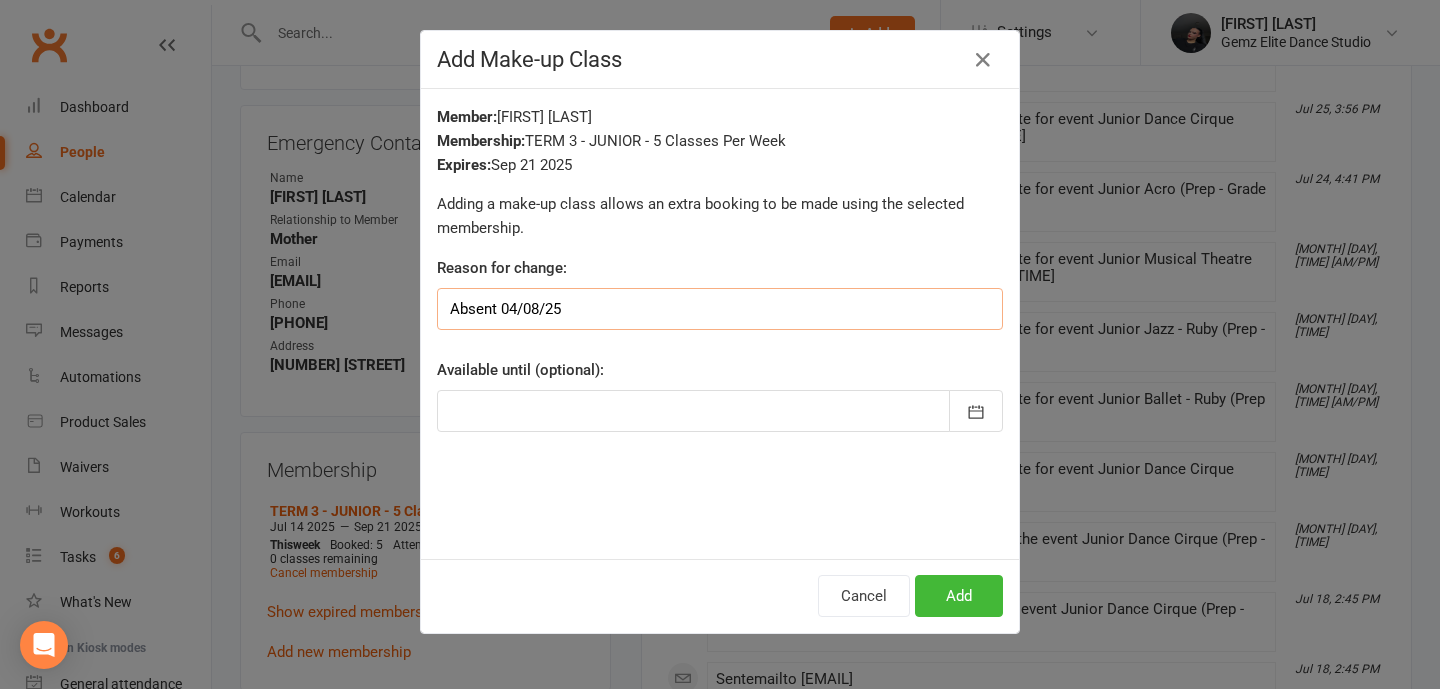 drag, startPoint x: 451, startPoint y: 312, endPoint x: 653, endPoint y: 311, distance: 202.00247 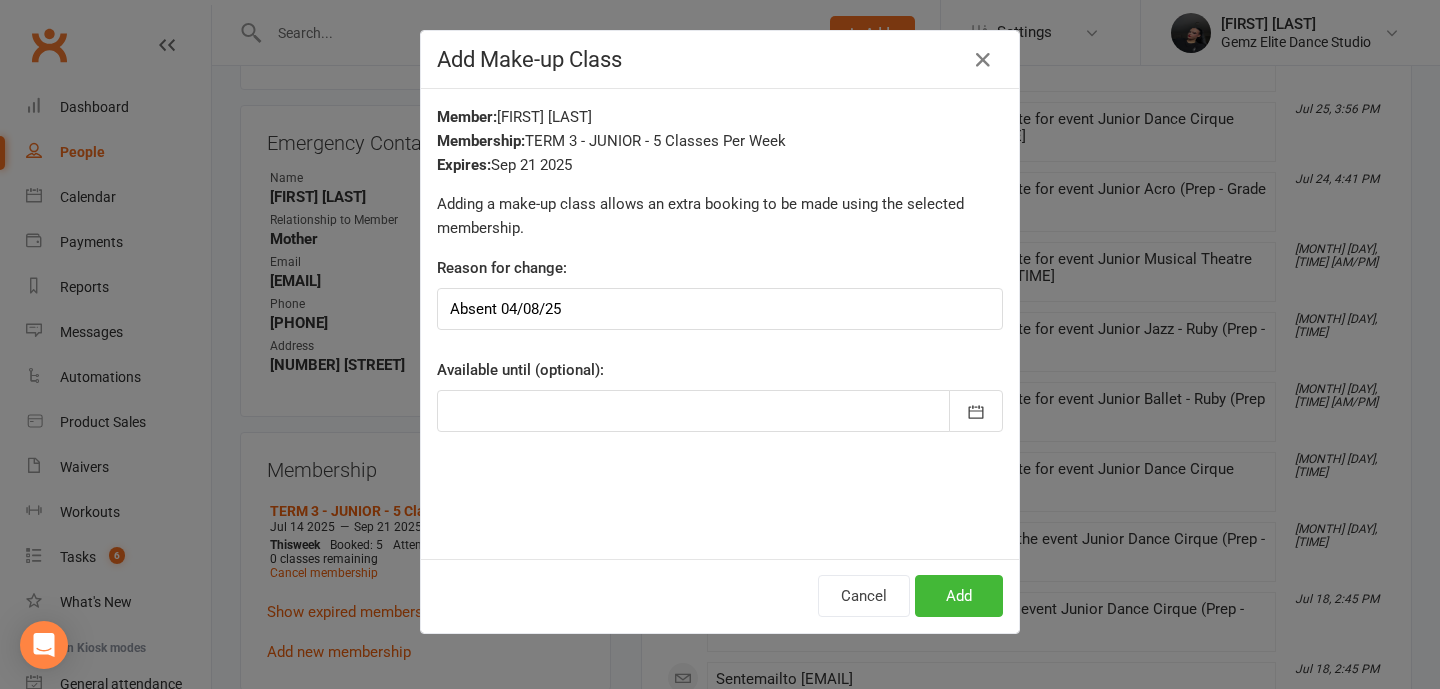 click at bounding box center (720, 411) 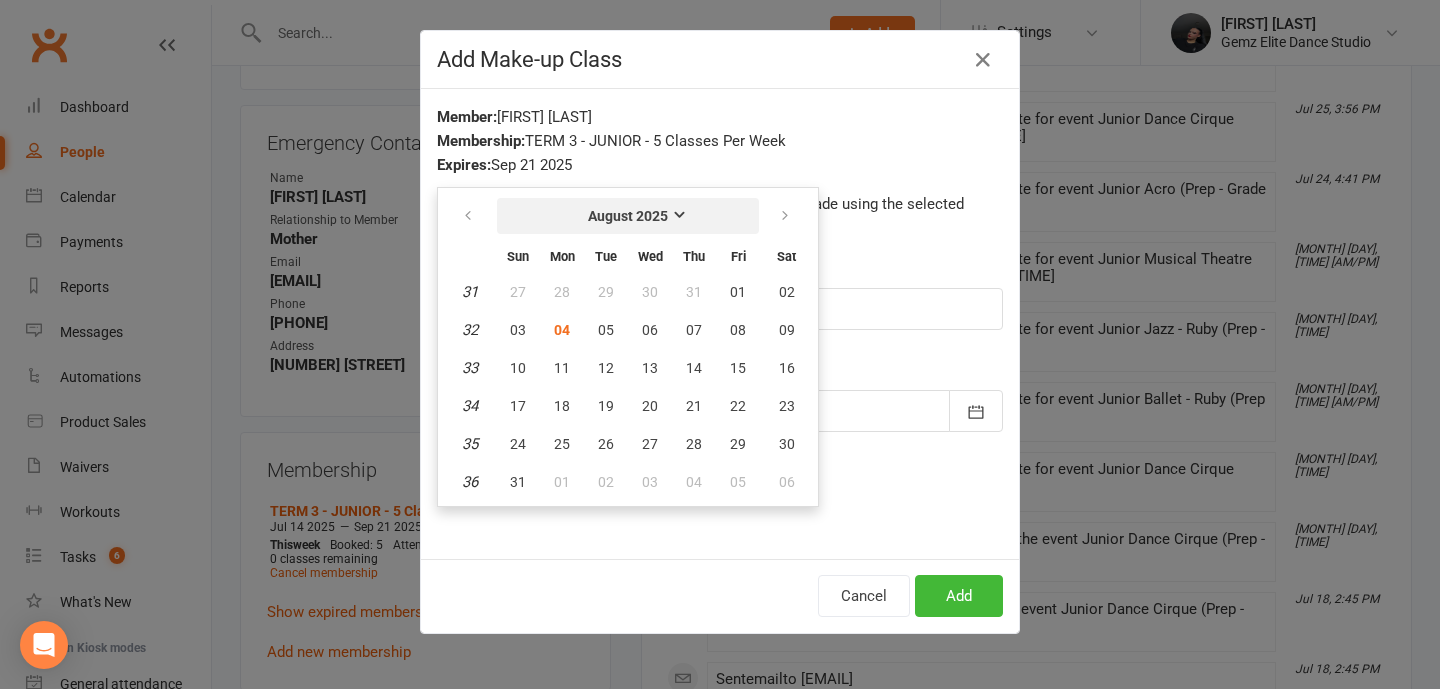 click on "August 2025" at bounding box center (628, 216) 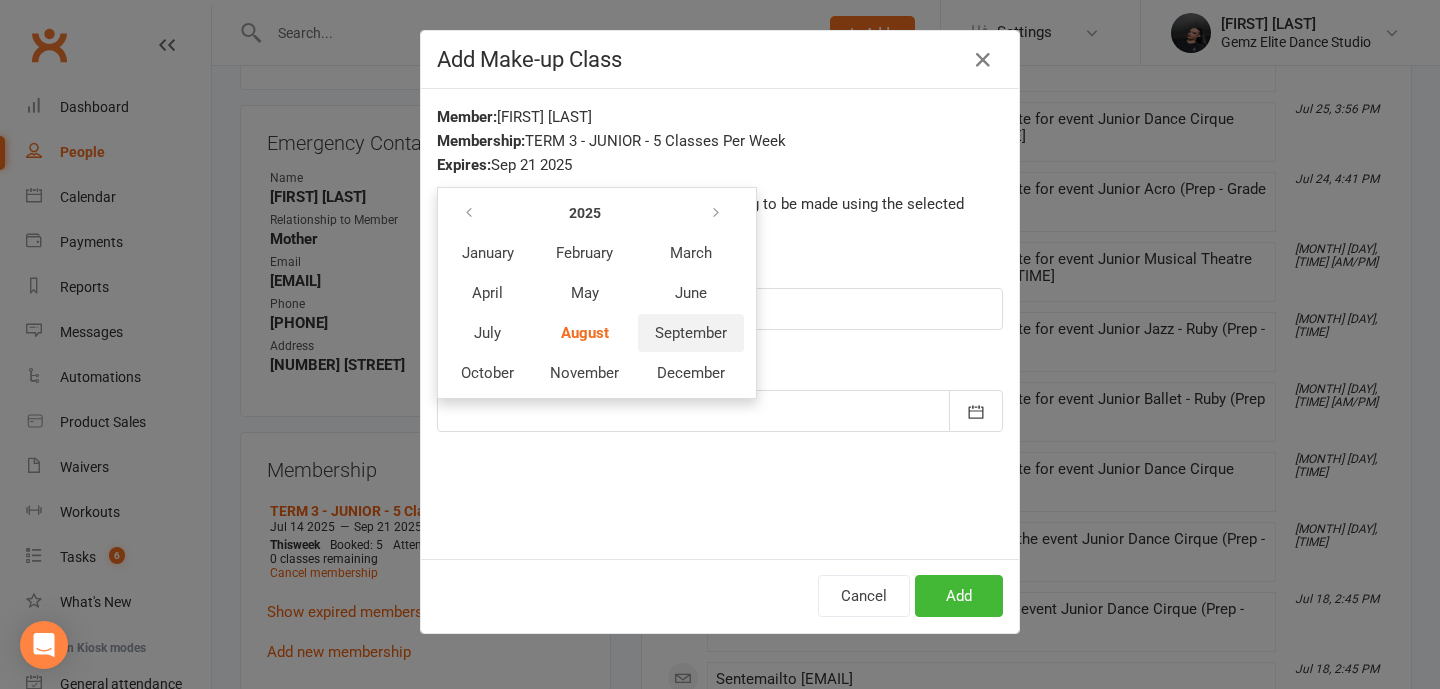 click on "September" at bounding box center [691, 333] 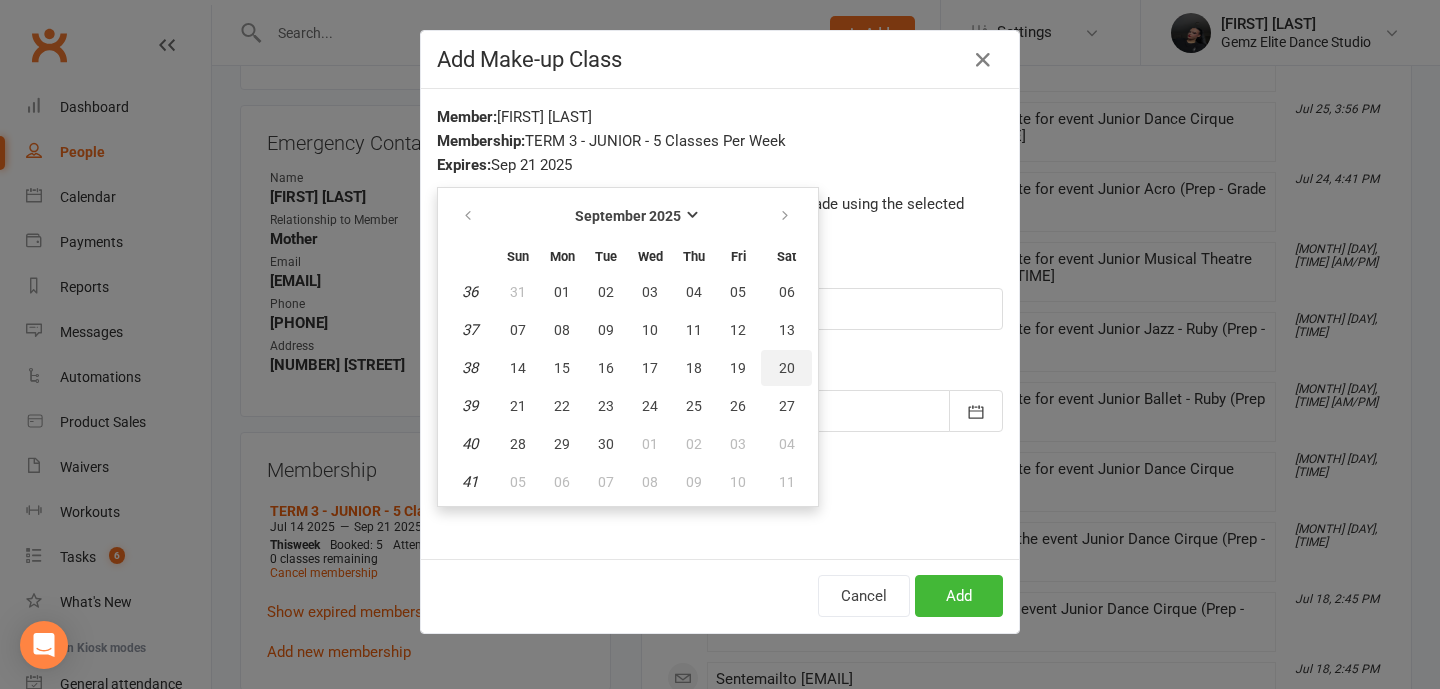 click on "20" at bounding box center (787, 368) 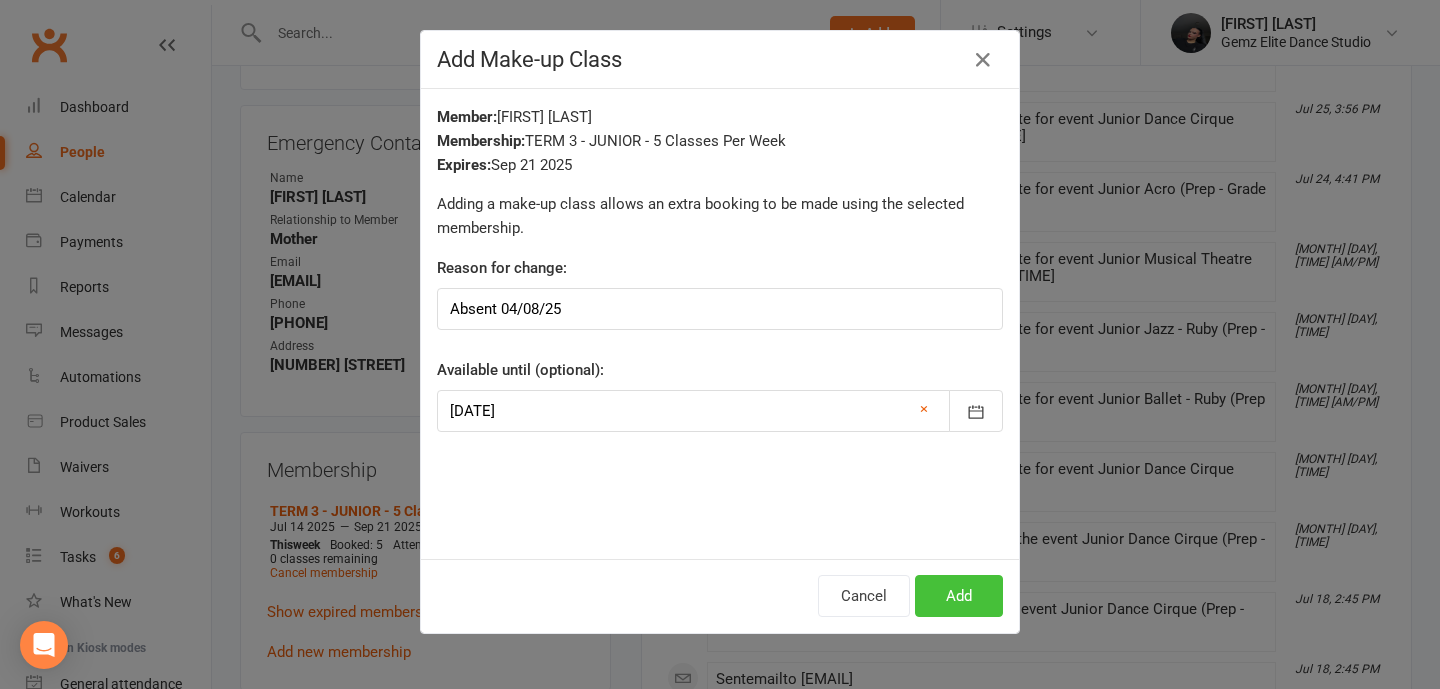 click on "Add" at bounding box center (959, 596) 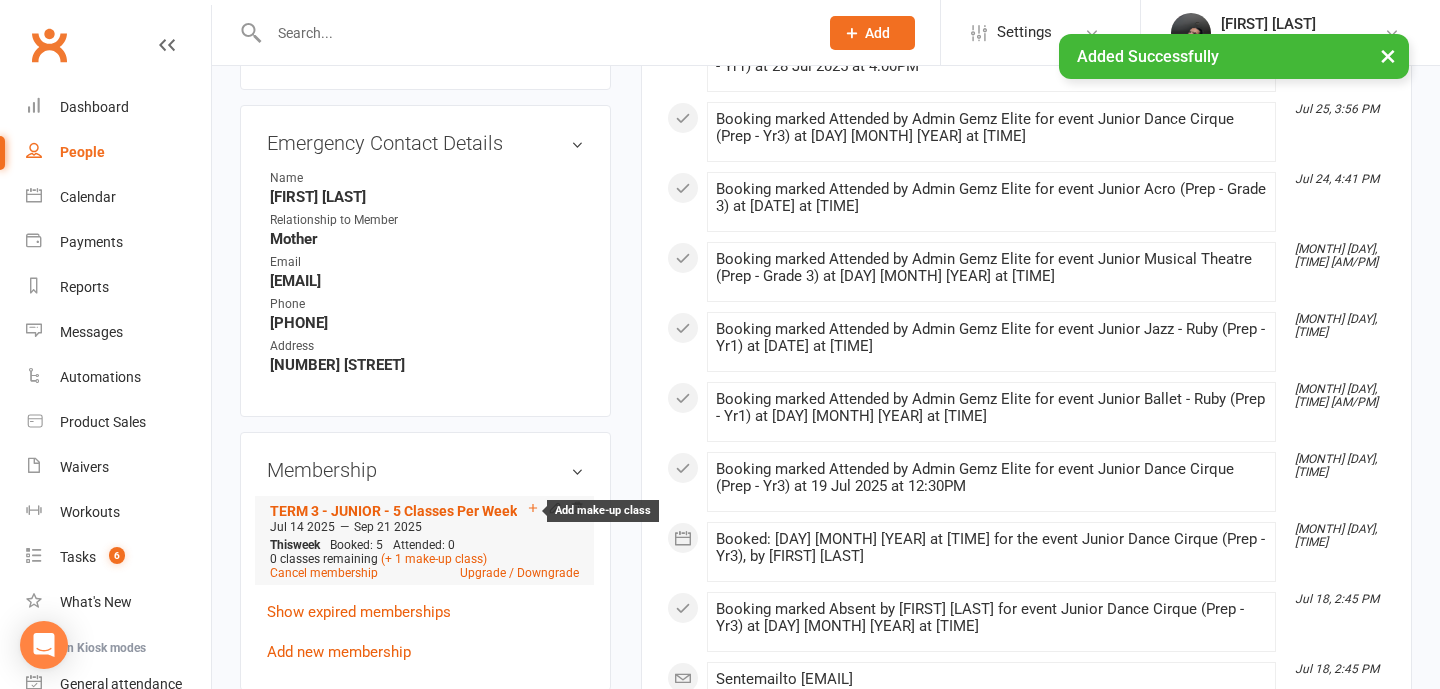 click 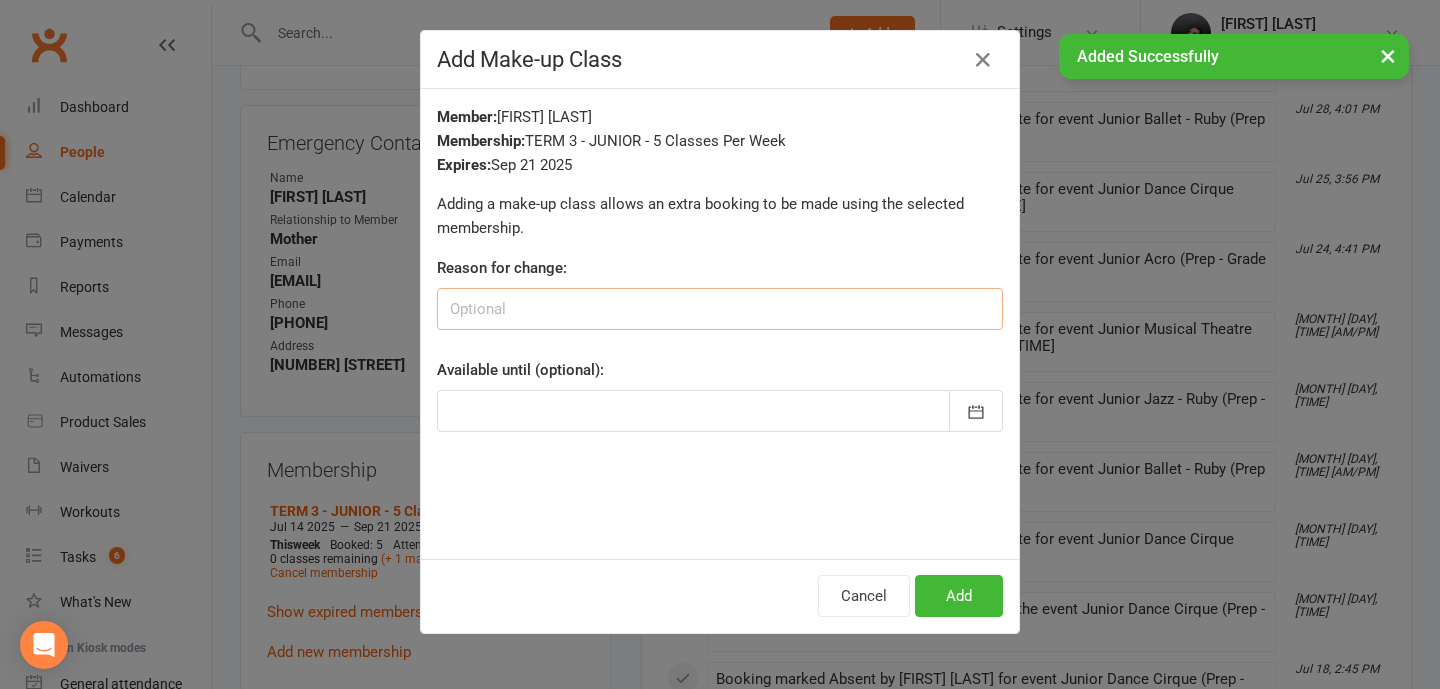 click at bounding box center [720, 309] 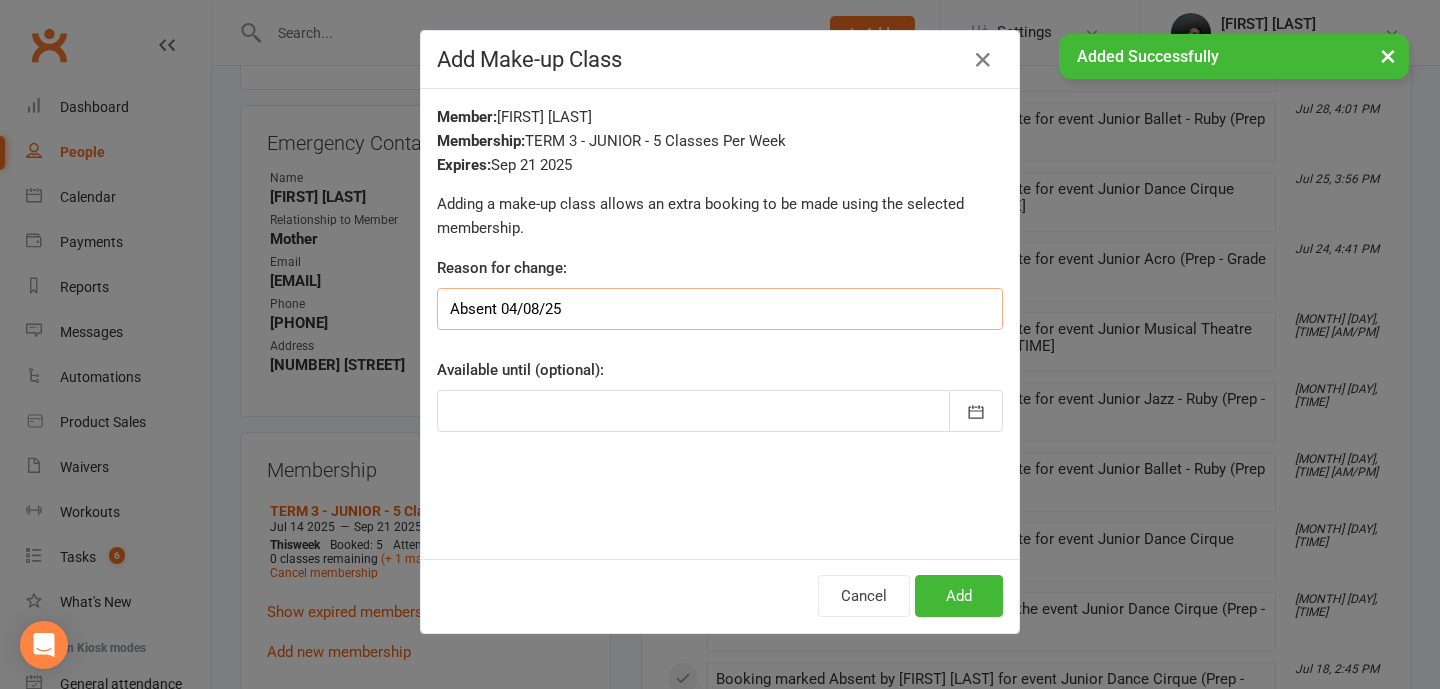 type on "Absent 04/08/25" 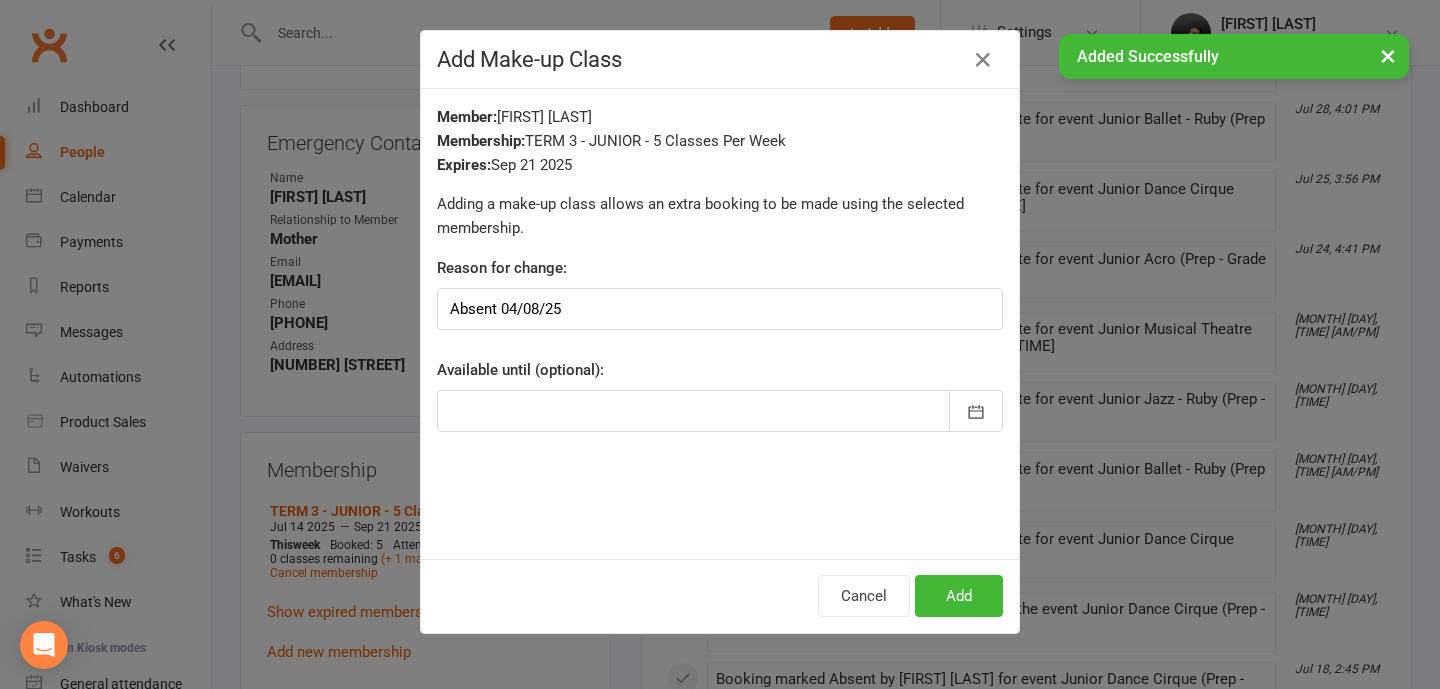 click at bounding box center [720, 411] 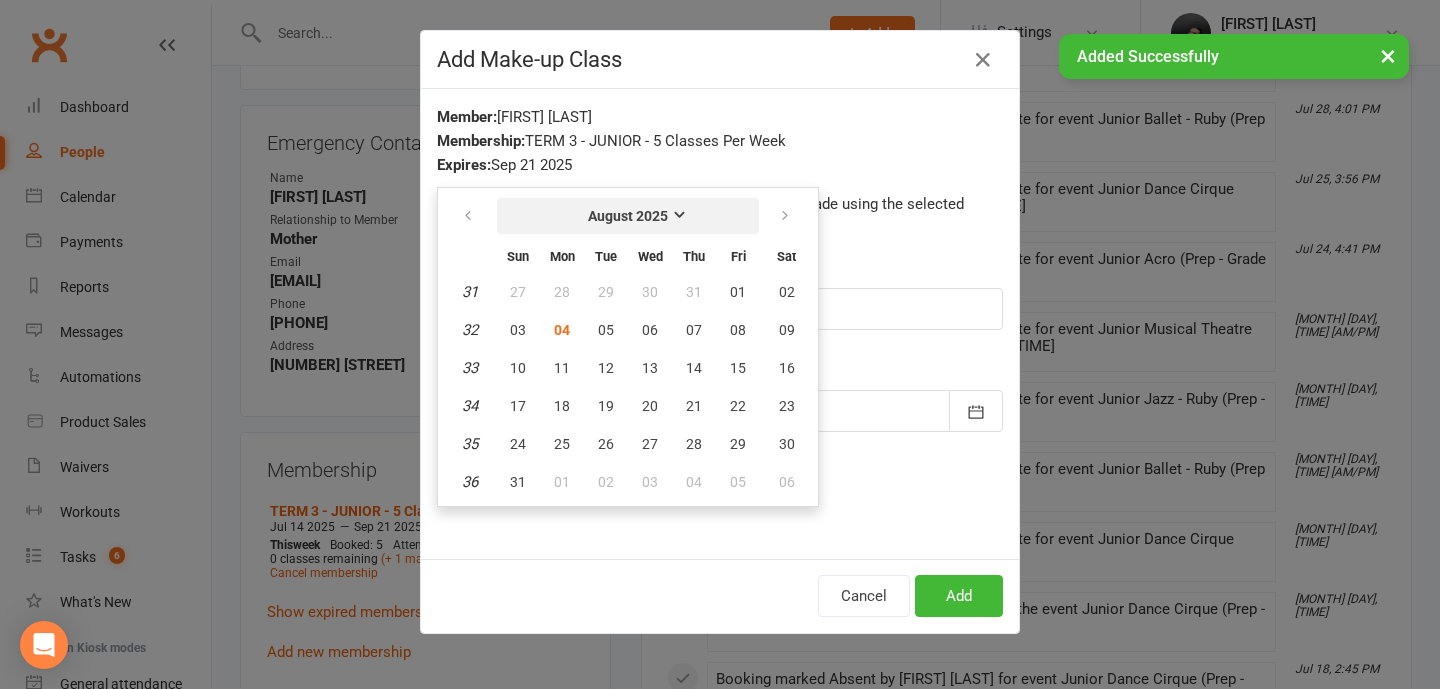 click on "August 2025" at bounding box center (628, 216) 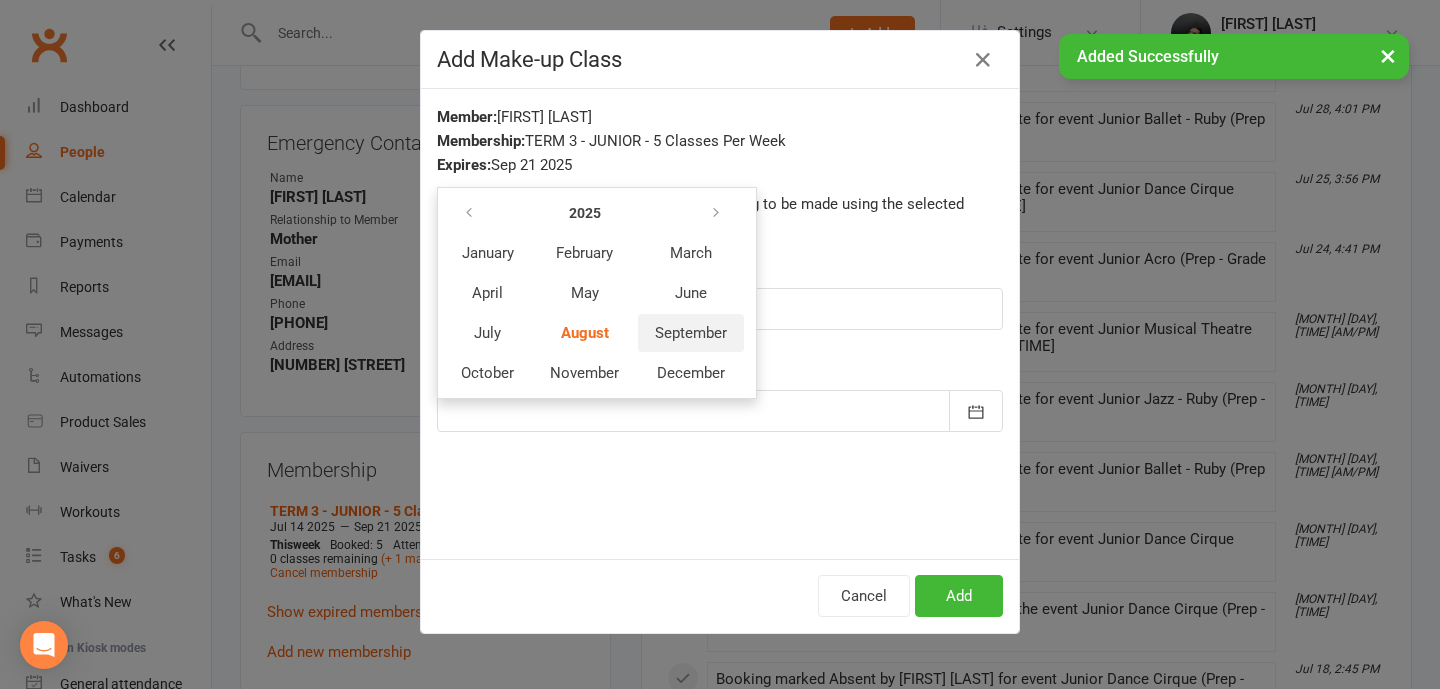 click on "September" at bounding box center [691, 333] 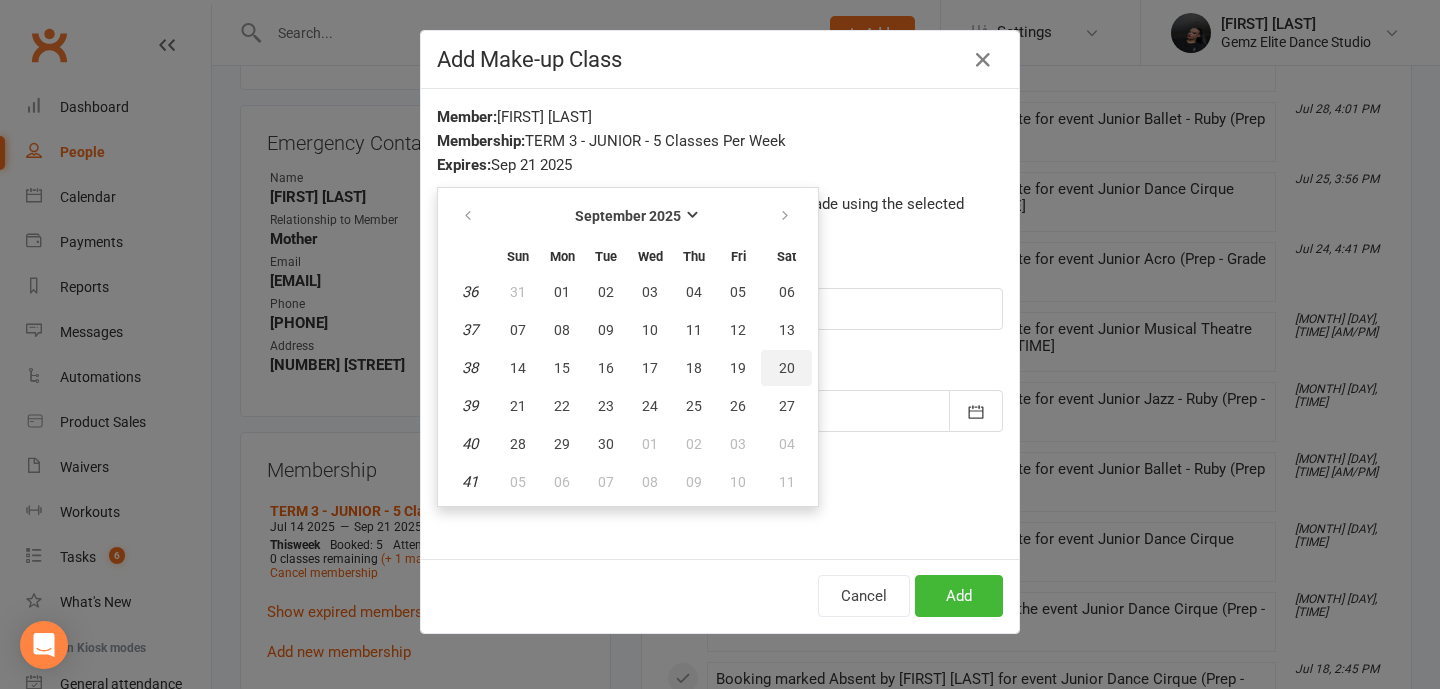 click on "20" at bounding box center [787, 368] 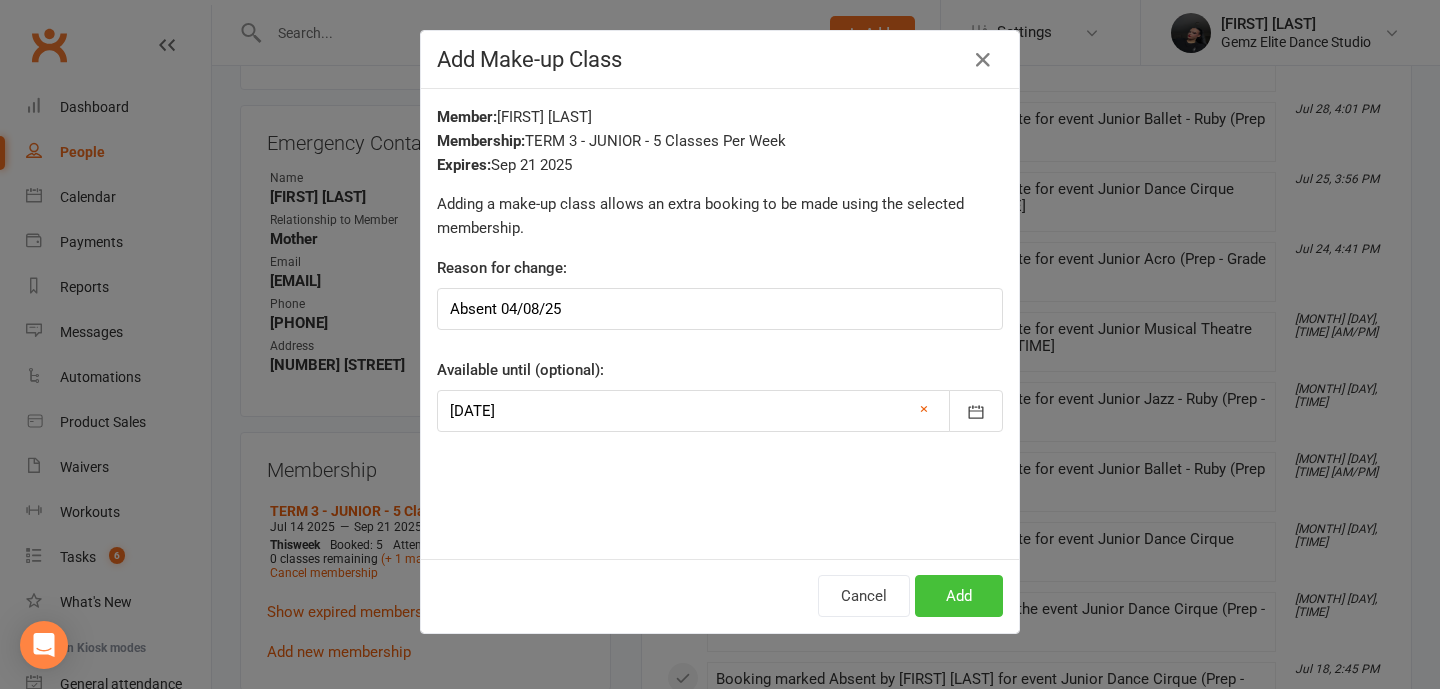 click on "Add" at bounding box center (959, 596) 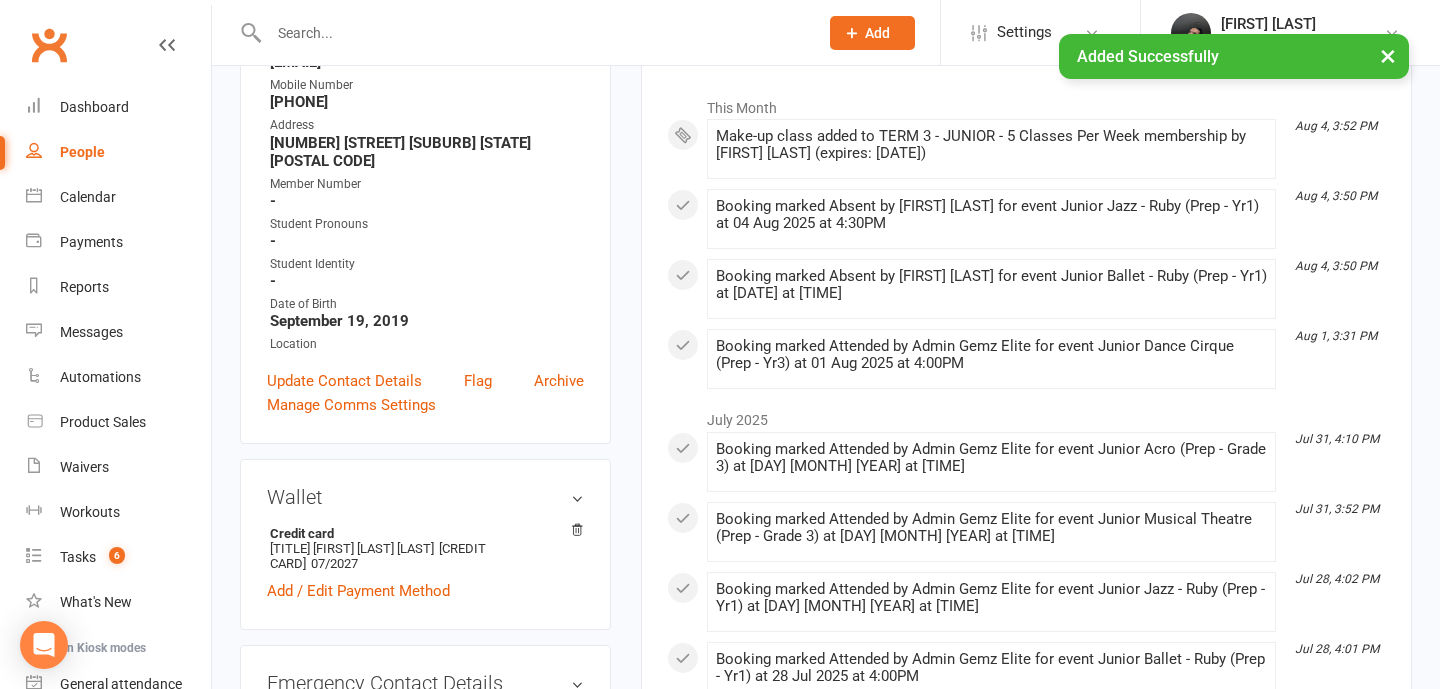 scroll, scrollTop: 116, scrollLeft: 0, axis: vertical 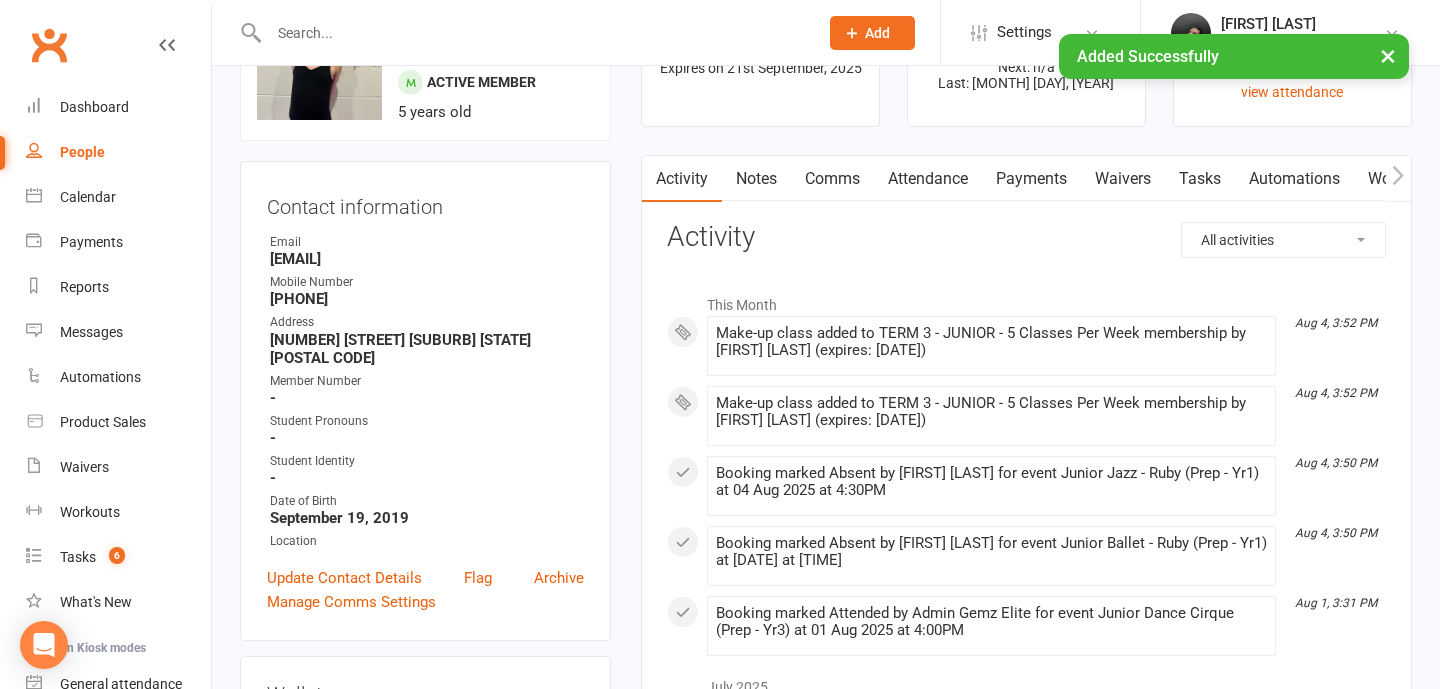 click on "Comms" at bounding box center (832, 179) 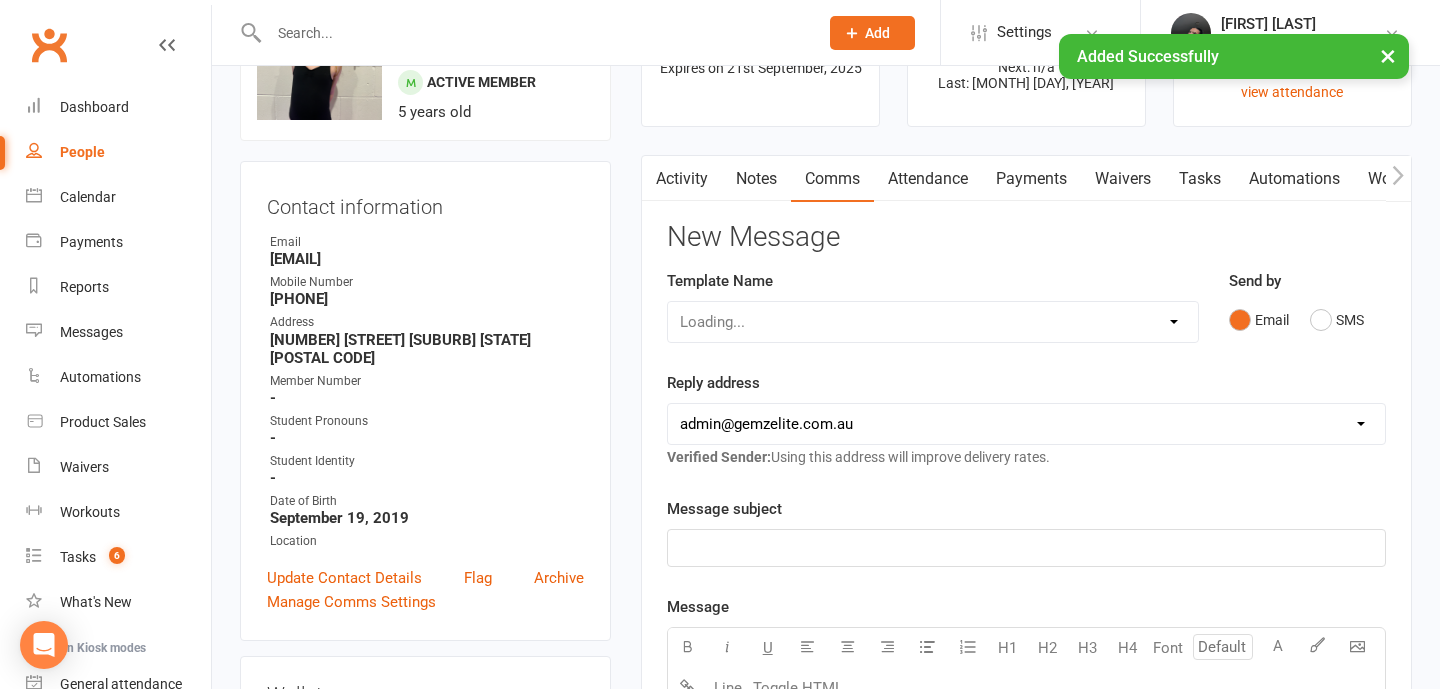 click on "Loading..." at bounding box center (933, 322) 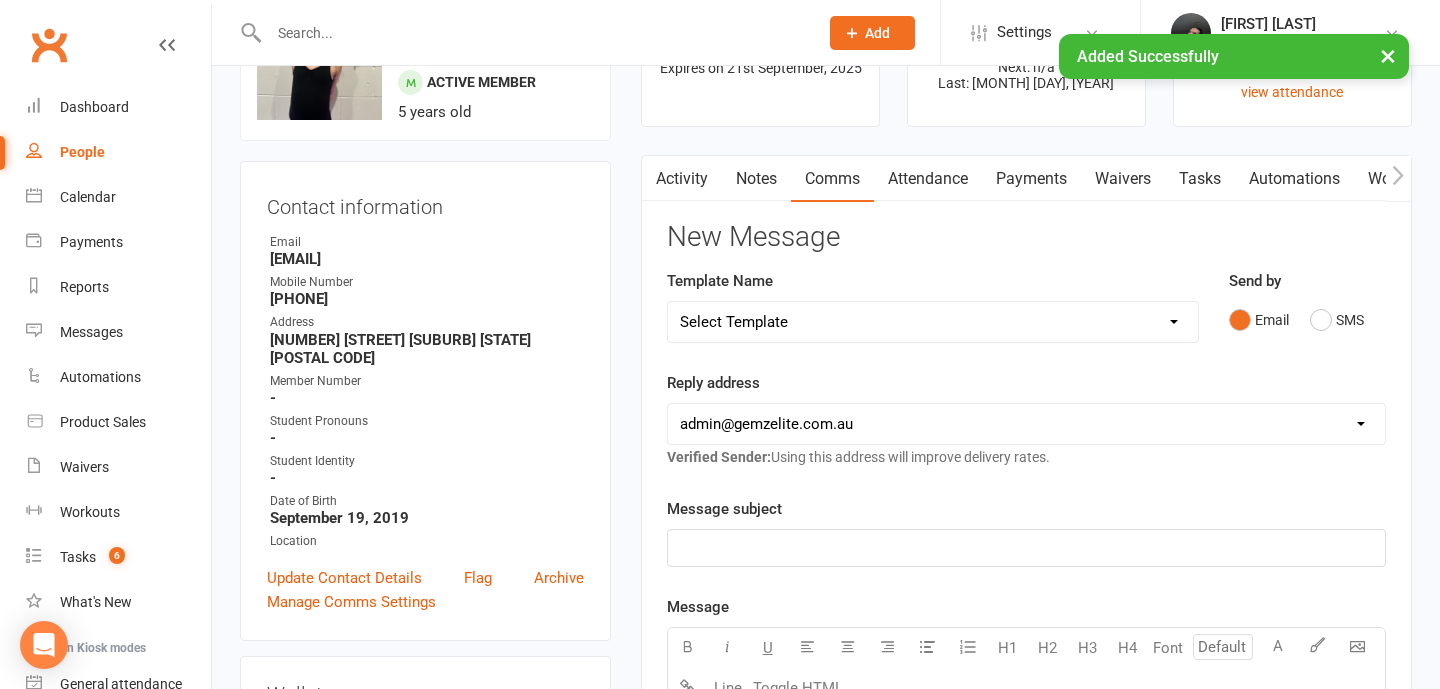 click on "[Email] STUDENT - Absent - Makeup Class Added [Email] ADULTS - 28/6/25 Classes Cancelled  [Email] ADULTS - Birthday Wish [Email] CYCLONE ALFRED [Email] Email to send - T1-25 [Email] ENROLMENT - End of Term Email [SMS] GENERAL - Google review text [Email] Member - Term Continuation [Email] OPEN 2025- 5th of May - Open Labour Day Email [Email] STUDENT - Dance Up/Down Invitation [Email] STUDENT - Respect [Email] STUDENTS - MAKE-UP REMINDER [Email] ADULTS - Payment update [Email] APRIL 7th 2025 - Remind families term 2 payments   [Email] ENROLMENT - Payment update [Email] PAYMENT - CHANGE OF PAYMENT DETAILS [Email] STUDENT FAILED PAYMENTS EMAIL [Email] ADULTS - Trial Form Request [Email] PROSPECT - Enrolment Forms [Email] PROSPECT - Follow up [Email] PROSPECT - Little Gemz - Week 7/8 [Email] PROSPECT - No Show [Email] PROSPECT - Trial Form Request - Junior Classes [Email] PROSPECT - Trial Form Request - Little Classes [Email] PROSPECT - Trial Form Request - Pre-Teen Classes [Email] ANZAC DAY 2025" at bounding box center [933, 322] 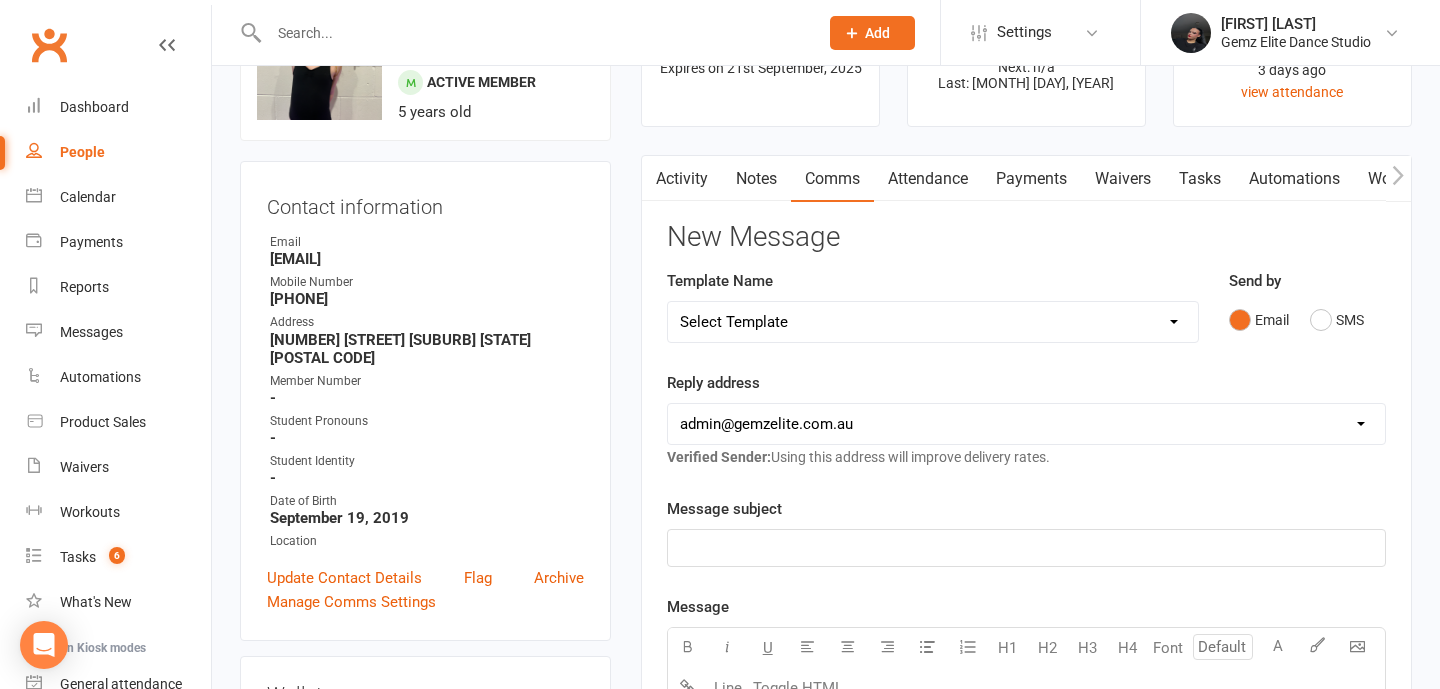 select on "0" 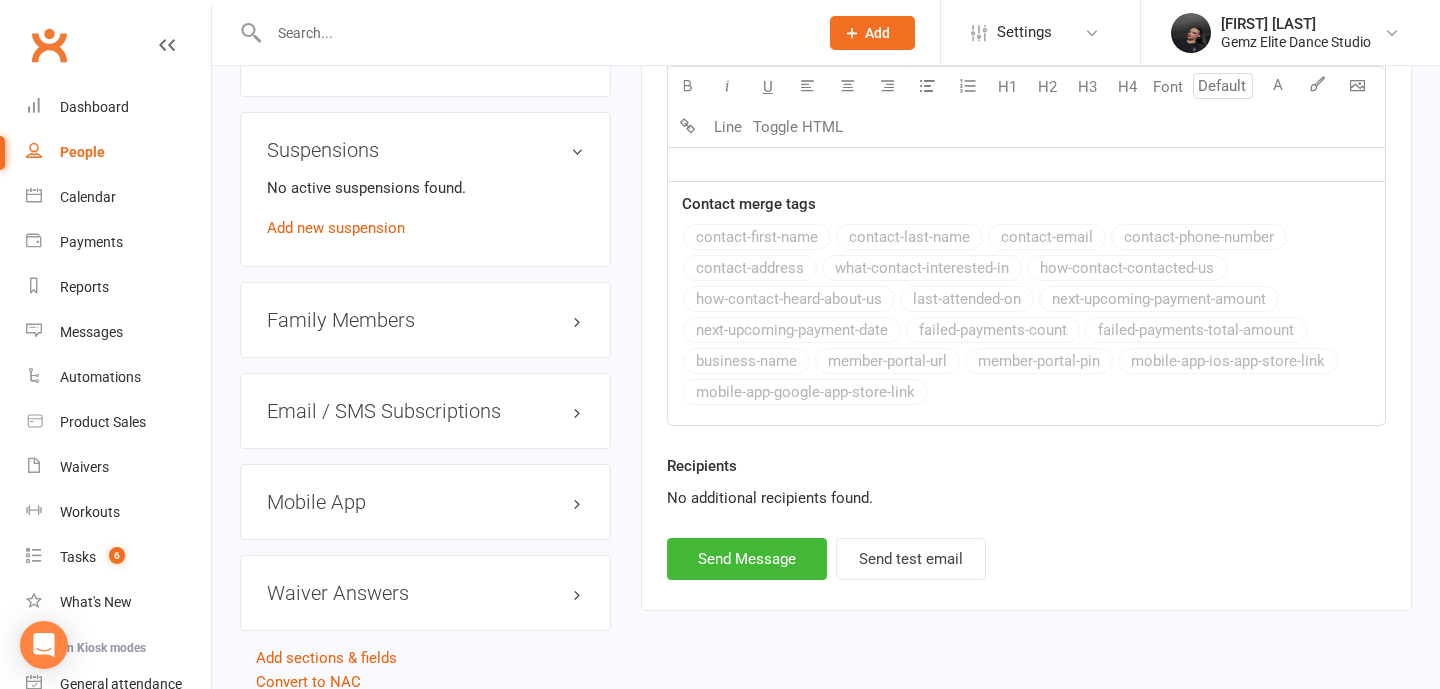 scroll, scrollTop: 1715, scrollLeft: 0, axis: vertical 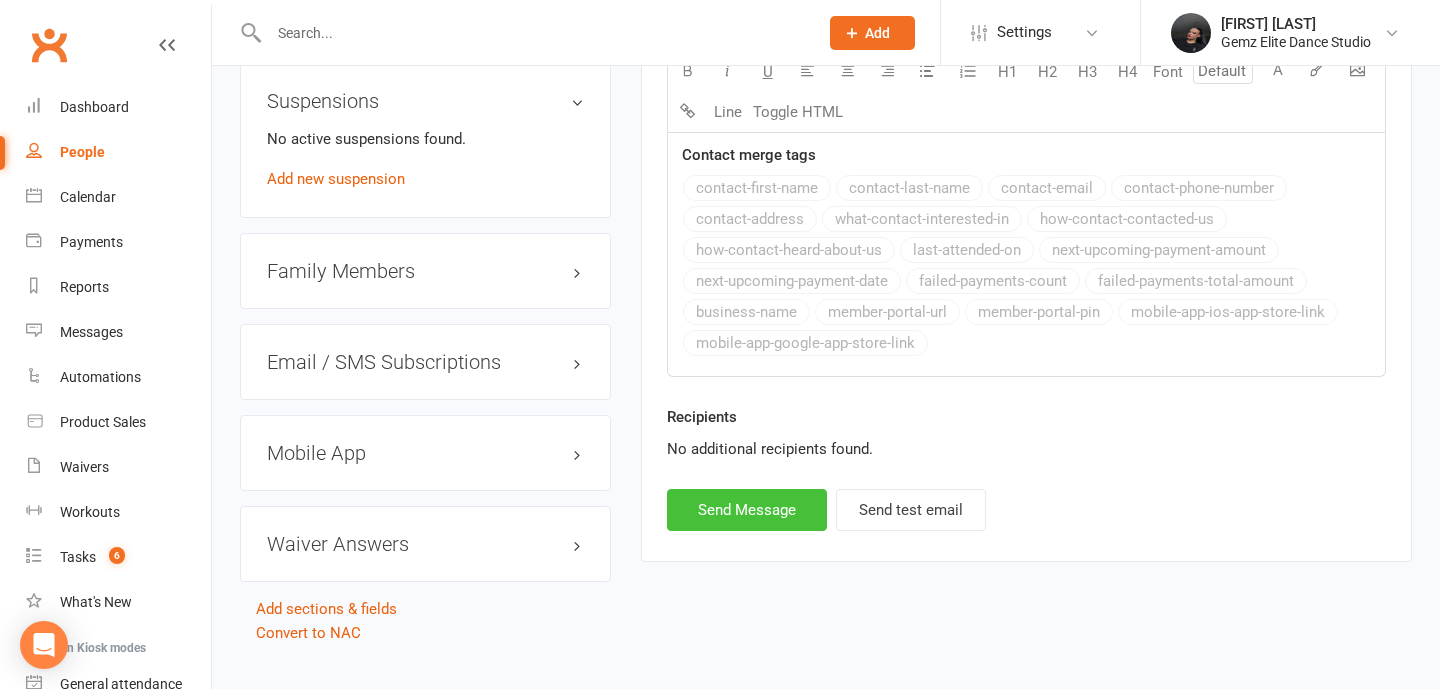 click on "Send Message" at bounding box center (747, 510) 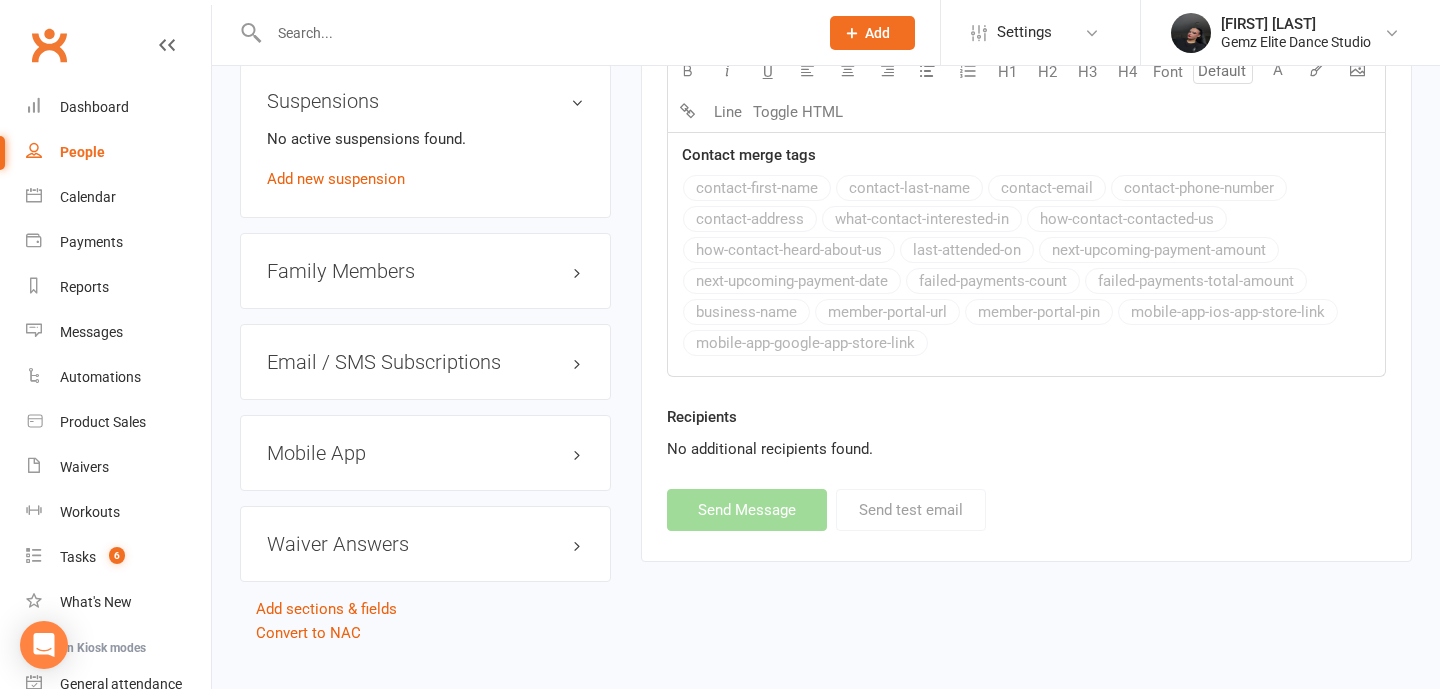 select 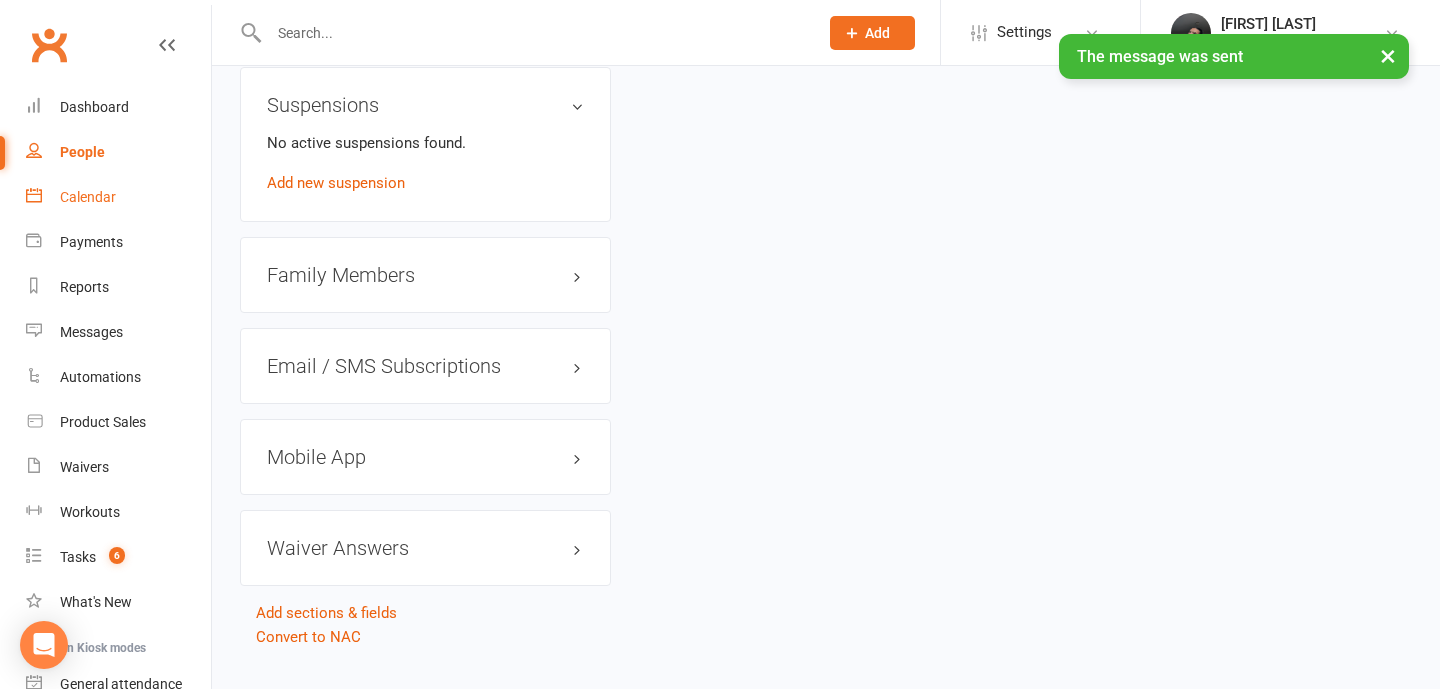 click on "Calendar" at bounding box center [118, 197] 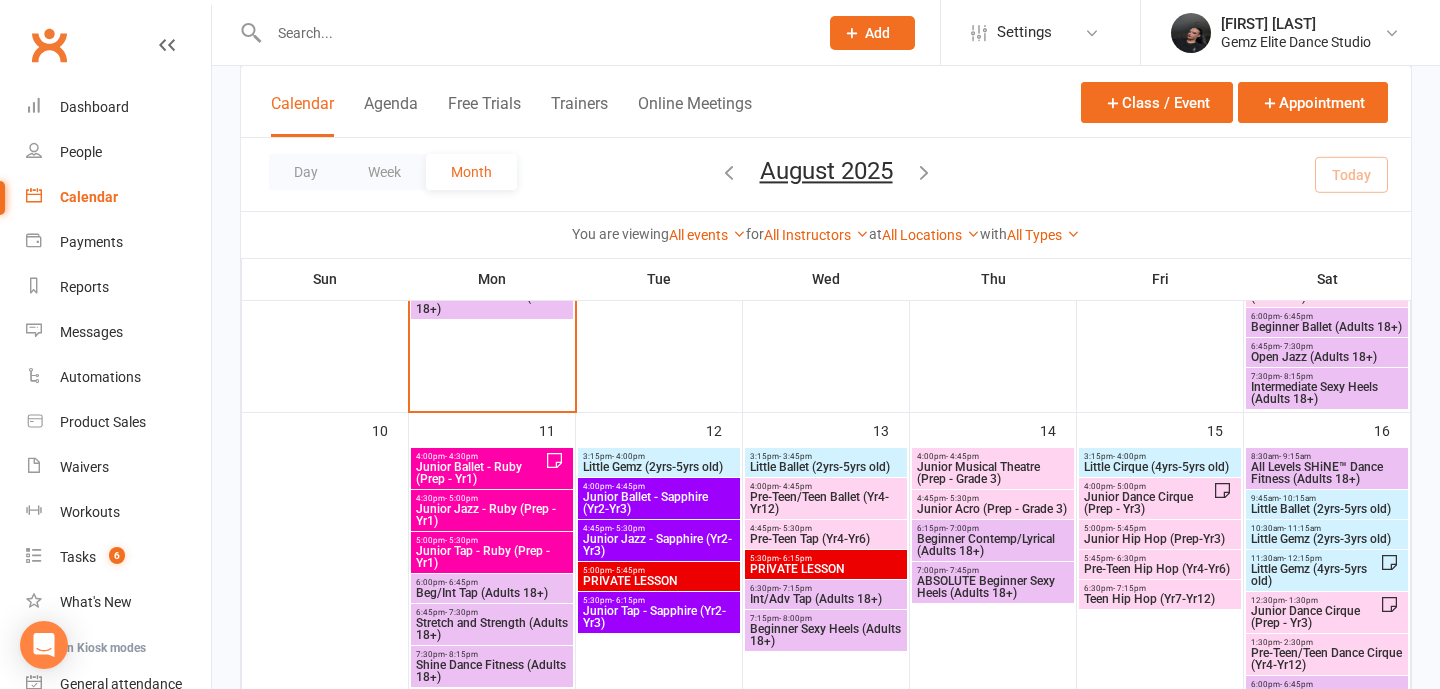 scroll, scrollTop: 758, scrollLeft: 0, axis: vertical 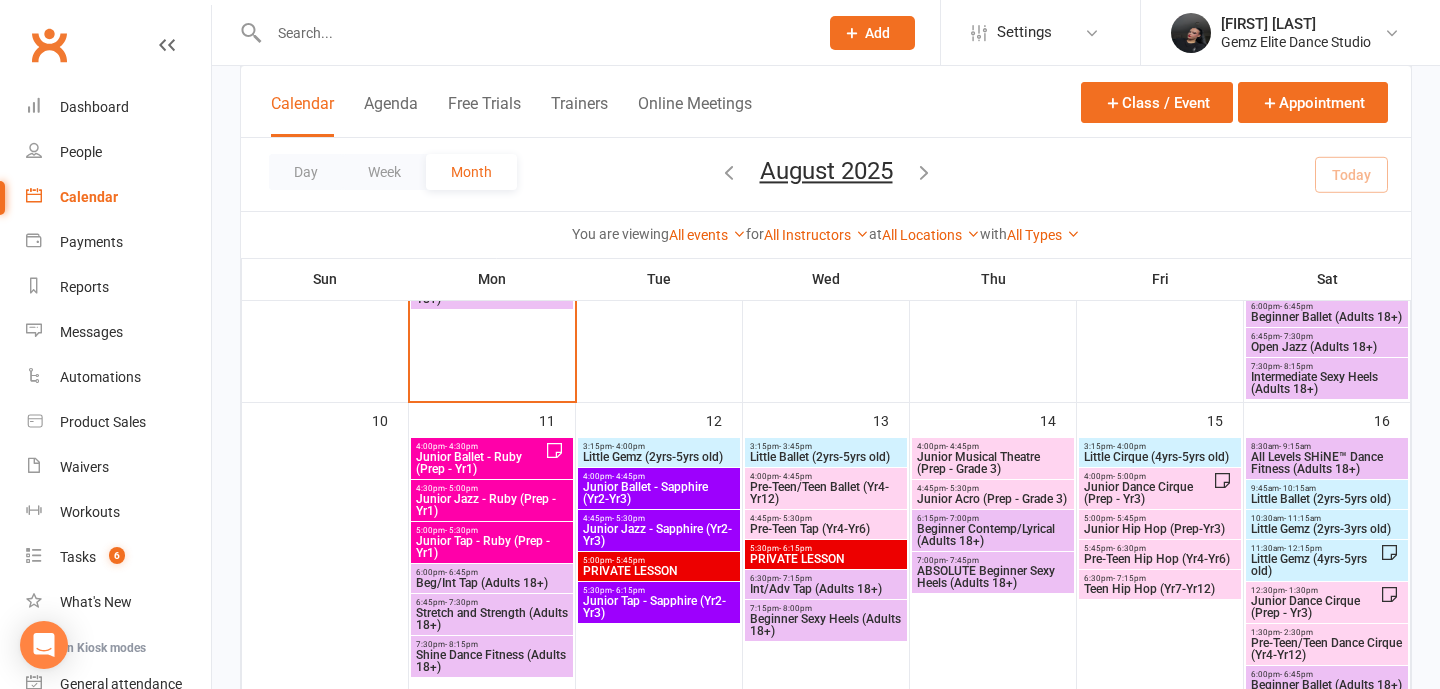 click on "Junior Hip Hop (Prep-Yr3)" at bounding box center (1160, 529) 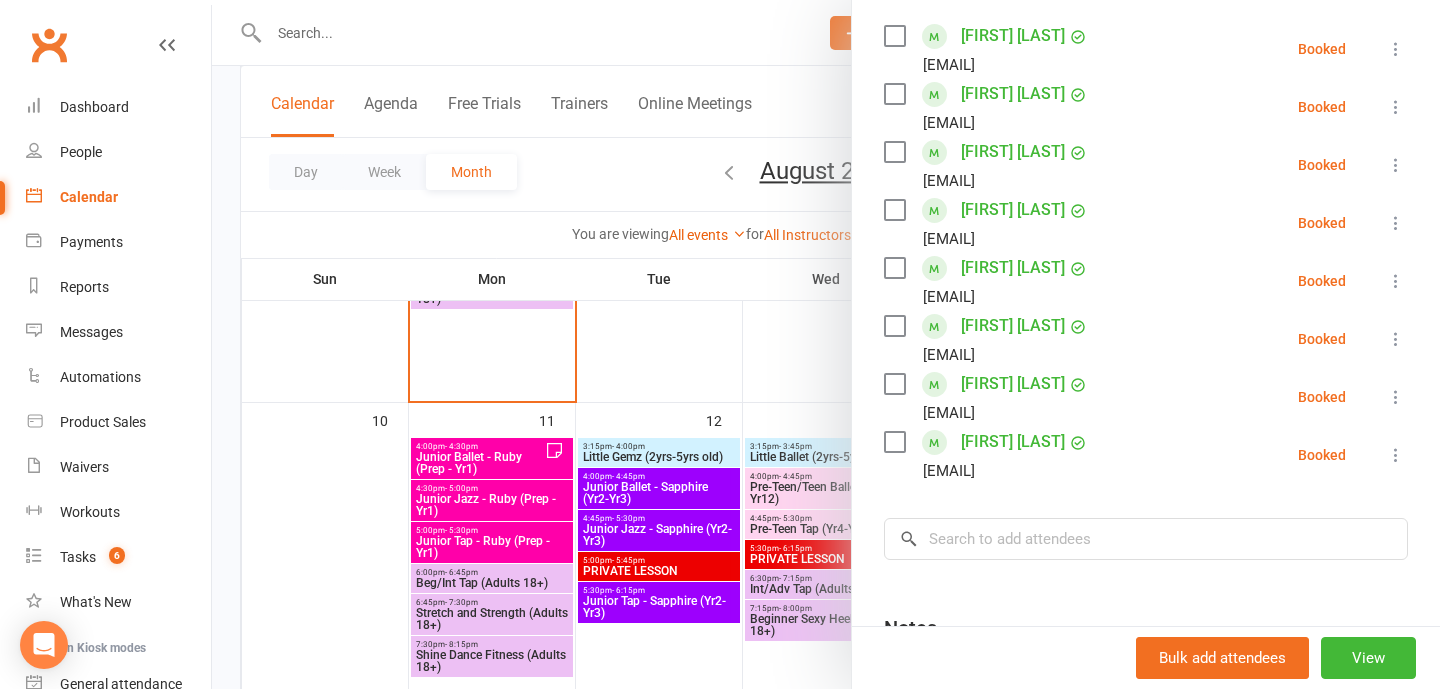 scroll, scrollTop: 418, scrollLeft: 0, axis: vertical 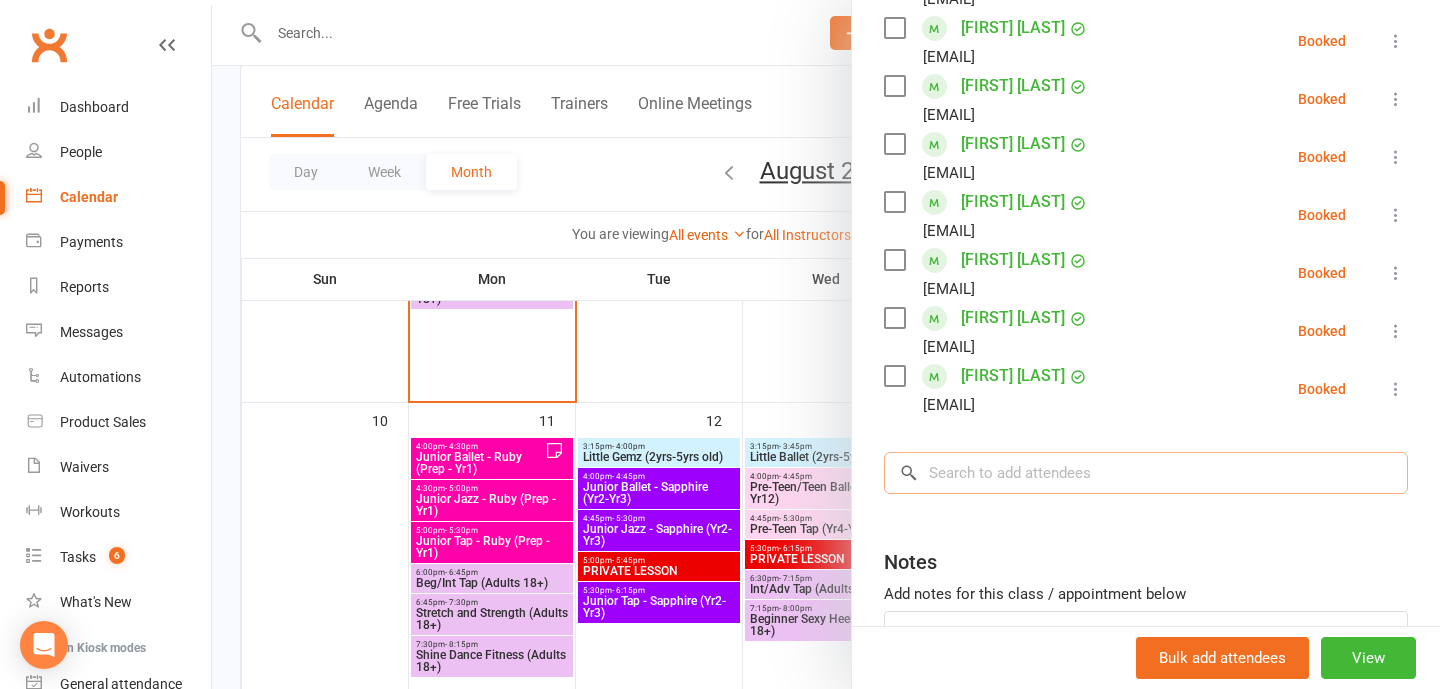click at bounding box center (1146, 473) 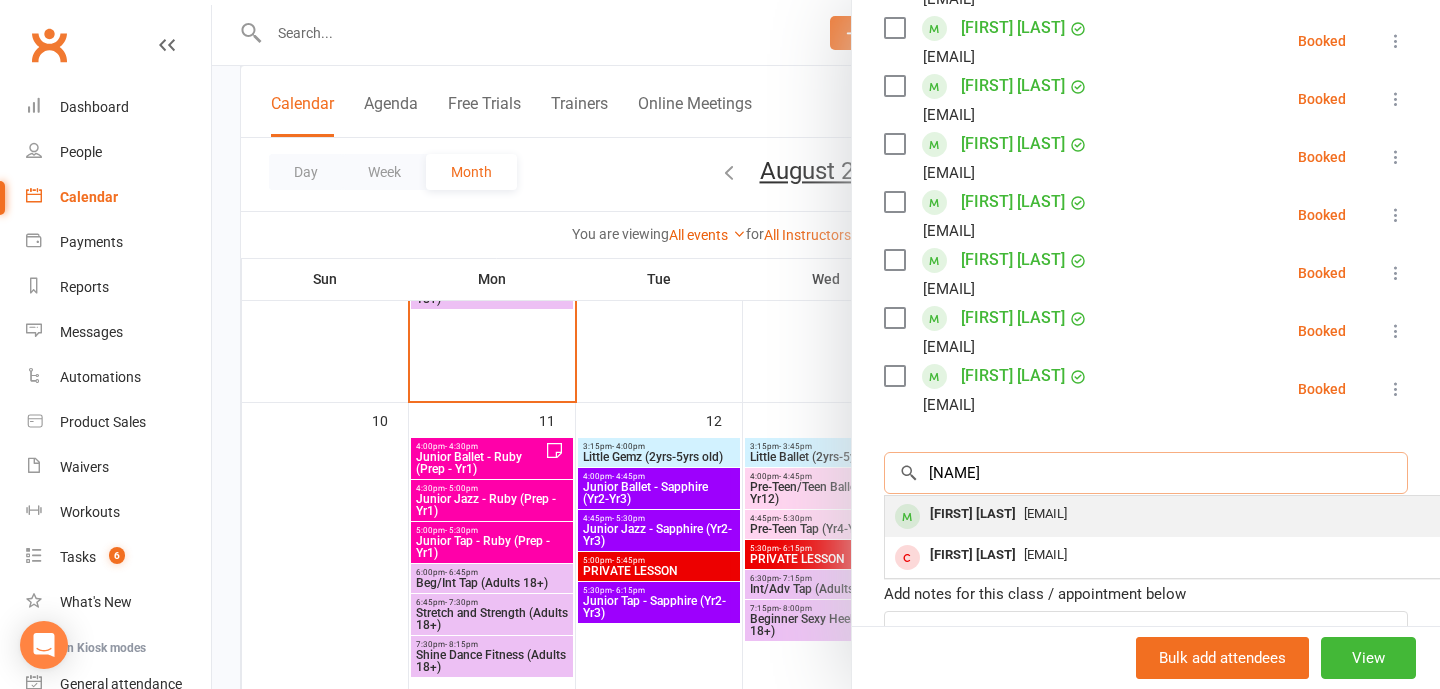 type on "[NAME]" 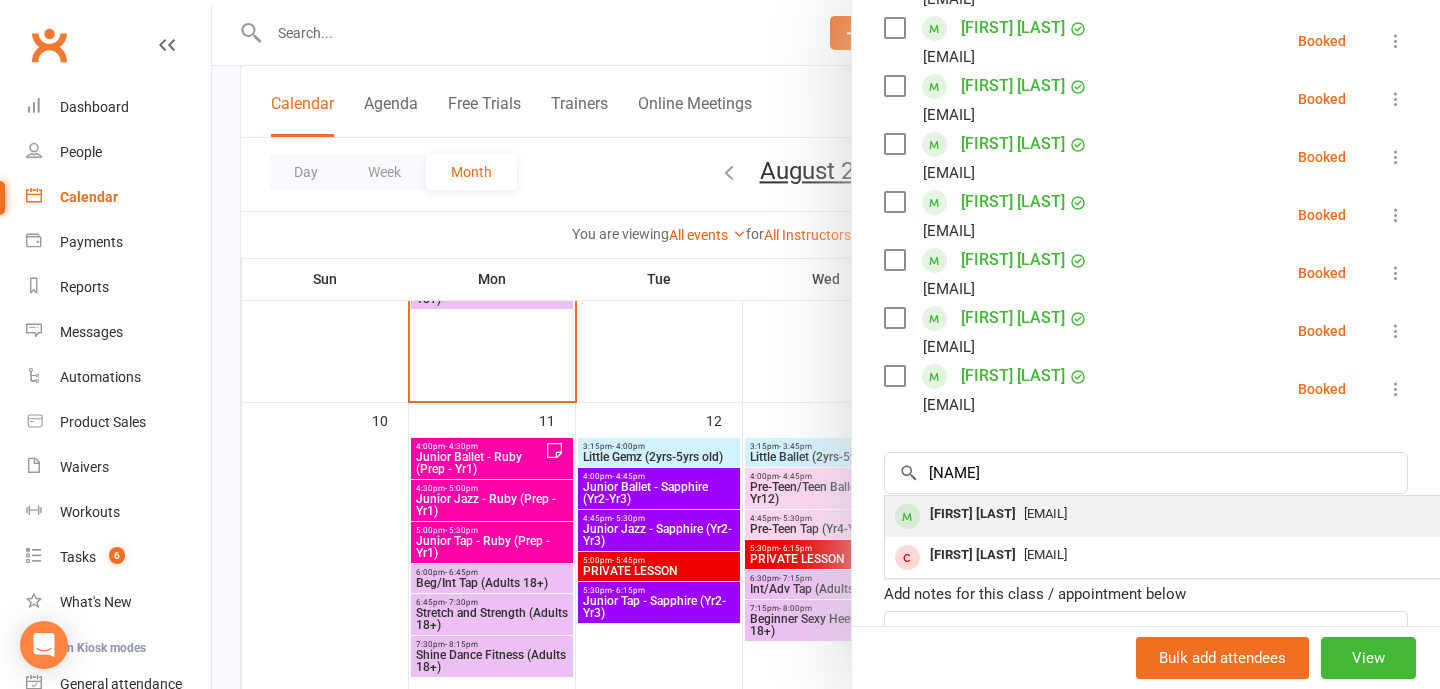 click on "[FIRST] [LAST]" at bounding box center (973, 514) 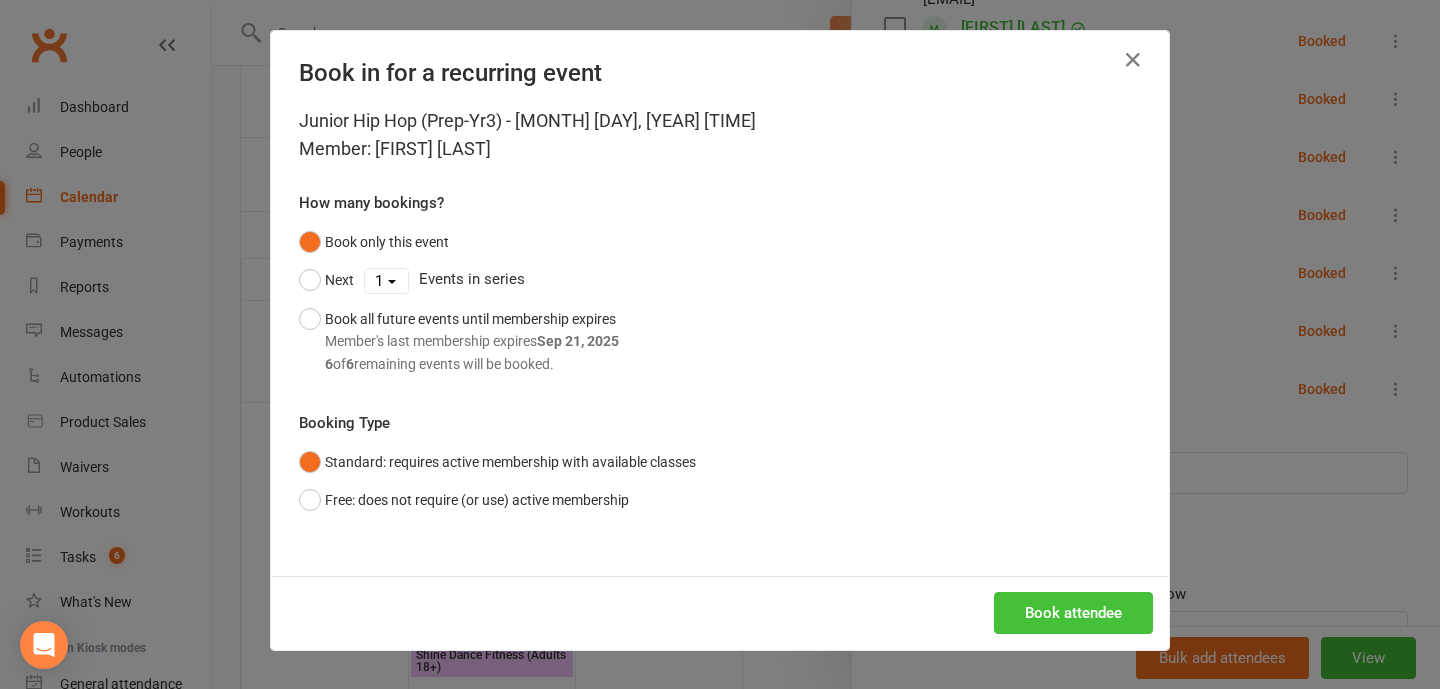 click on "Book attendee" at bounding box center [1073, 613] 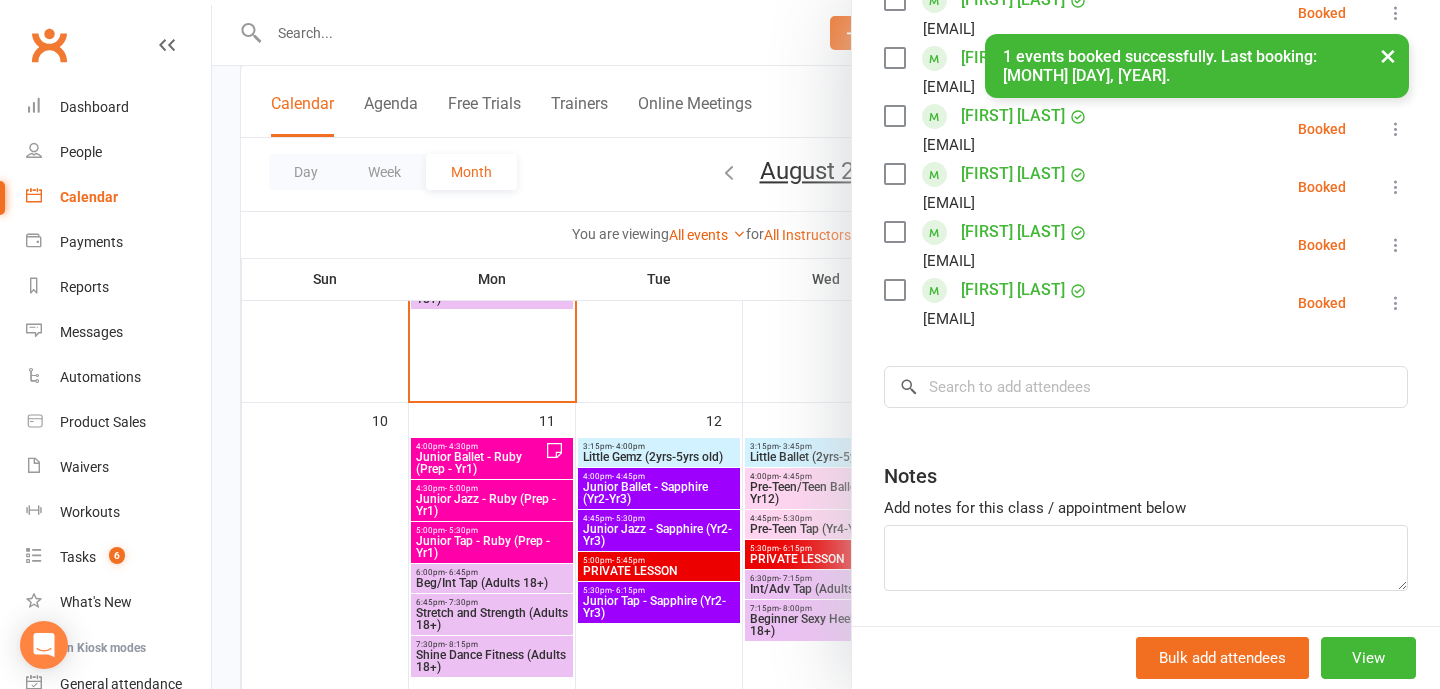 scroll, scrollTop: 566, scrollLeft: 0, axis: vertical 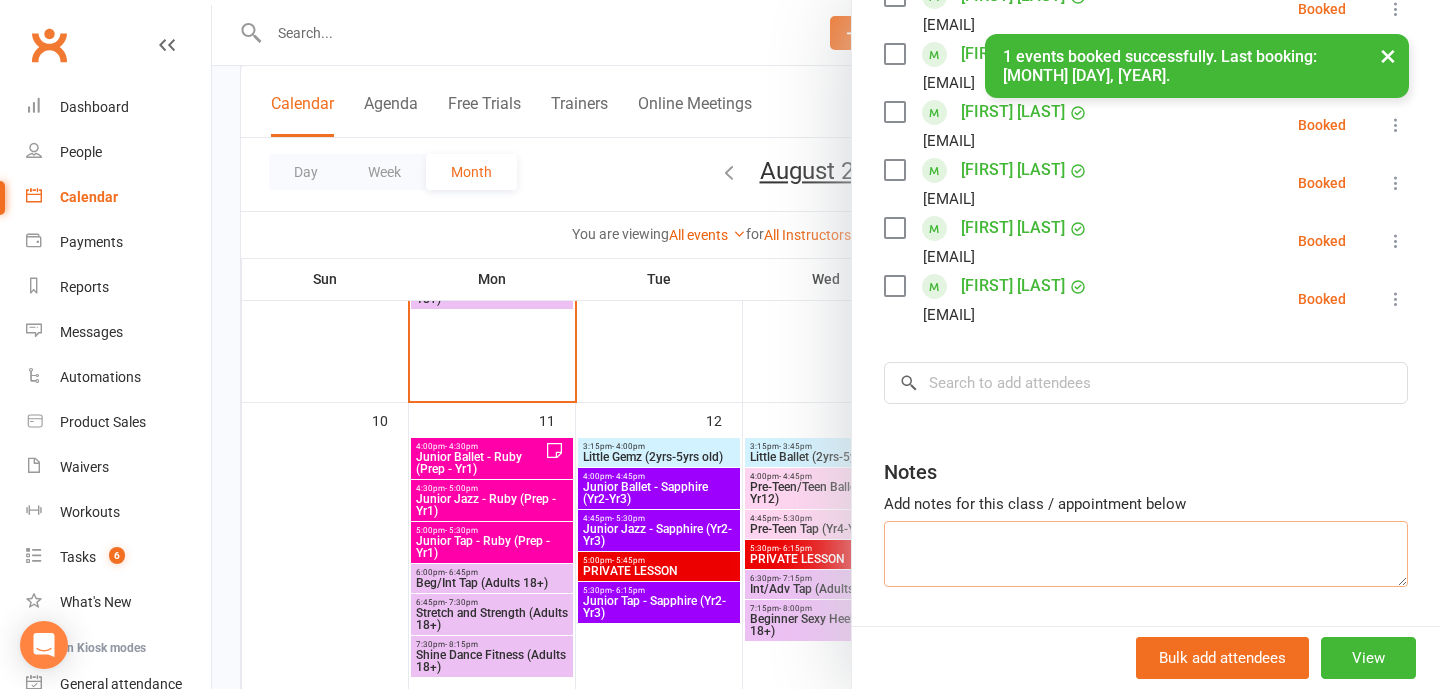 click at bounding box center (1146, 554) 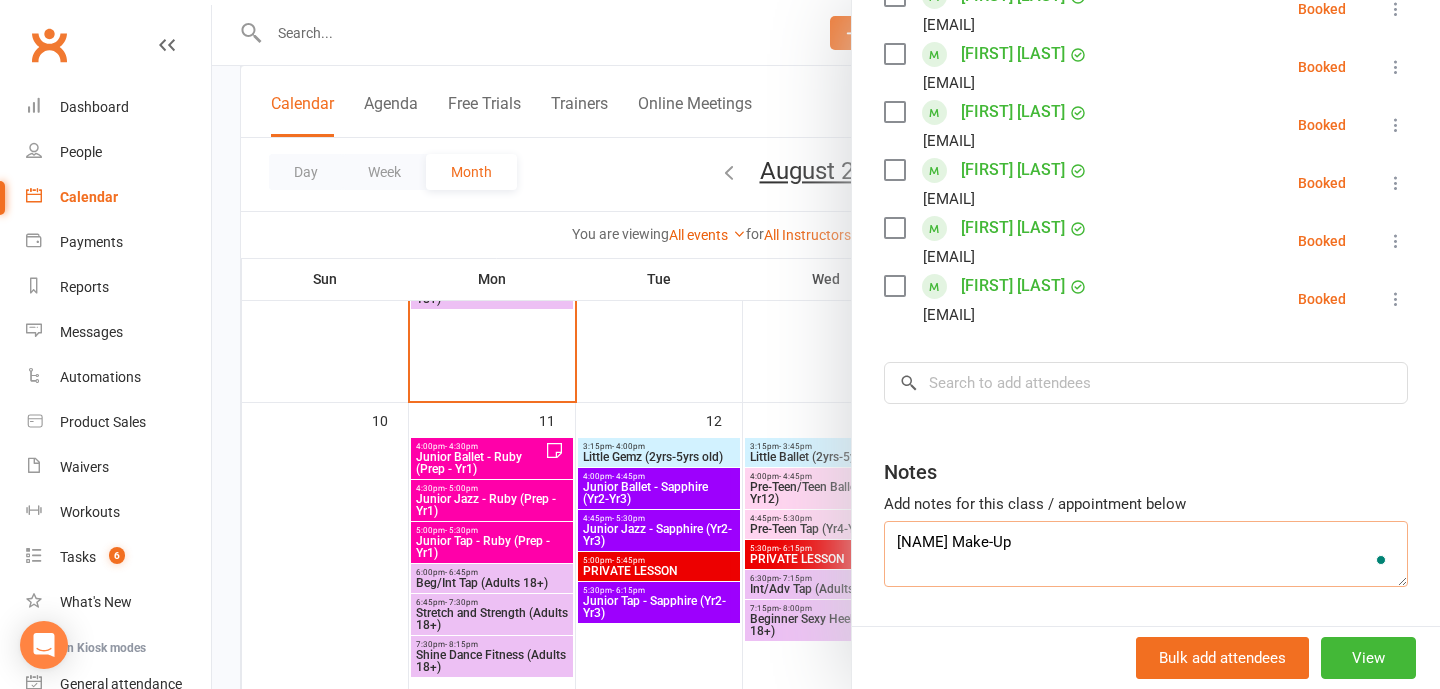 type on "[NAME] Make-Up" 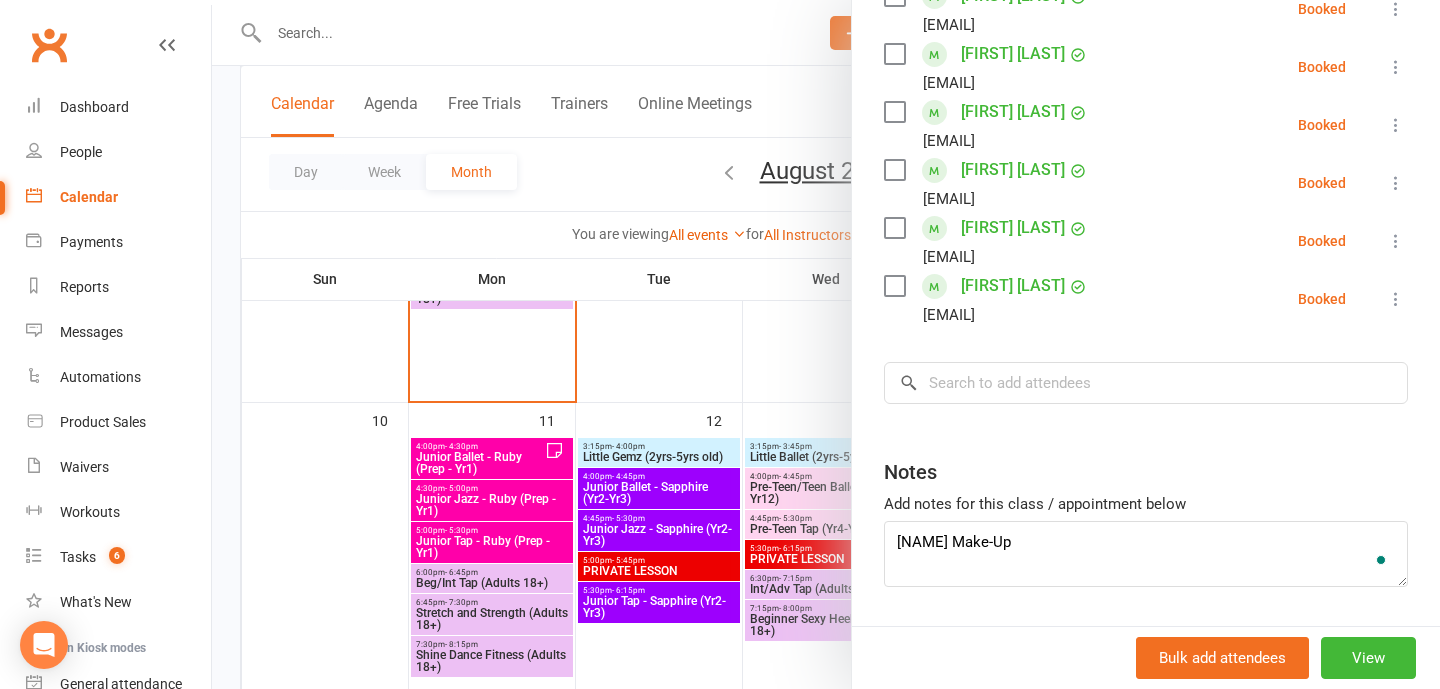 click at bounding box center [826, 344] 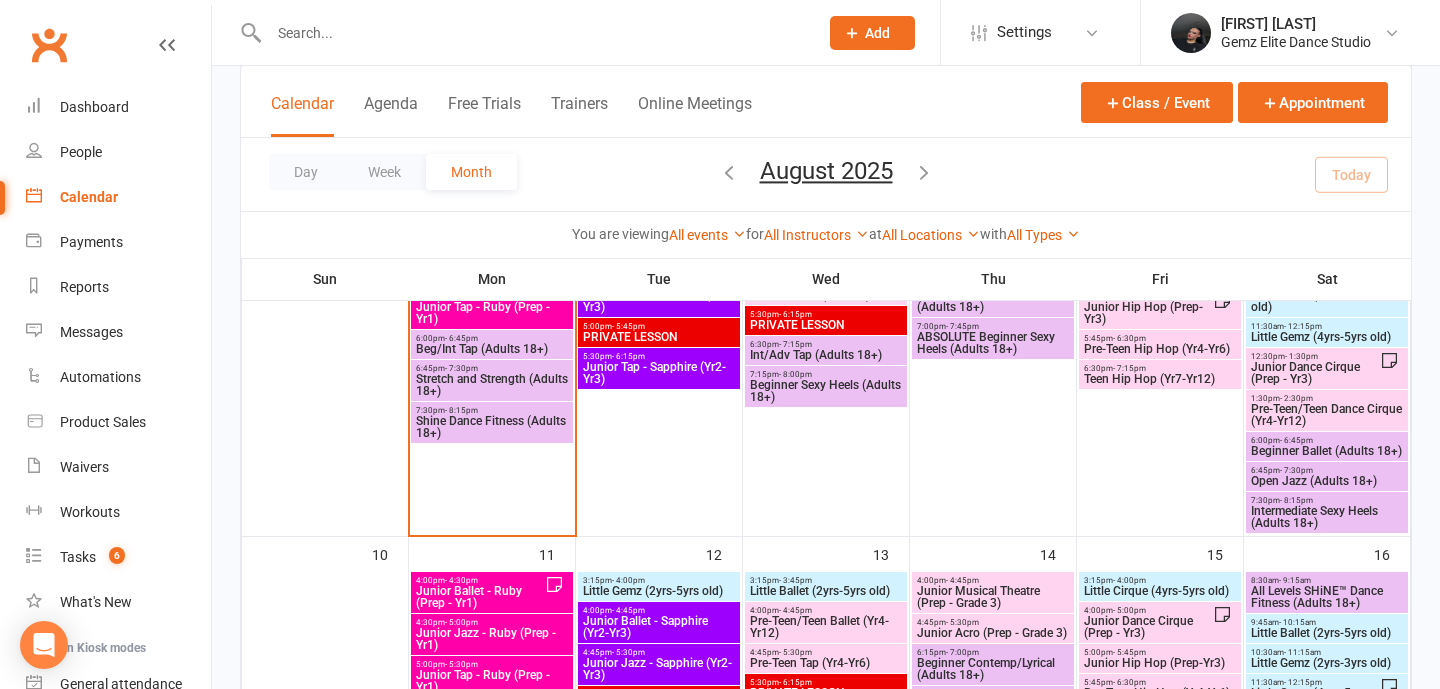 scroll, scrollTop: 598, scrollLeft: 0, axis: vertical 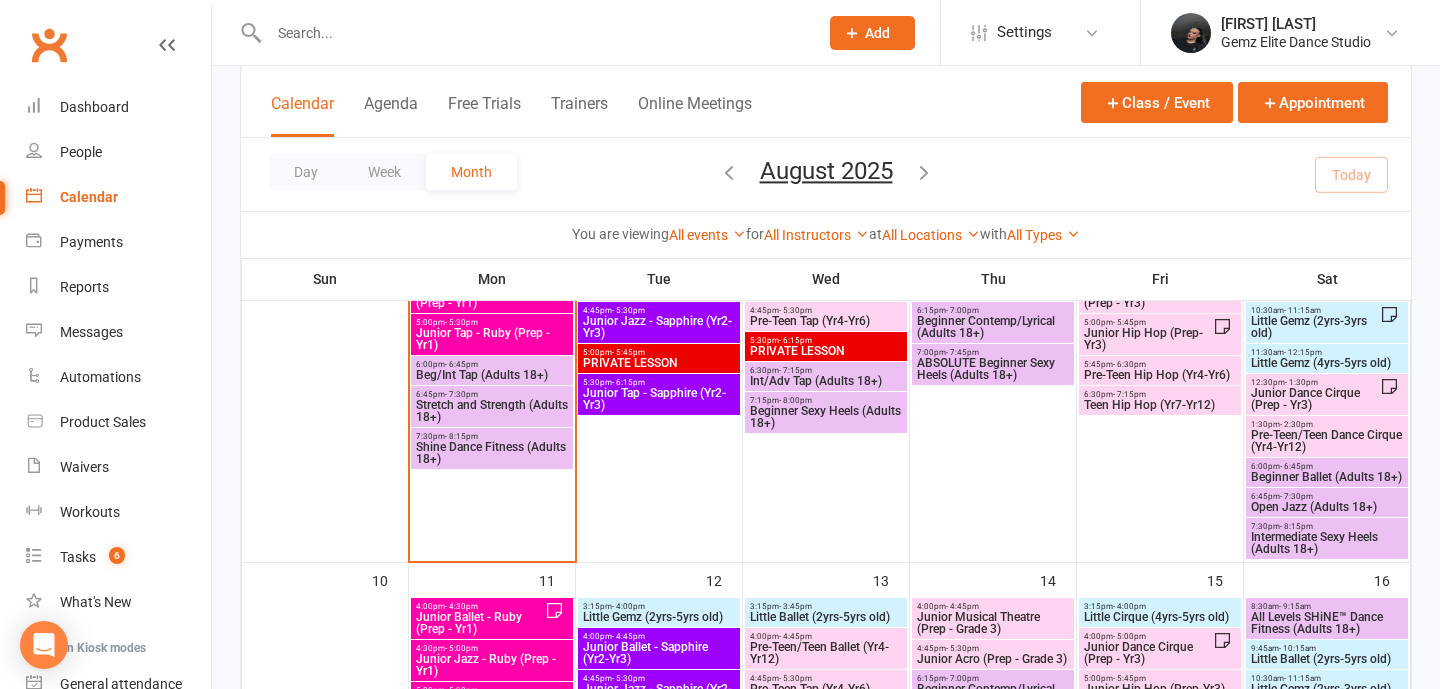click on "Beg/Int Tap (Adults 18+)" at bounding box center [492, 375] 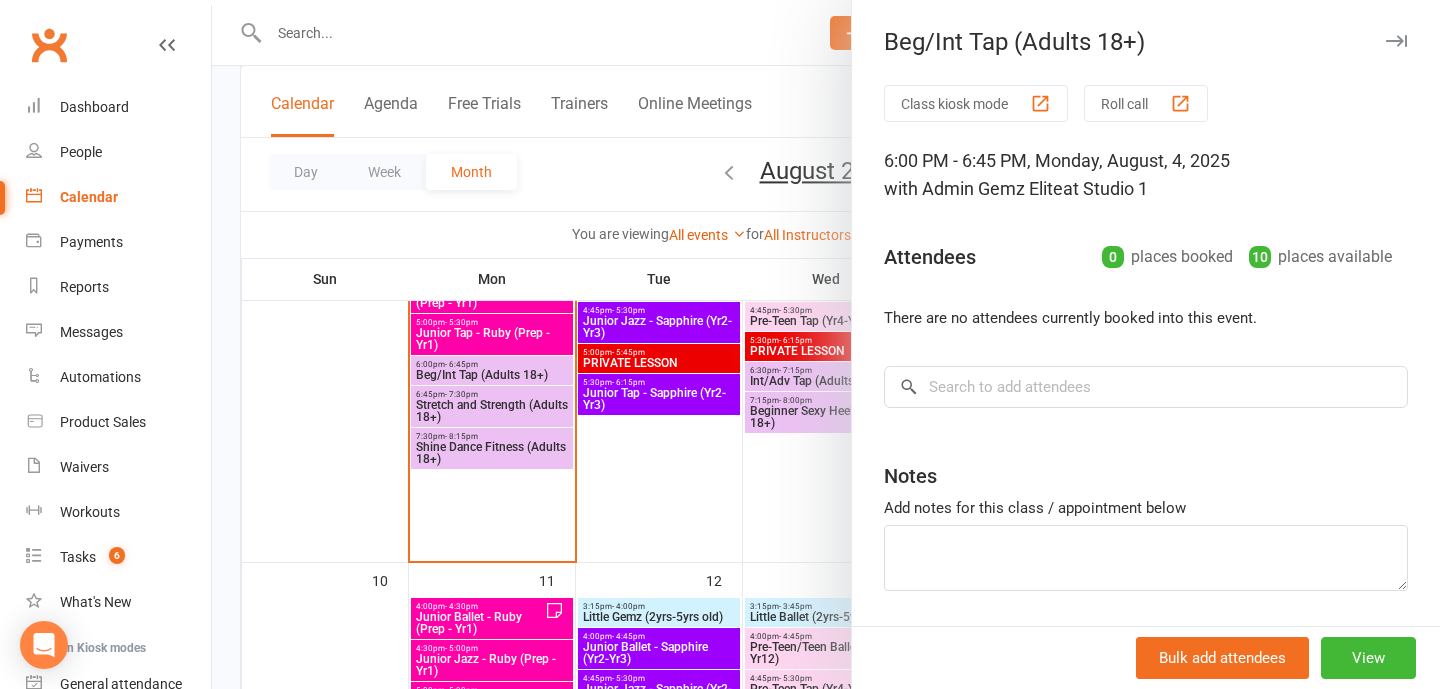 click at bounding box center [826, 344] 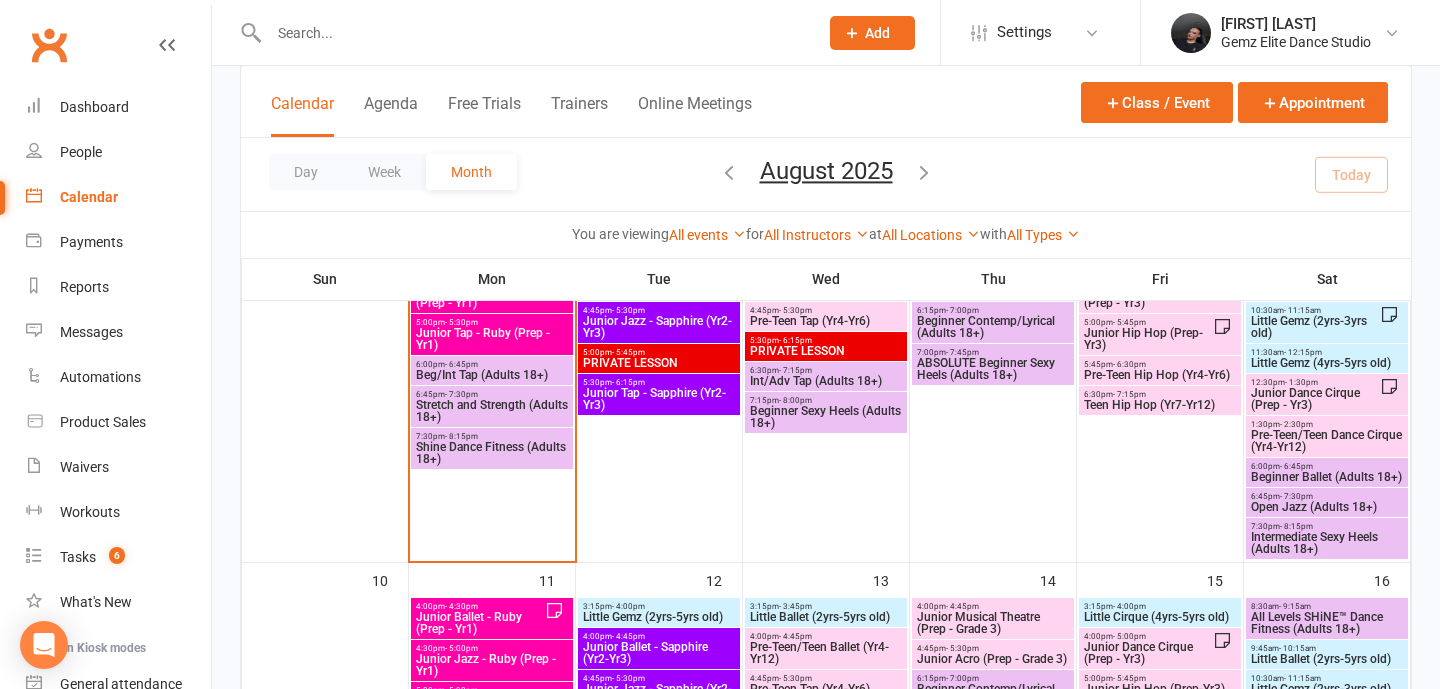 click on "Beg/Int Tap (Adults 18+)" at bounding box center [492, 375] 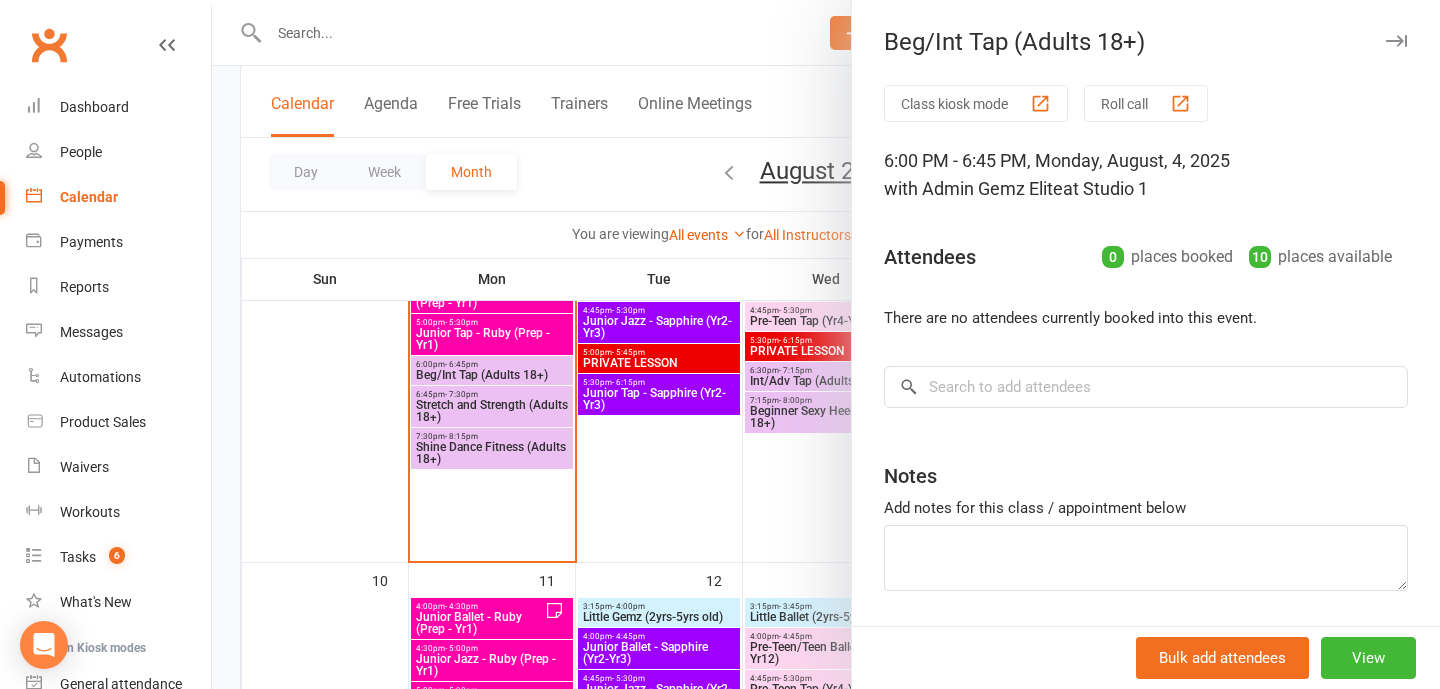 click at bounding box center [826, 344] 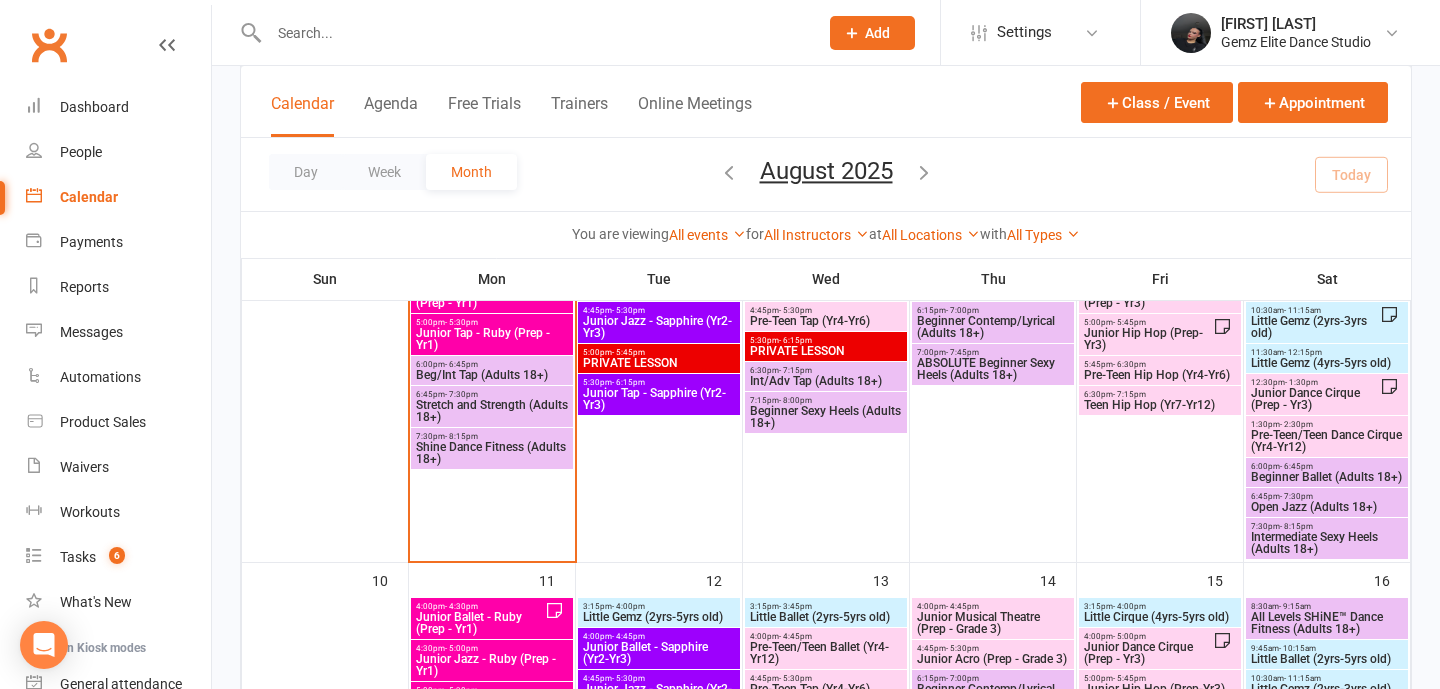 click on "Stretch and Strength (Adults 18+)" at bounding box center [492, 411] 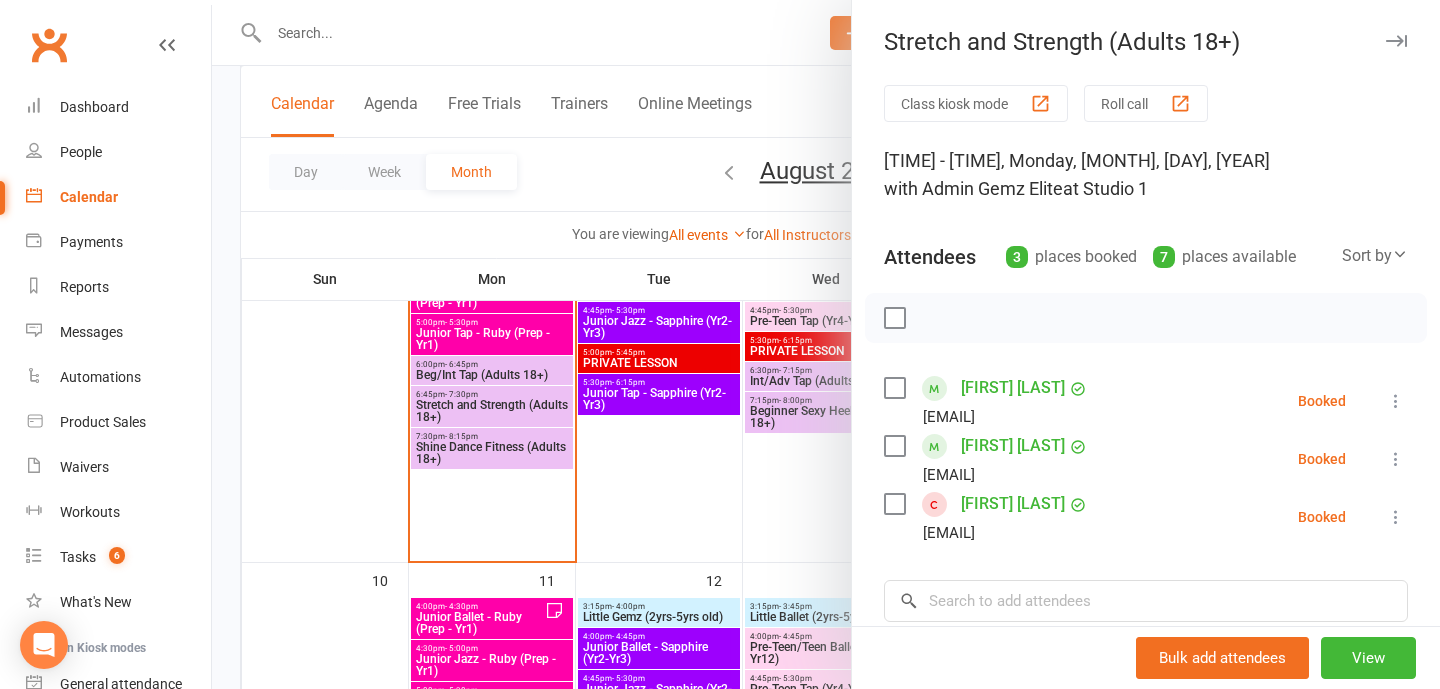 click at bounding box center [826, 344] 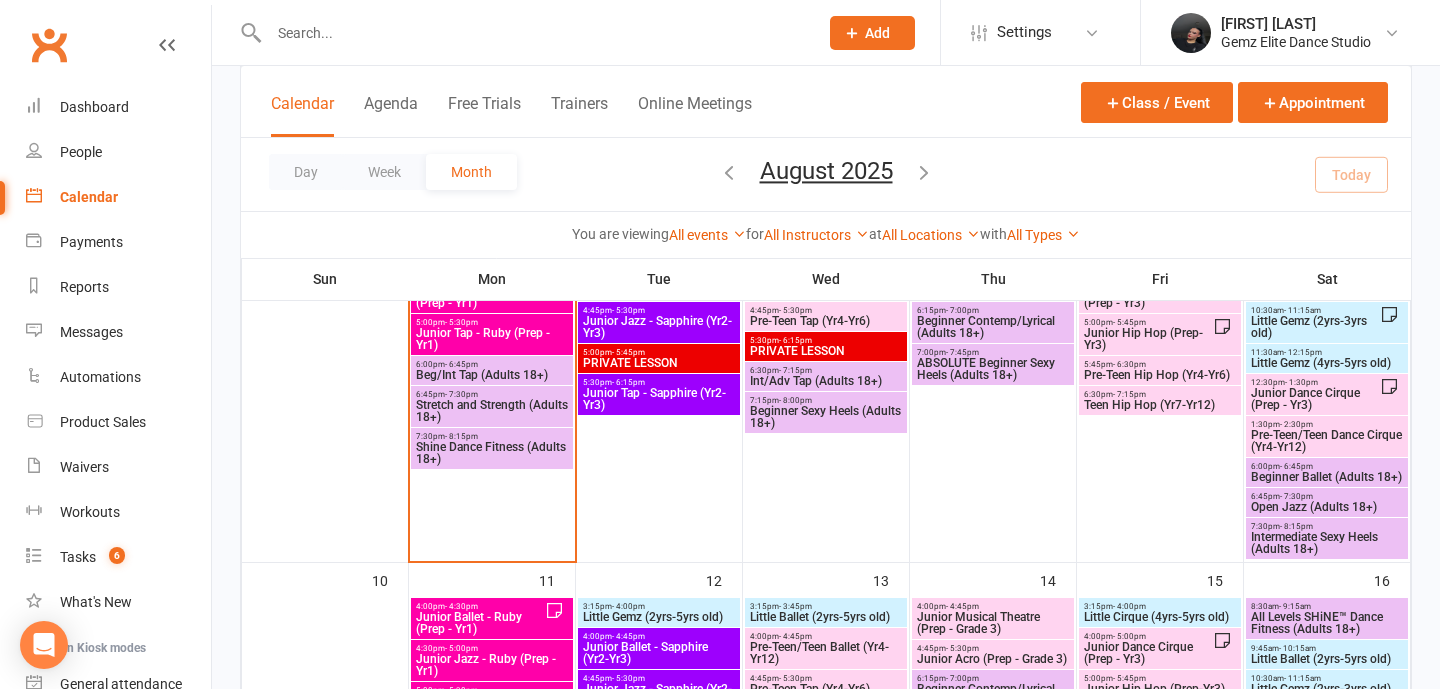 click on "Shine Dance Fitness (Adults 18+)" at bounding box center [492, 453] 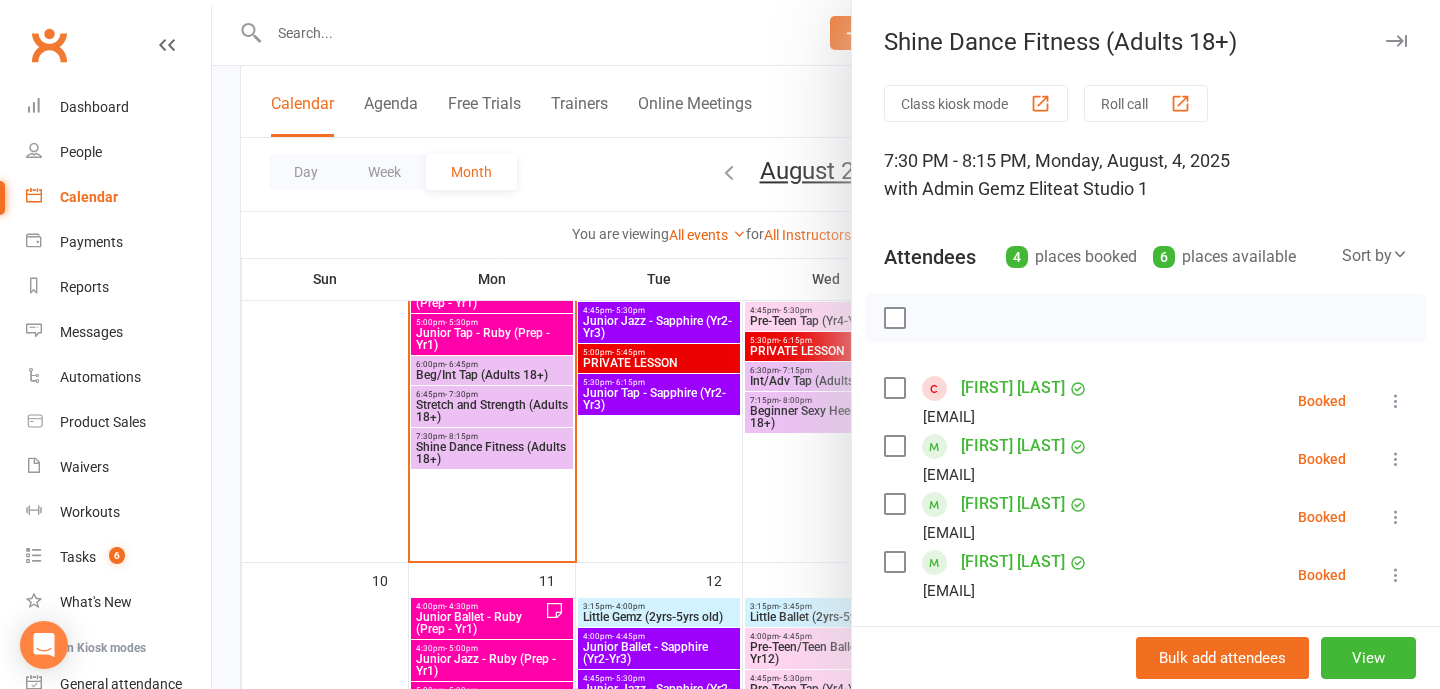 click at bounding box center (826, 344) 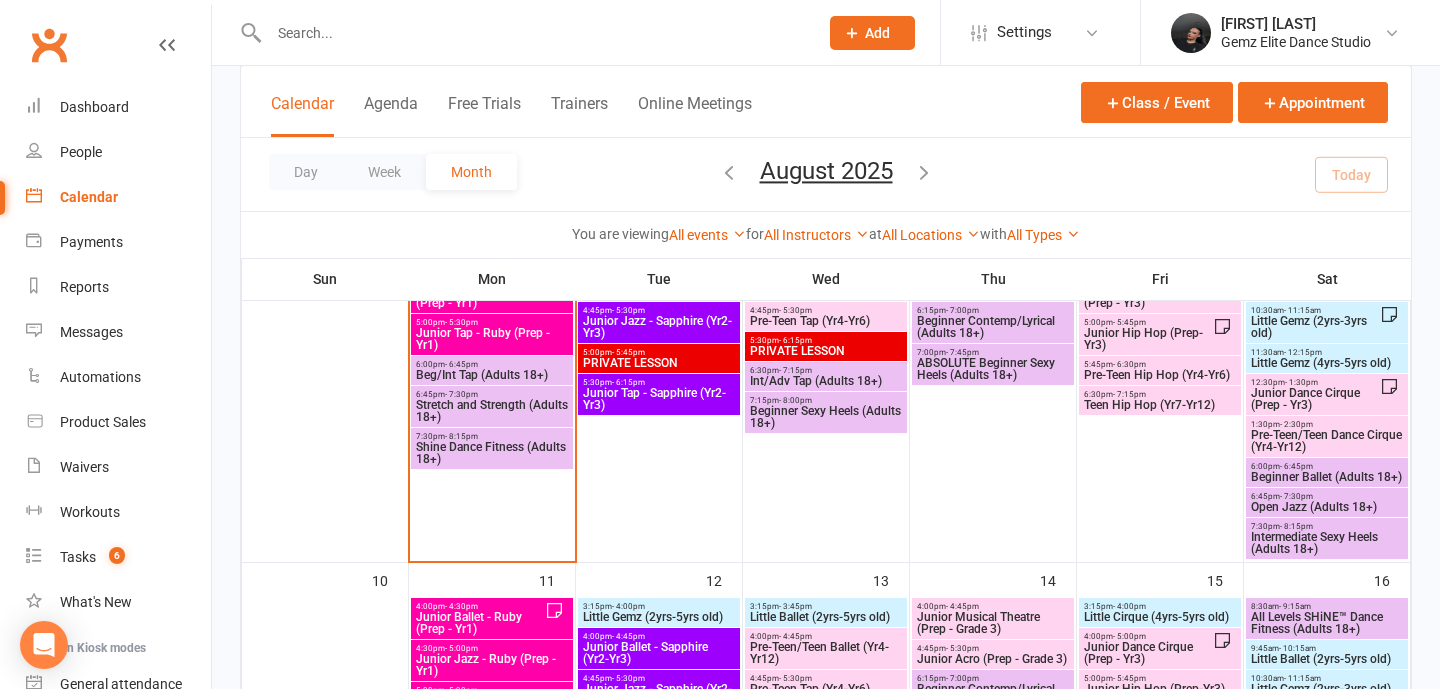 click at bounding box center [533, 33] 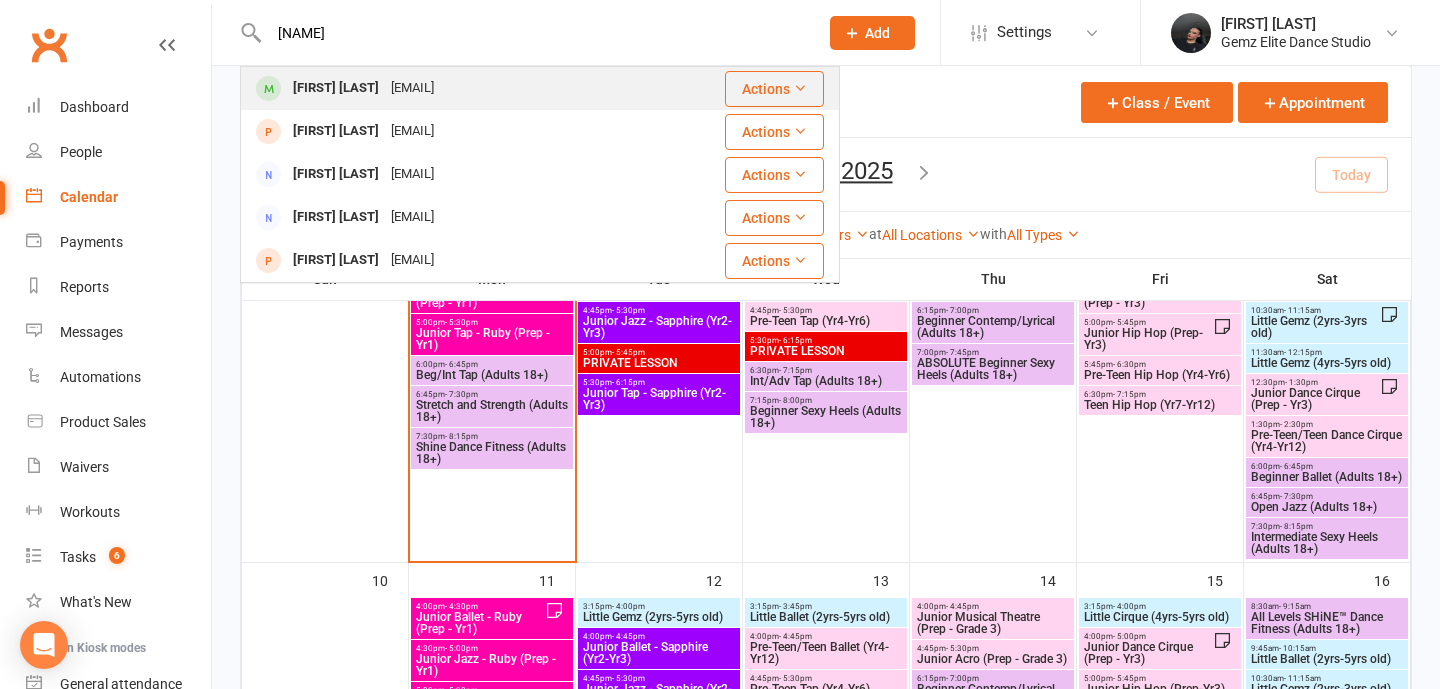 type on "[NAME]" 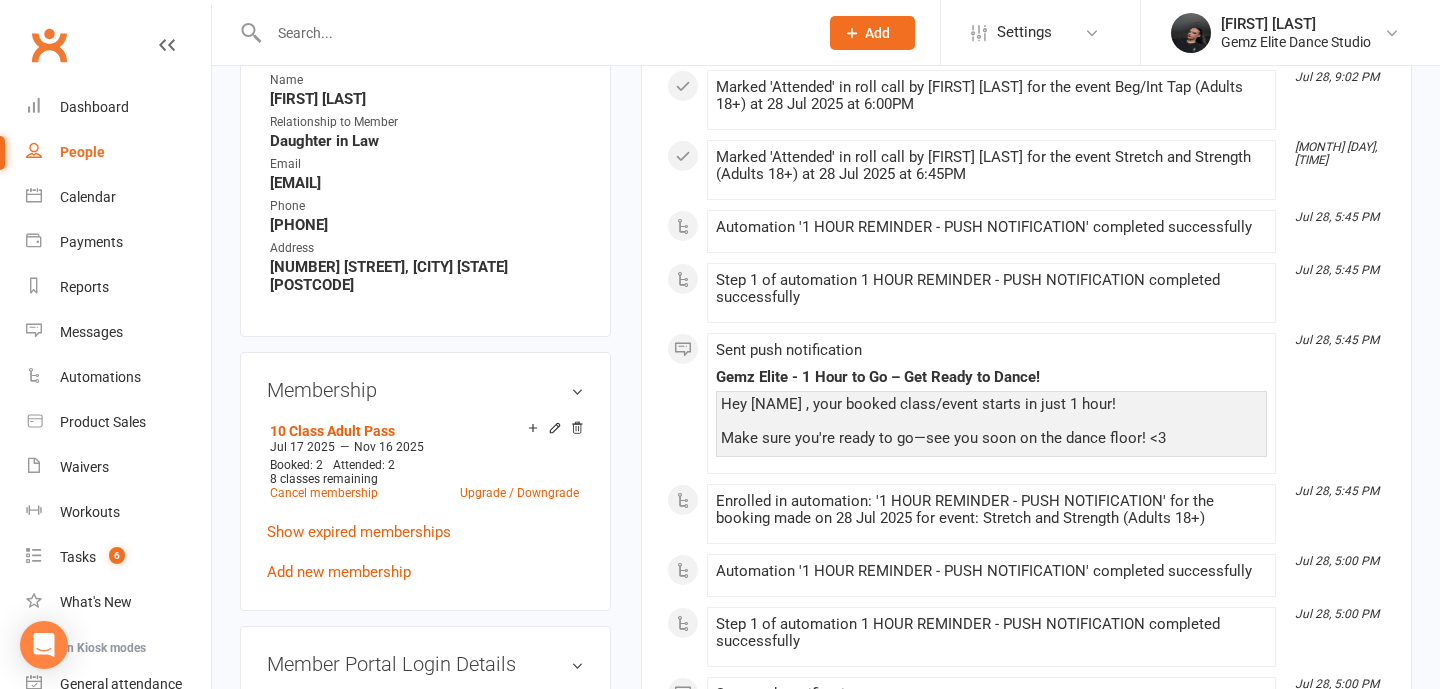 scroll, scrollTop: 963, scrollLeft: 0, axis: vertical 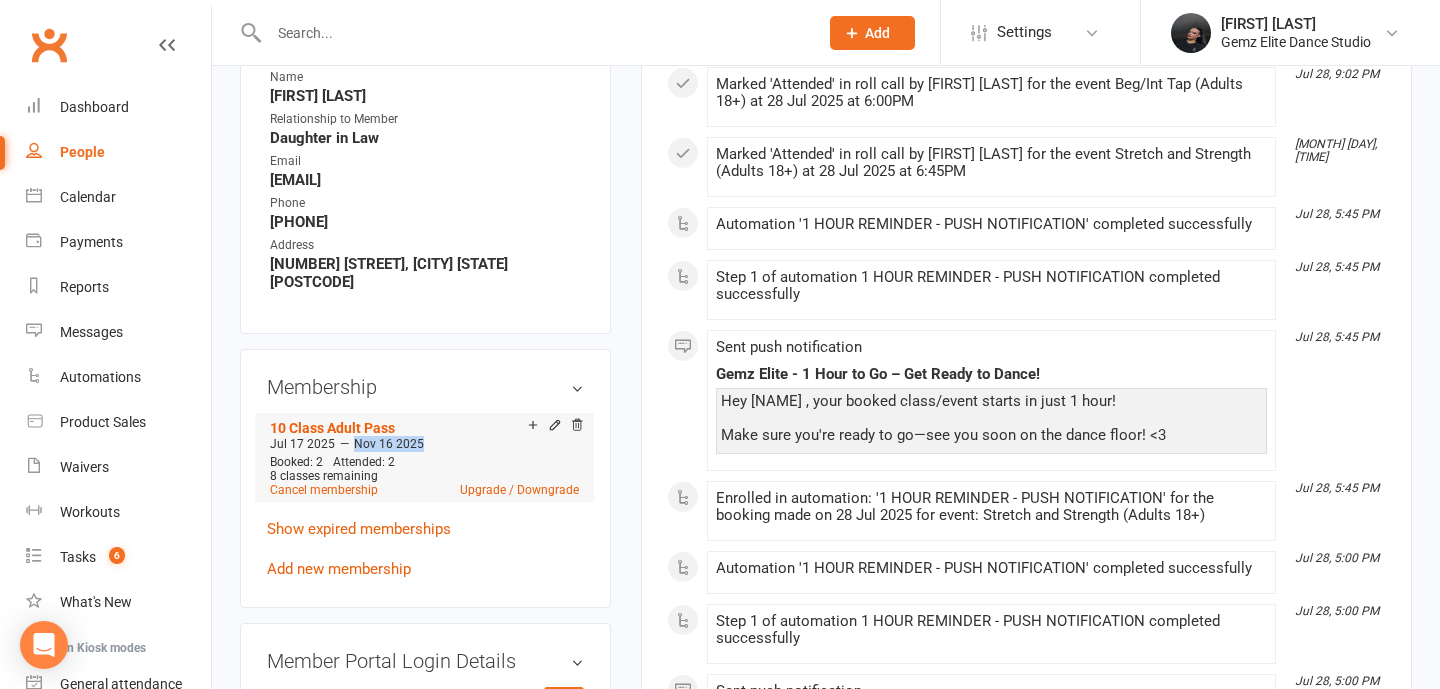 drag, startPoint x: 354, startPoint y: 413, endPoint x: 437, endPoint y: 411, distance: 83.02409 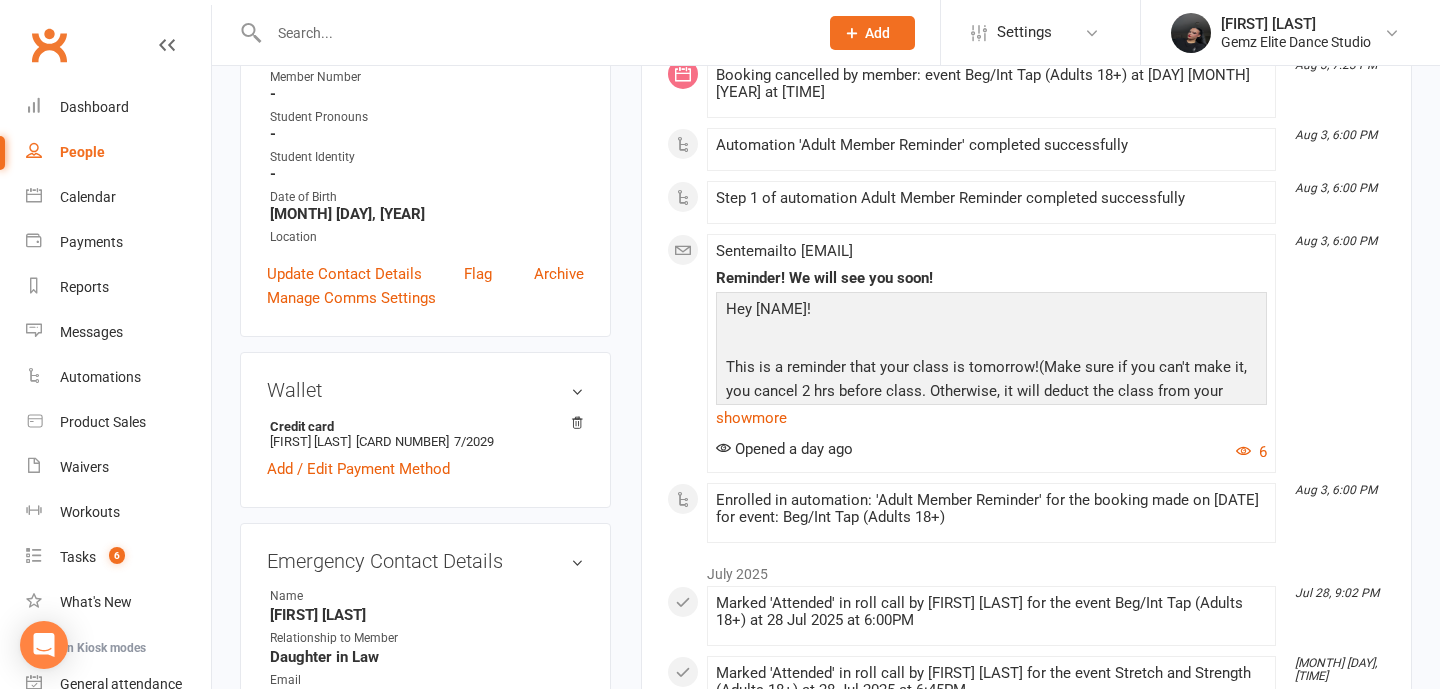 scroll, scrollTop: 351, scrollLeft: 0, axis: vertical 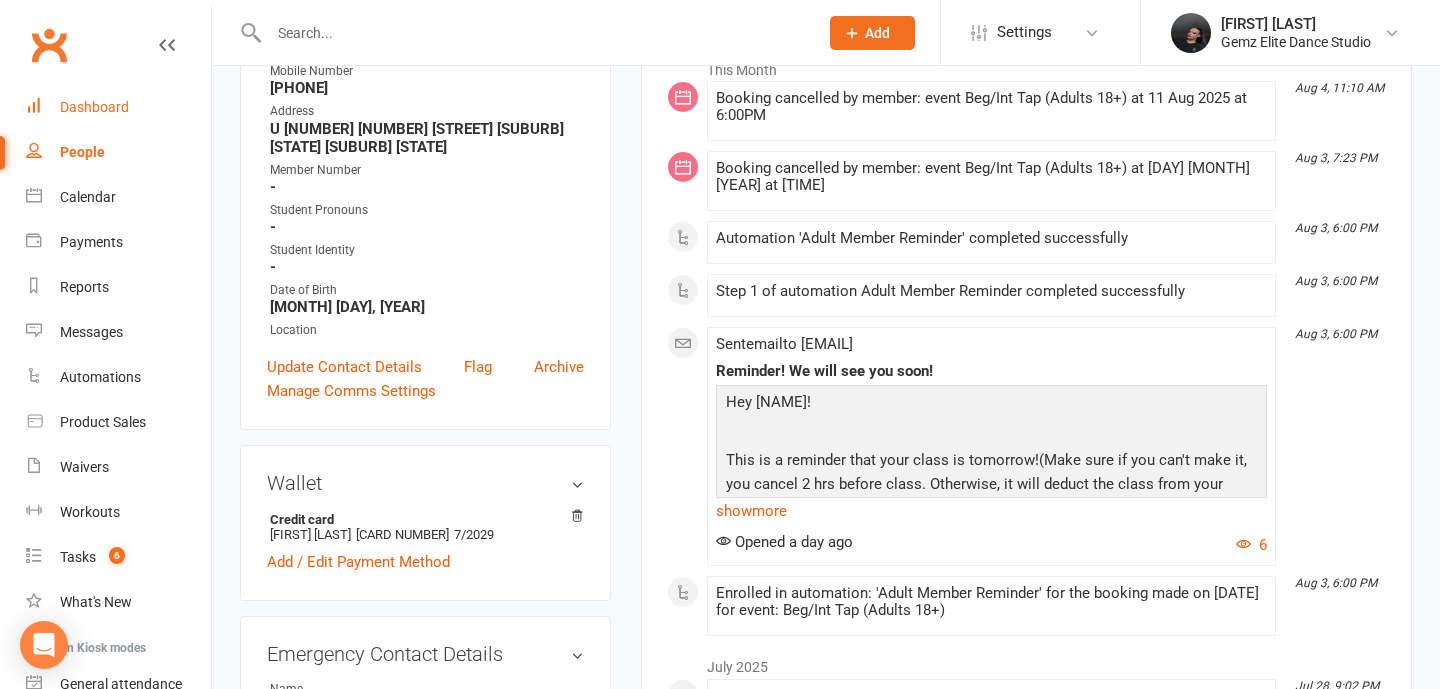 click on "Dashboard" at bounding box center (94, 107) 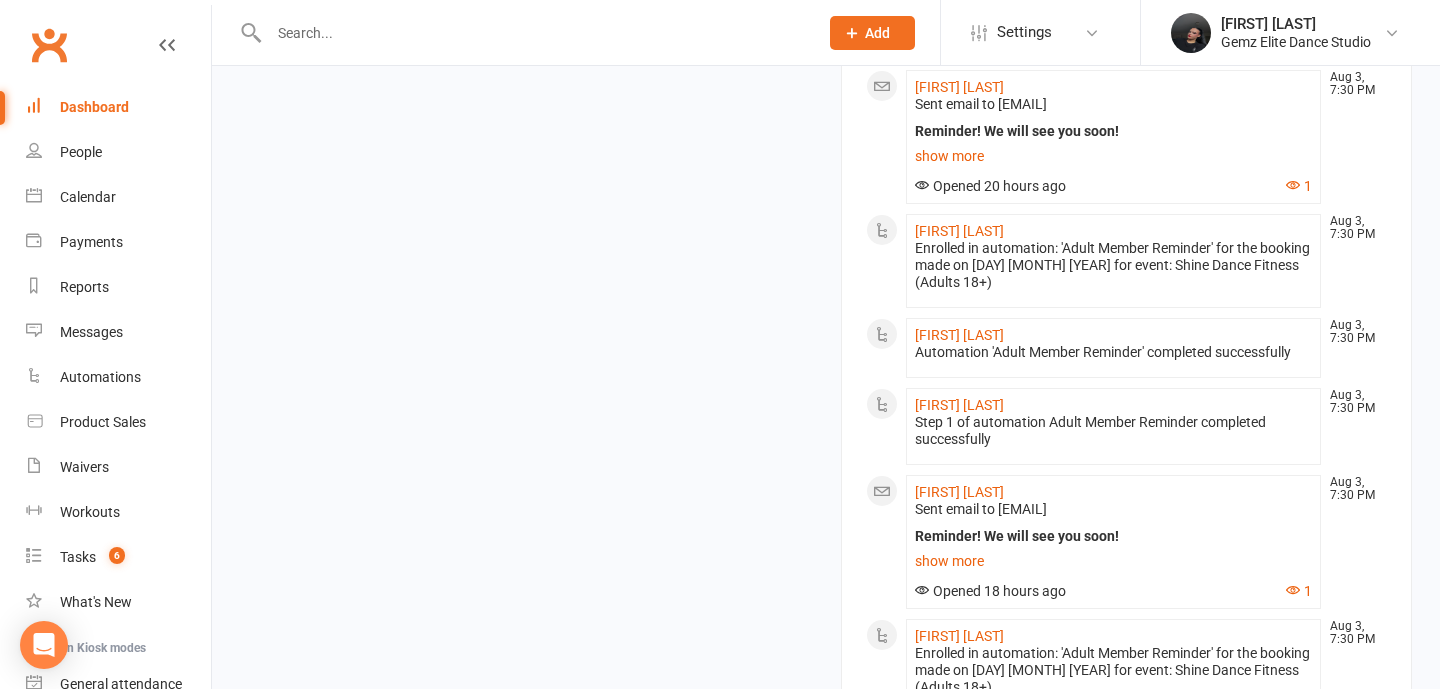 scroll, scrollTop: 2074, scrollLeft: 0, axis: vertical 